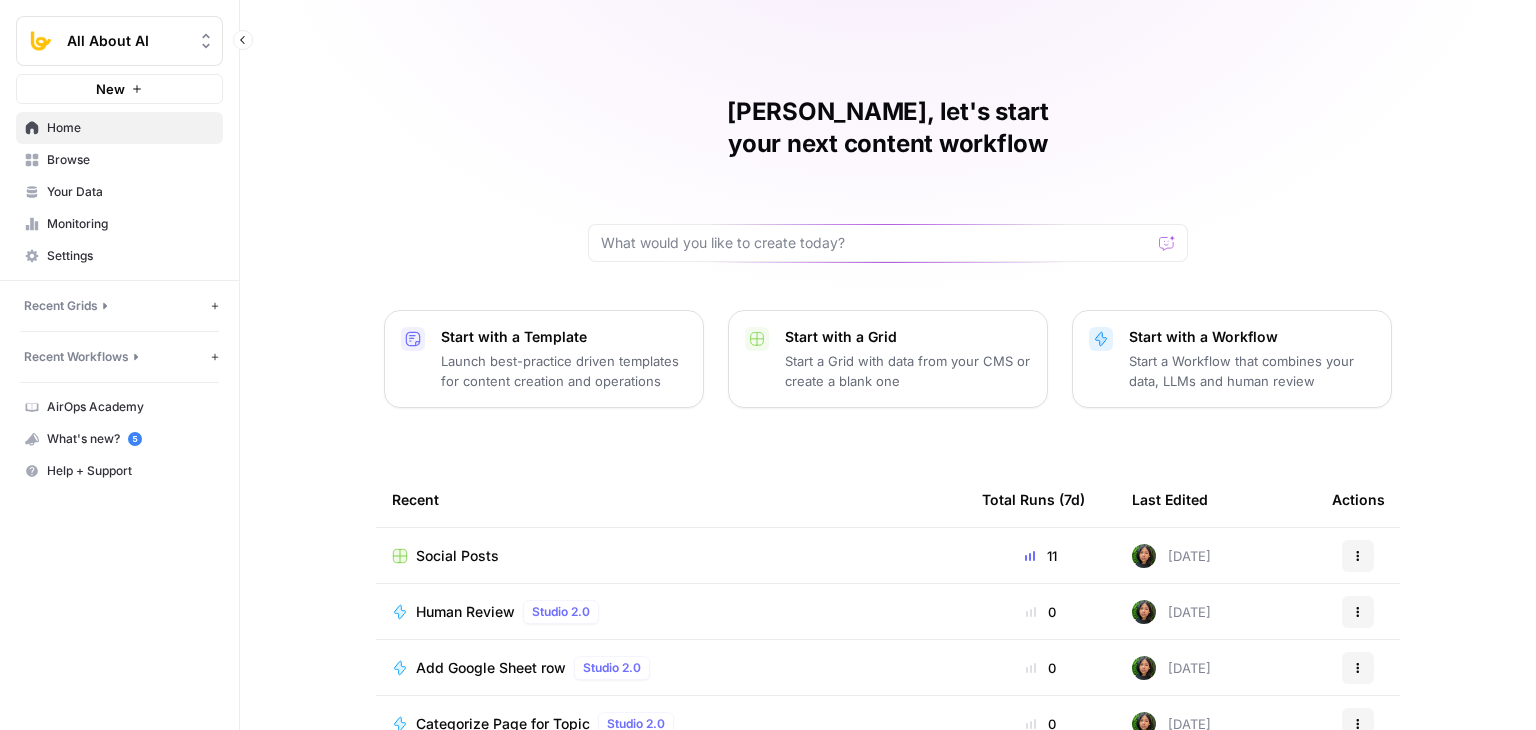 scroll, scrollTop: 0, scrollLeft: 0, axis: both 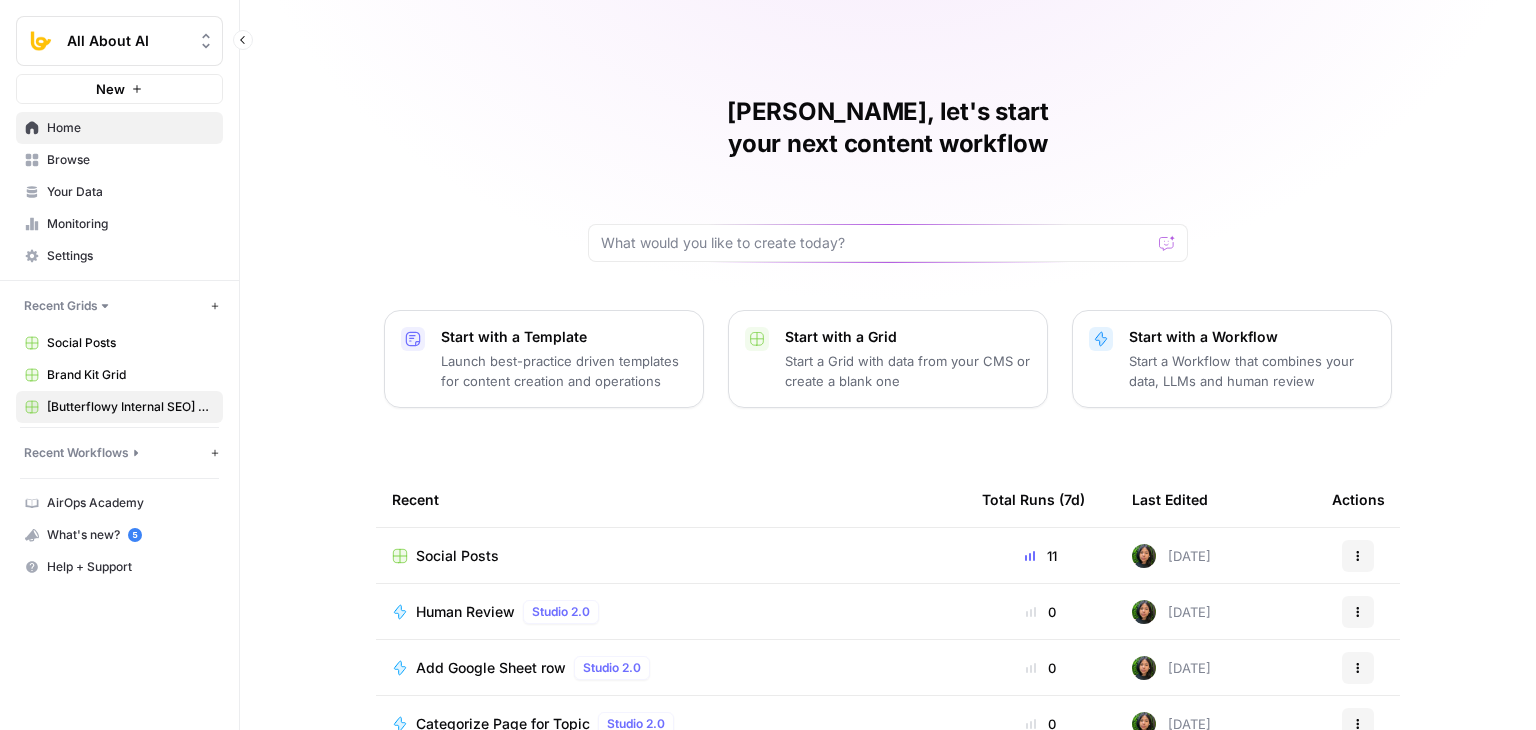 click on "[Butterflowy Internal SEO] Blogs" at bounding box center (130, 407) 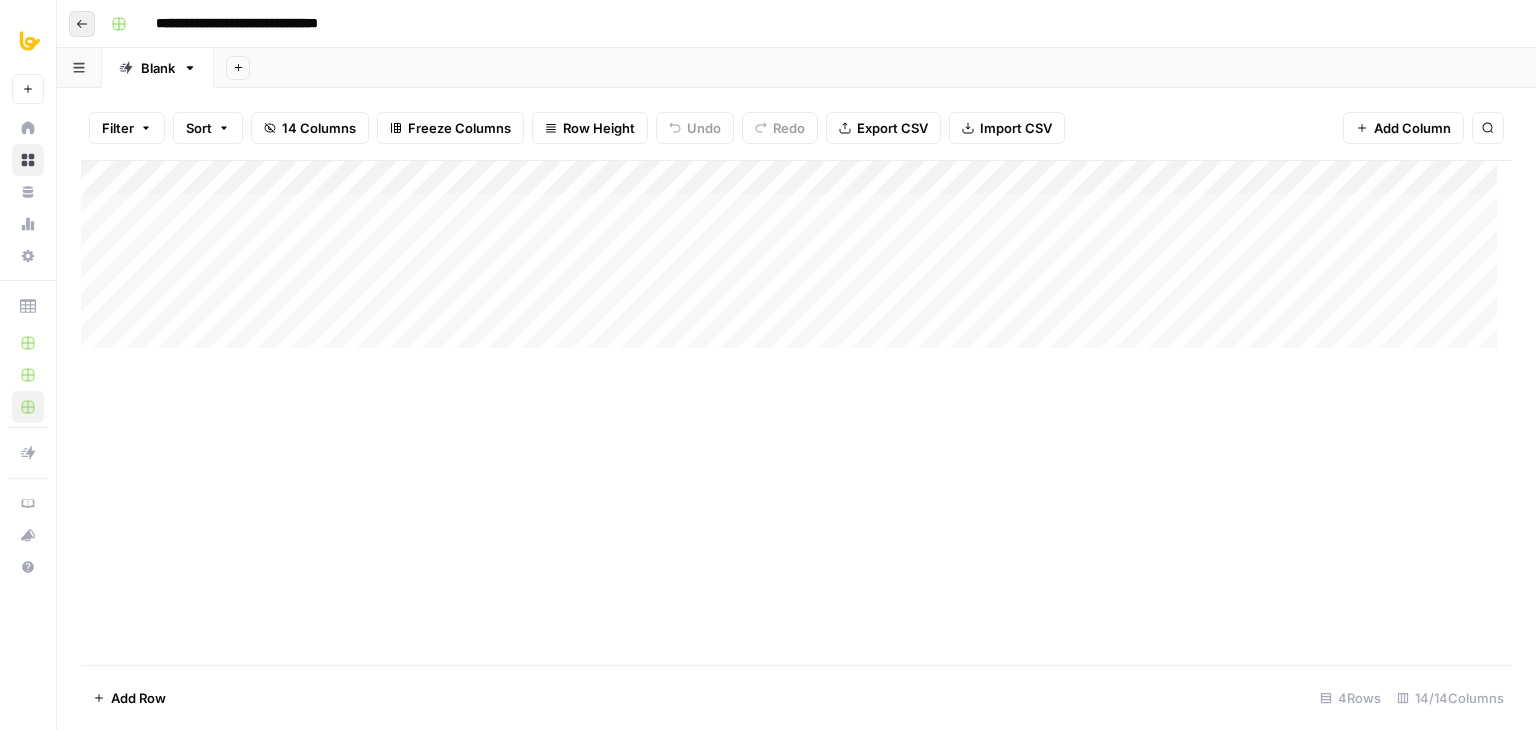 click on "Go back" at bounding box center [82, 24] 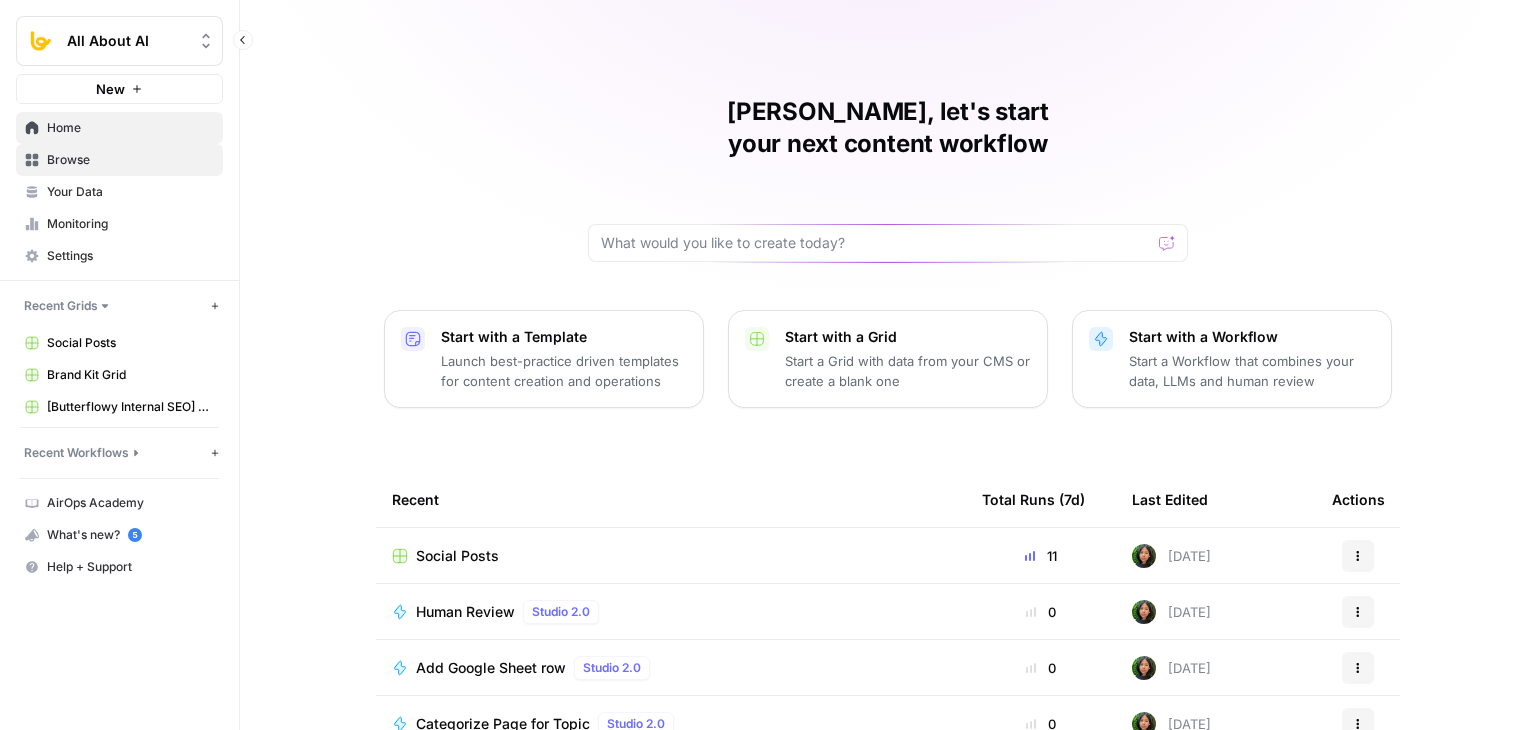 click on "Browse" at bounding box center (130, 160) 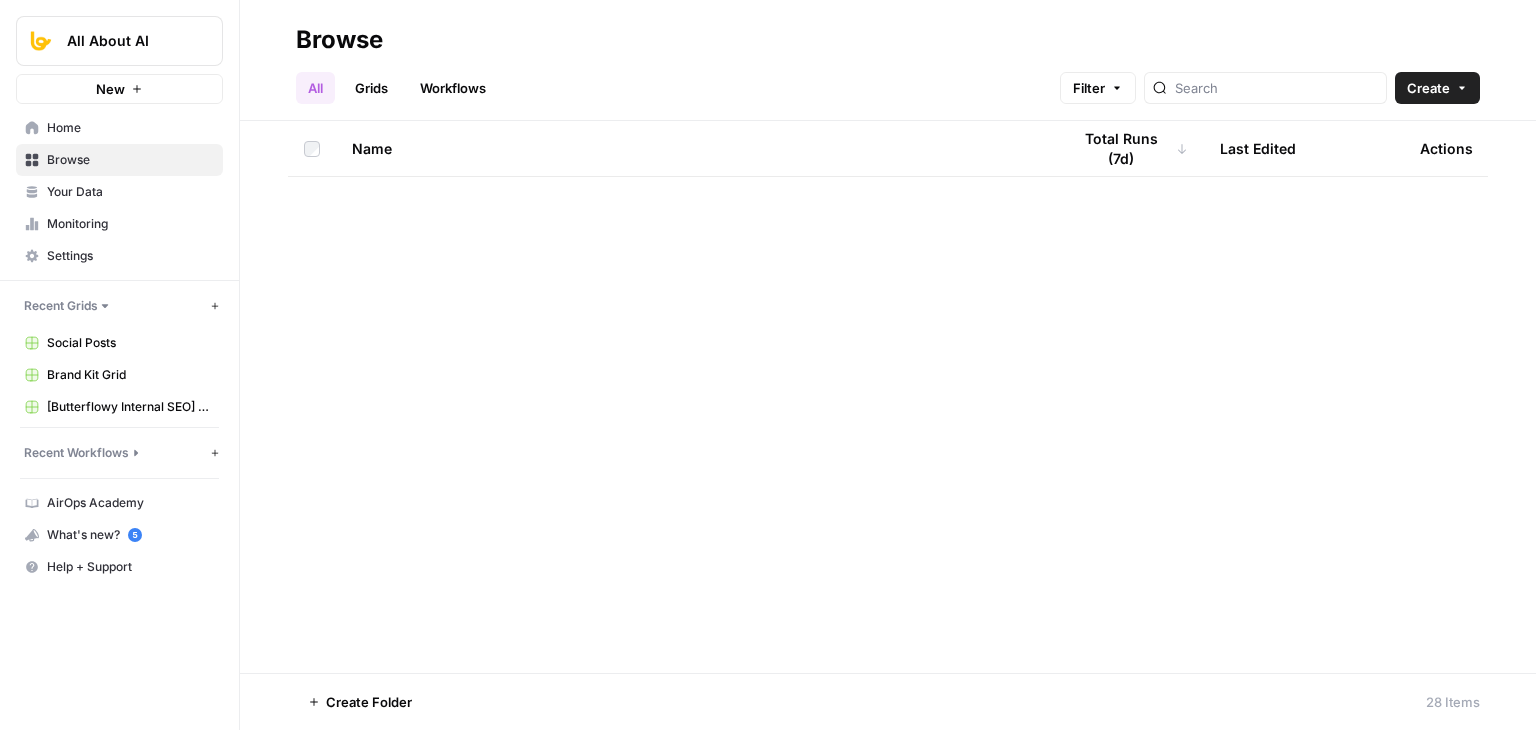 scroll, scrollTop: 0, scrollLeft: 0, axis: both 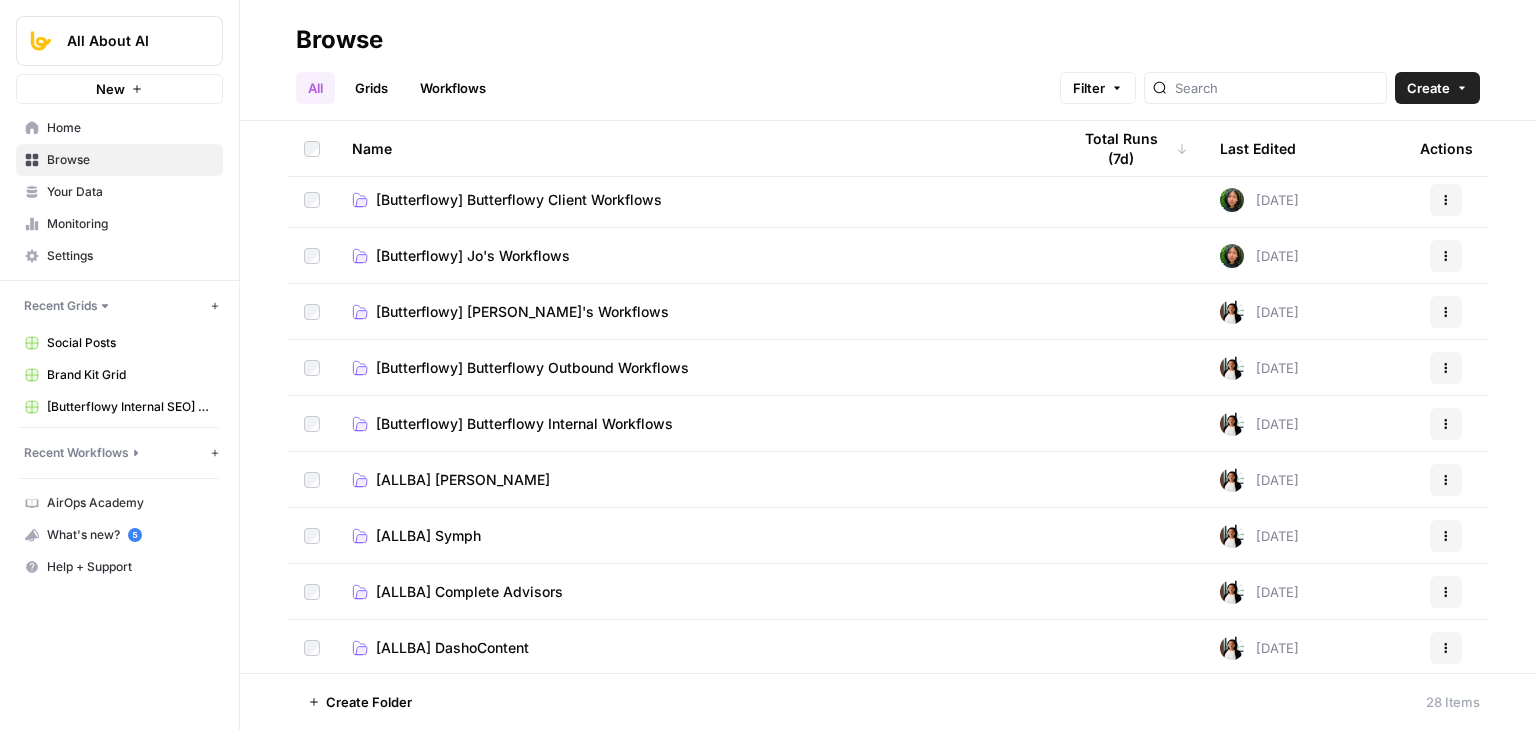 click on "[Butterflowy] Butterflowy Internal Workflows" at bounding box center [524, 424] 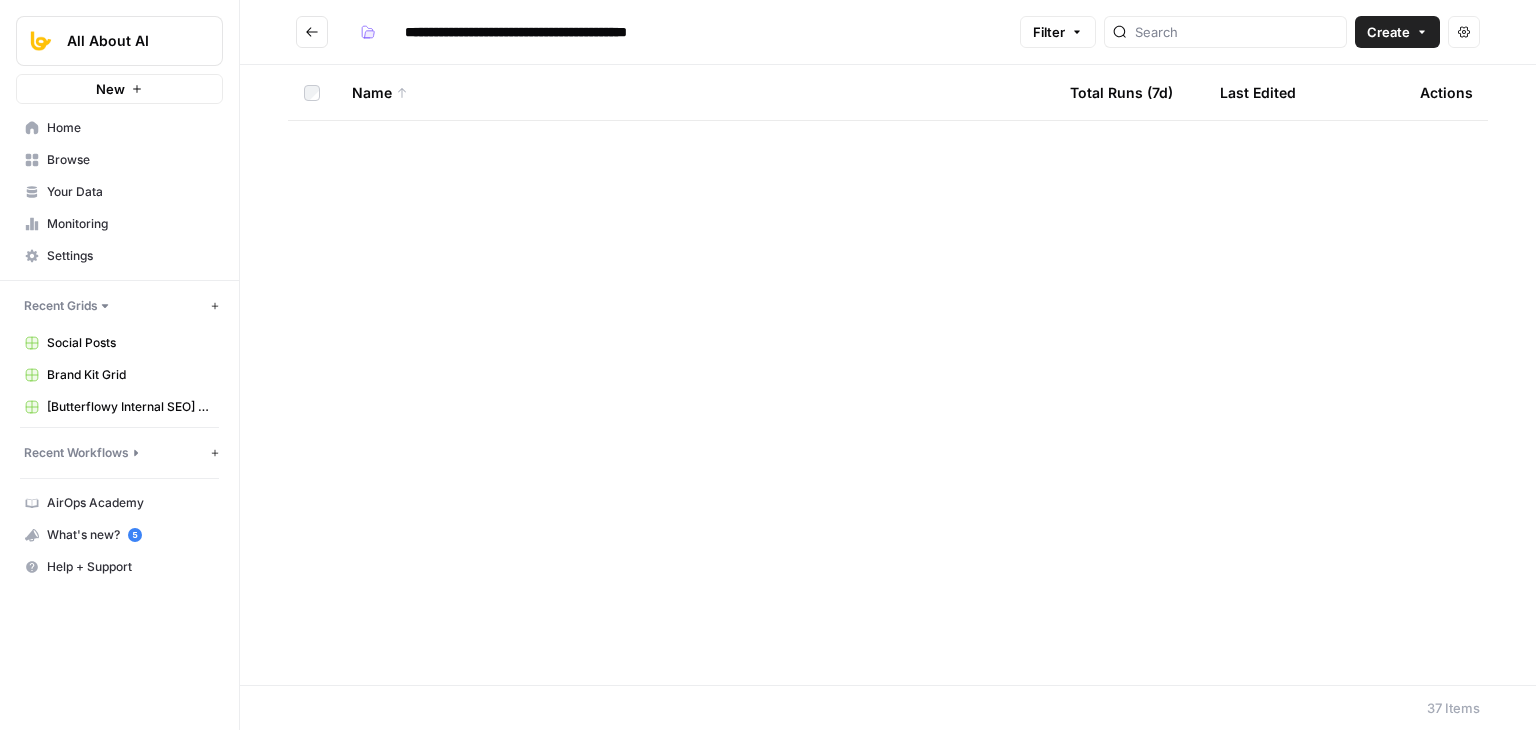 scroll, scrollTop: 0, scrollLeft: 0, axis: both 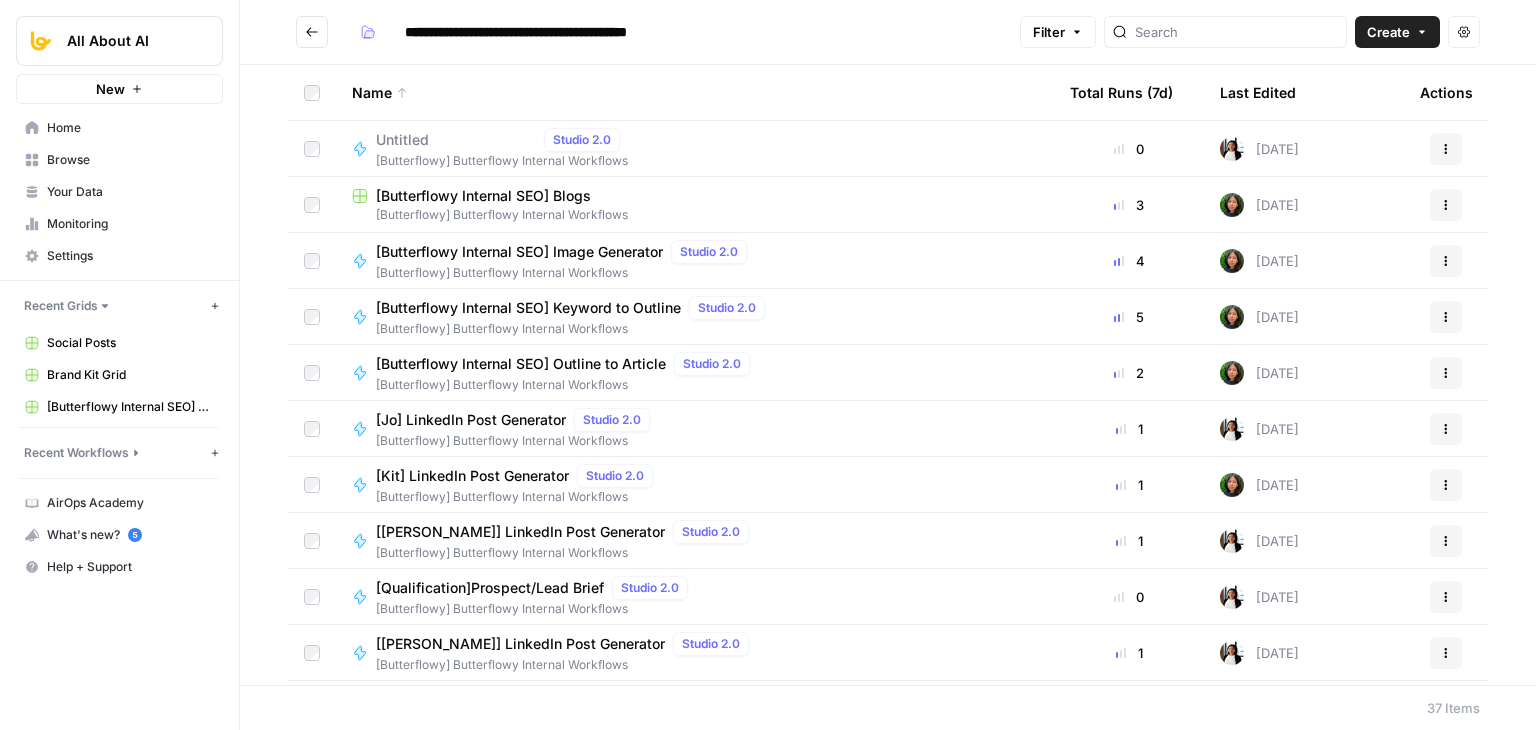 click at bounding box center [312, 32] 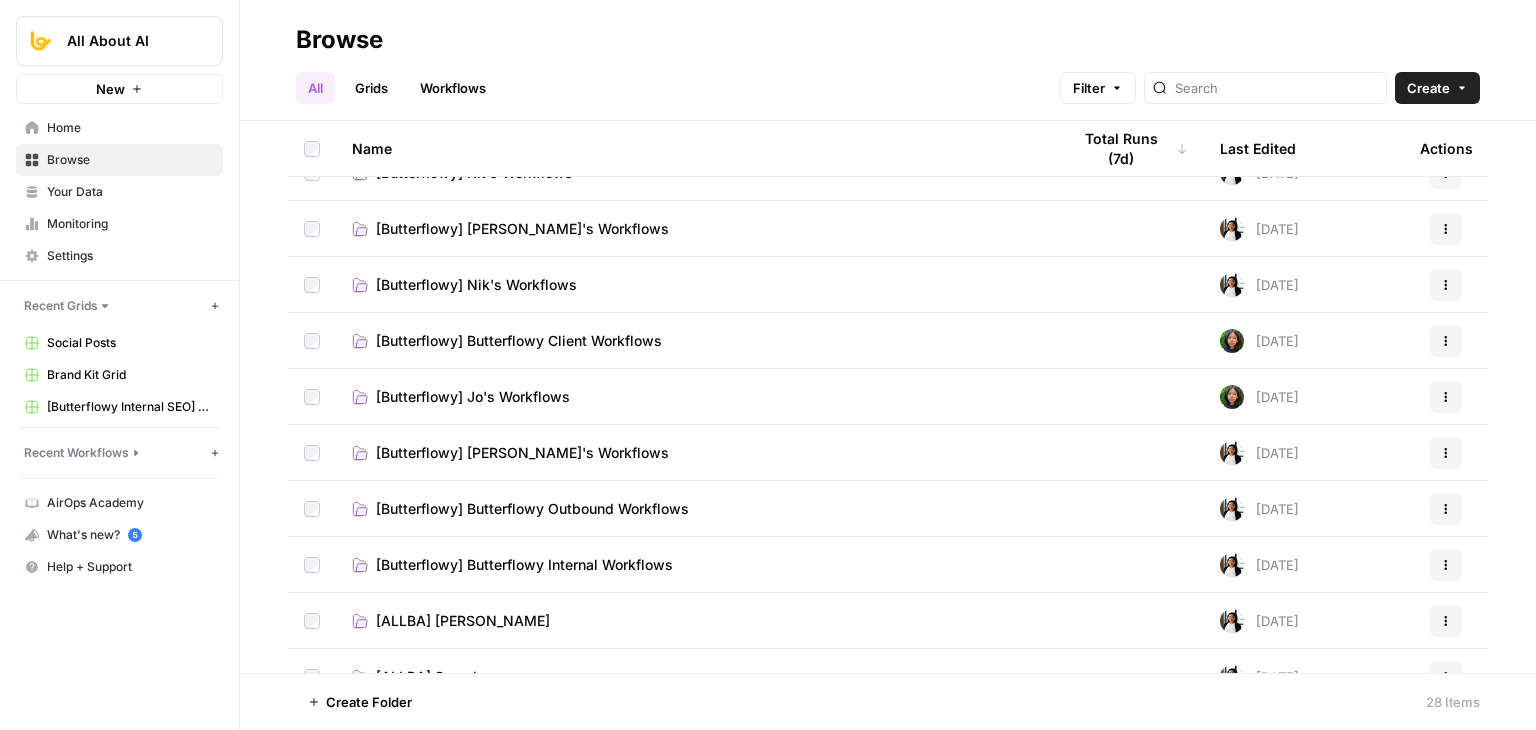 scroll, scrollTop: 0, scrollLeft: 0, axis: both 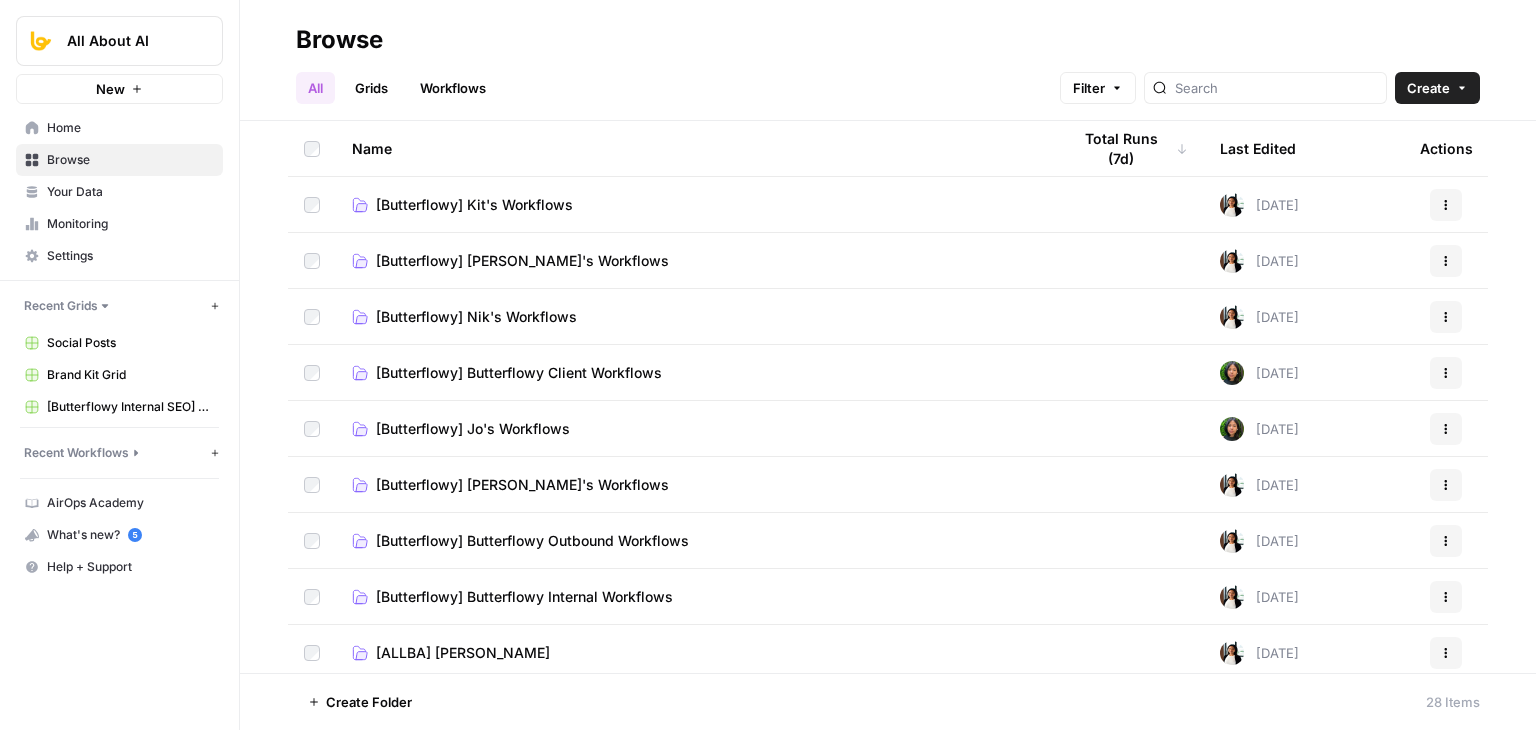 click on "[Butterflowy] Butterflowy Client Workflows" at bounding box center [519, 373] 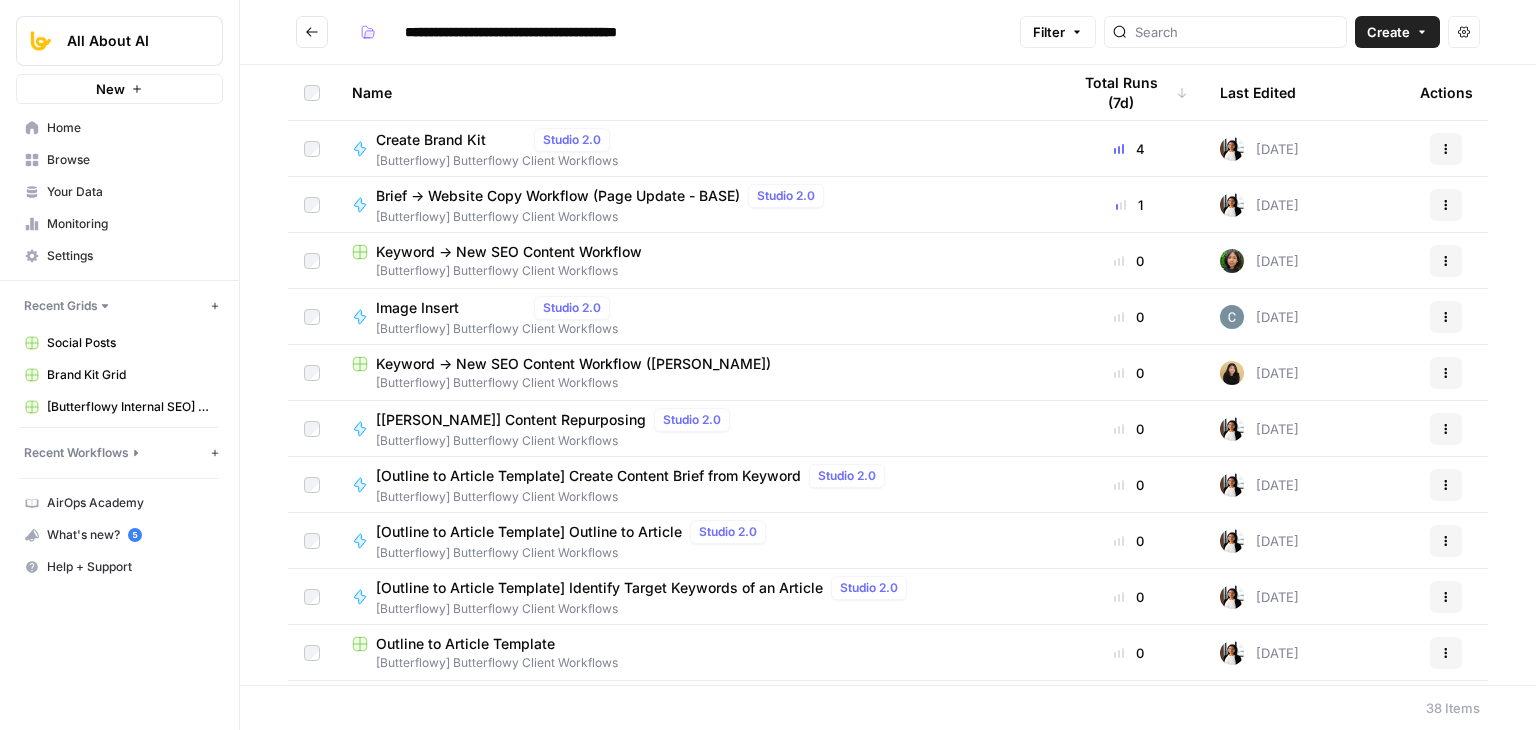 scroll, scrollTop: 100, scrollLeft: 0, axis: vertical 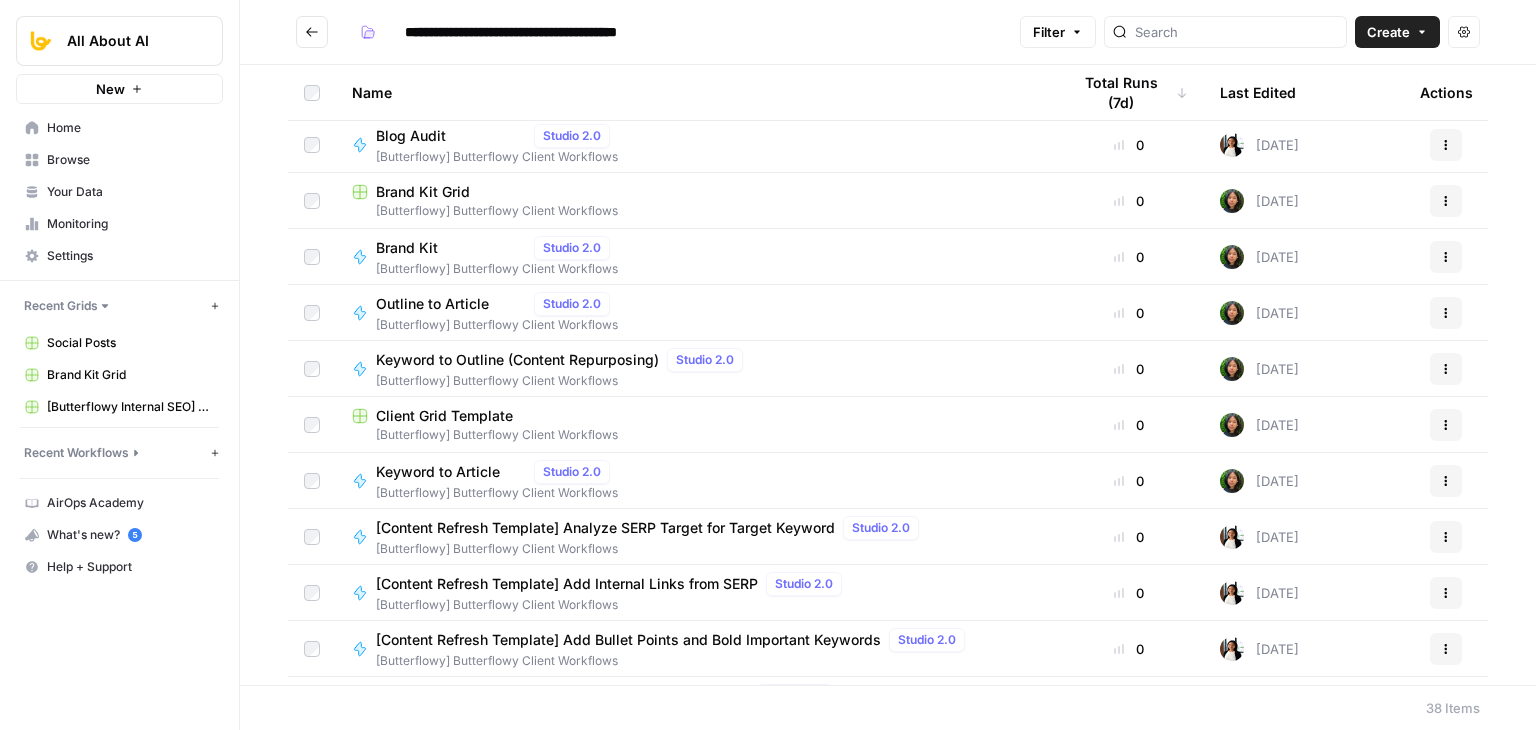 click on "Client Grid Template" at bounding box center (695, 416) 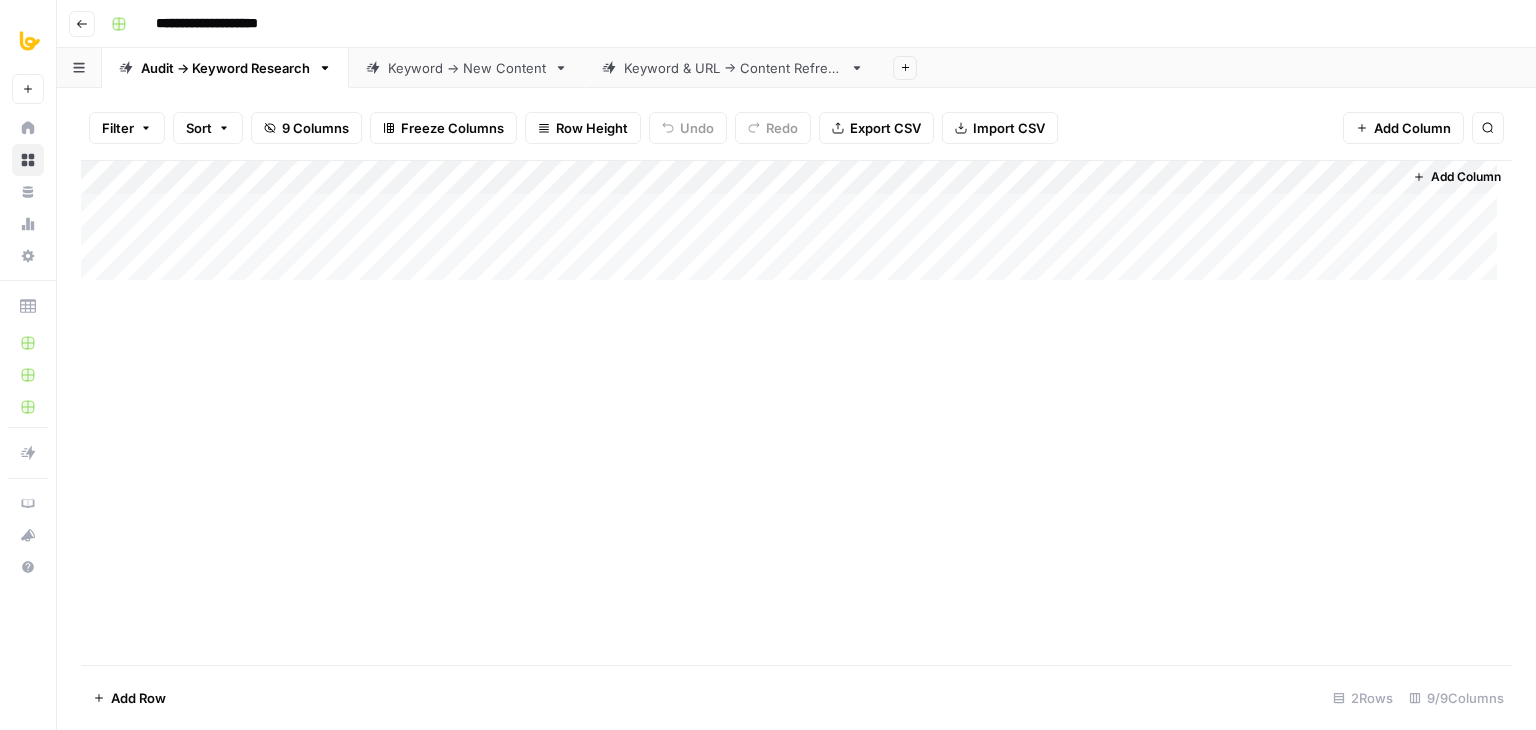 scroll, scrollTop: 0, scrollLeft: 0, axis: both 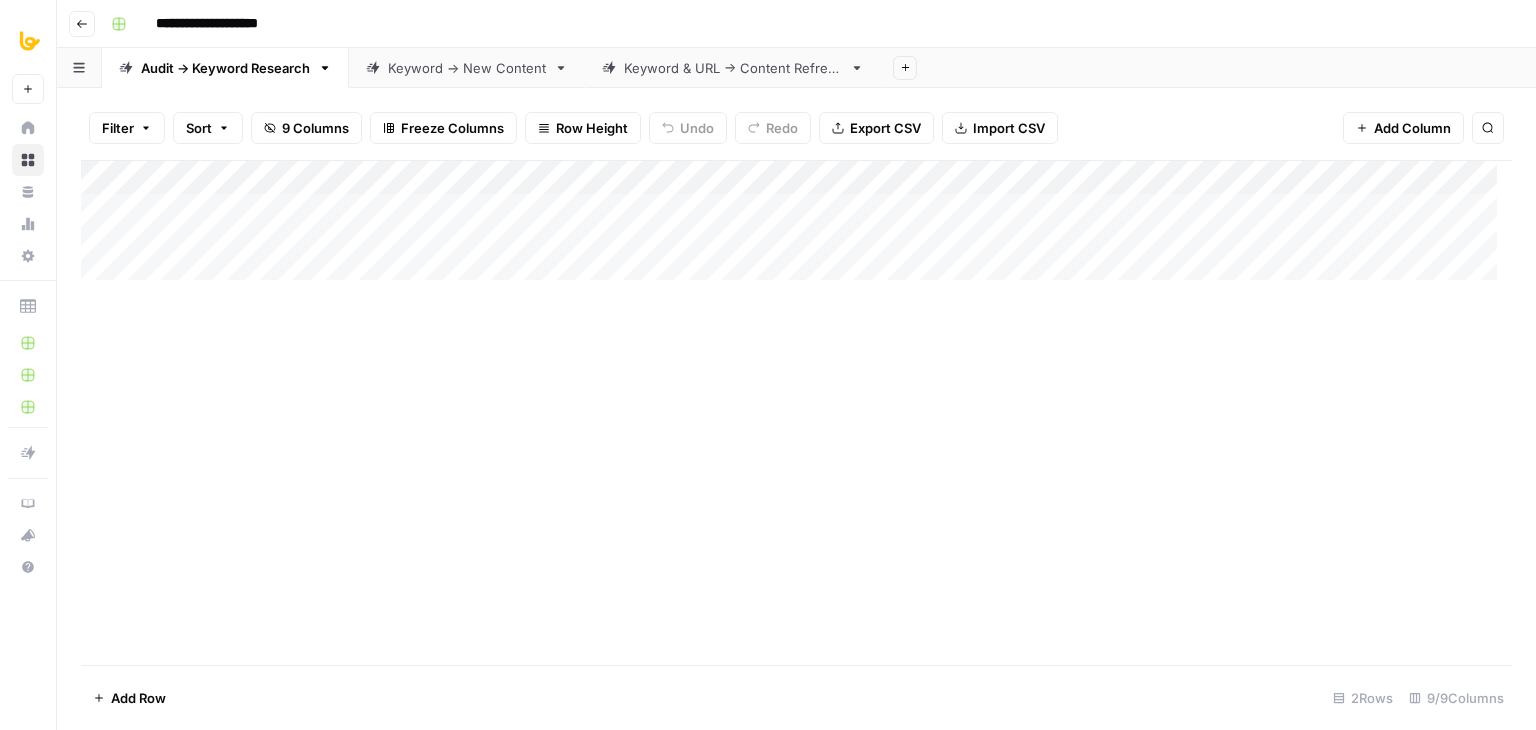 click on "Keyword -> New Content" at bounding box center (467, 68) 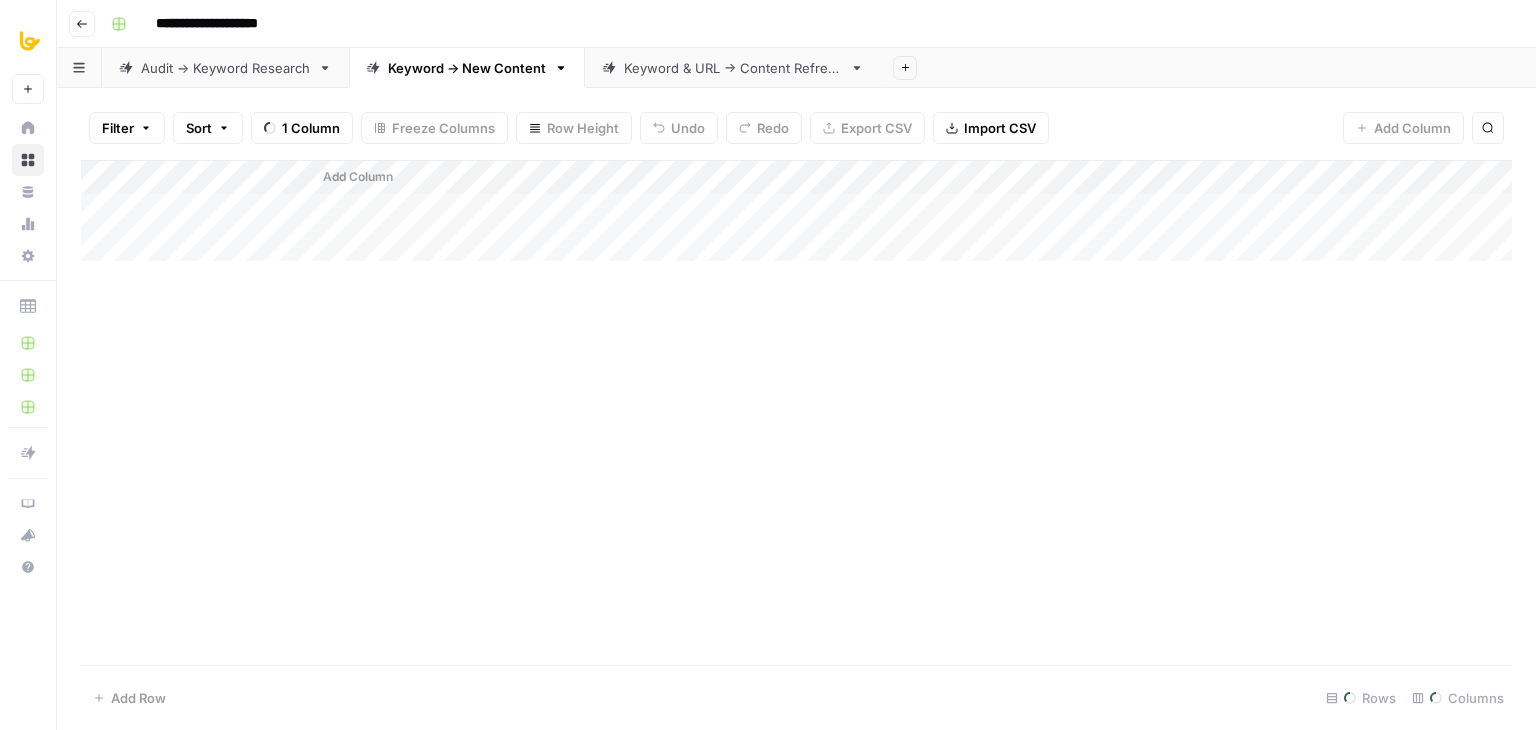 click on "Keyword & URL -> Content Refresh" at bounding box center (733, 68) 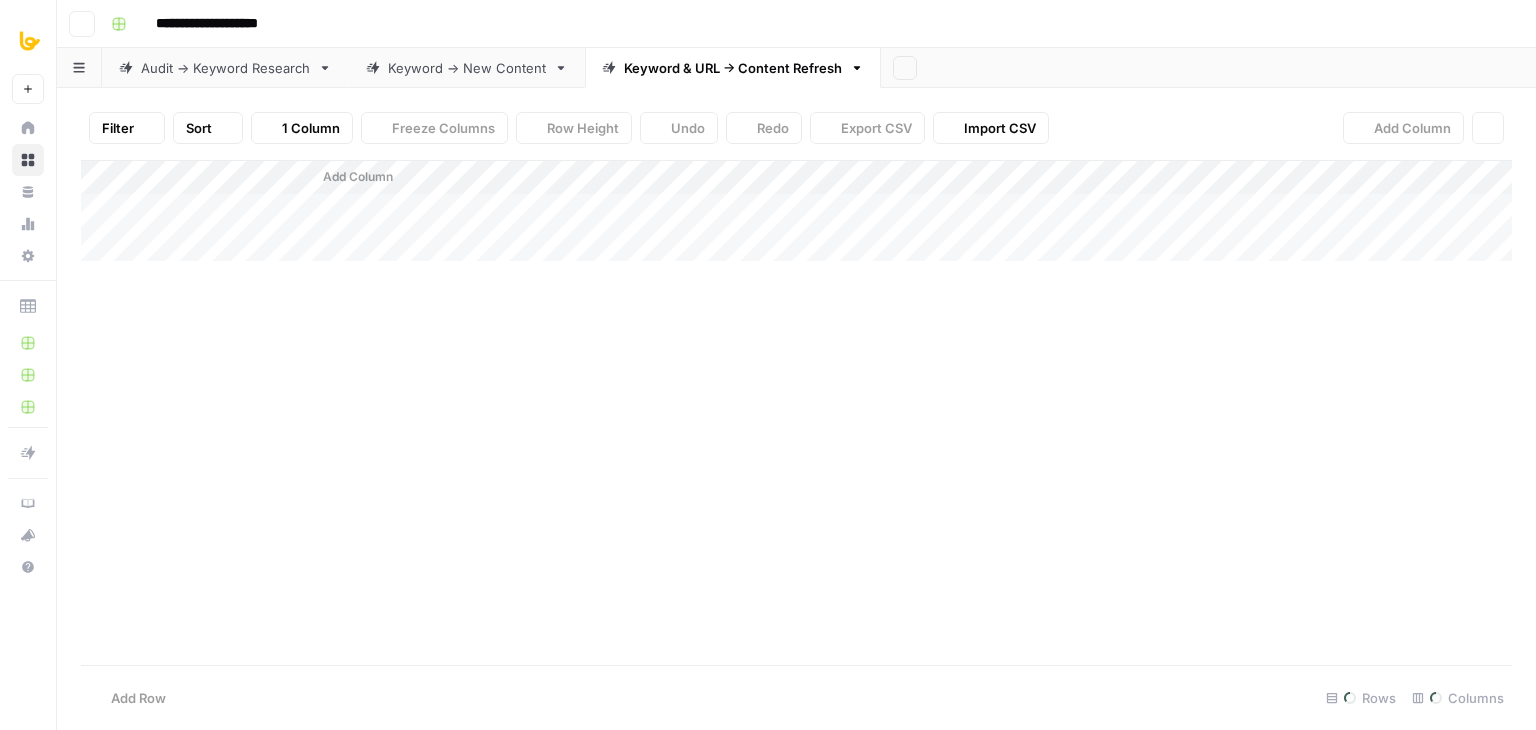 drag, startPoint x: 465, startPoint y: 62, endPoint x: 444, endPoint y: 63, distance: 21.023796 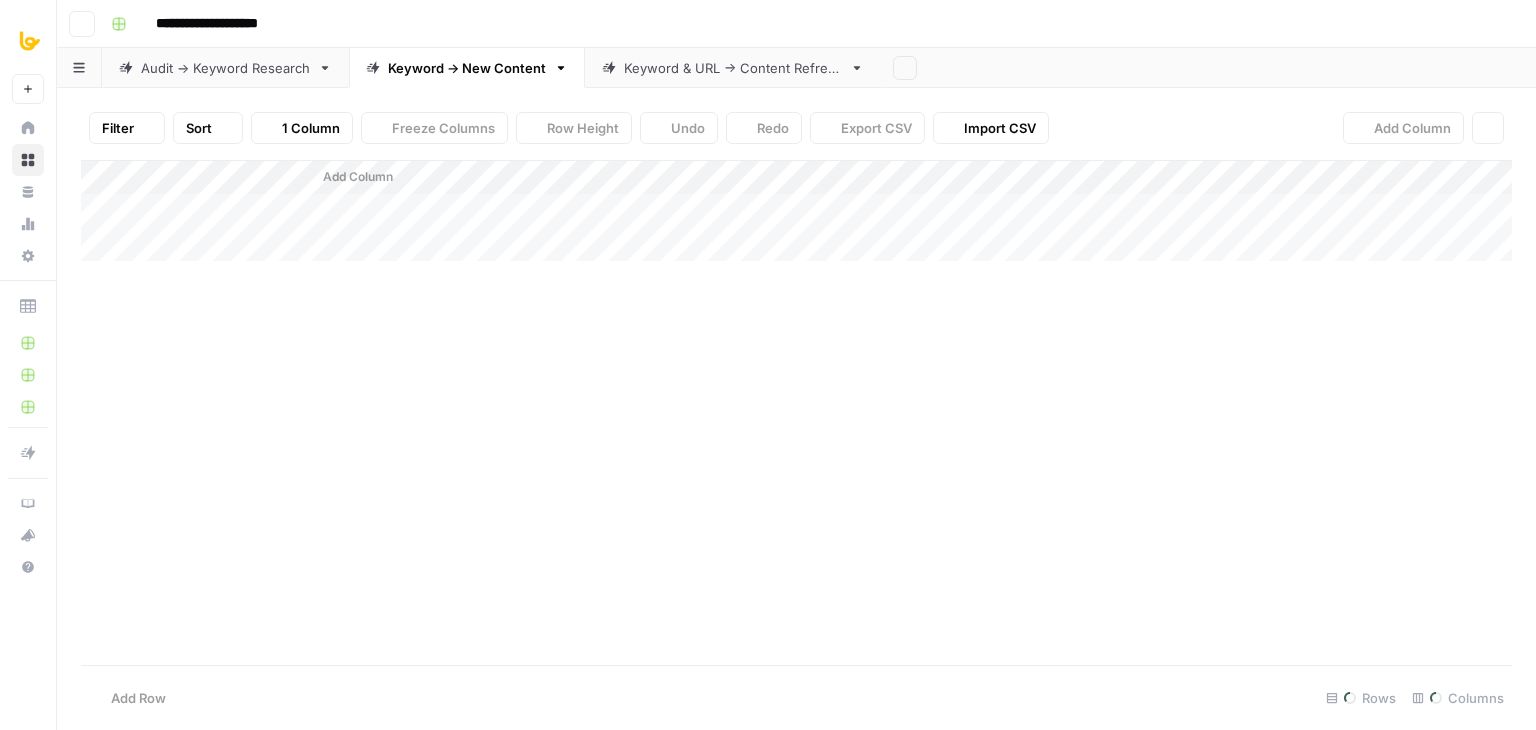click on "Audit -> Keyword Research" at bounding box center (225, 68) 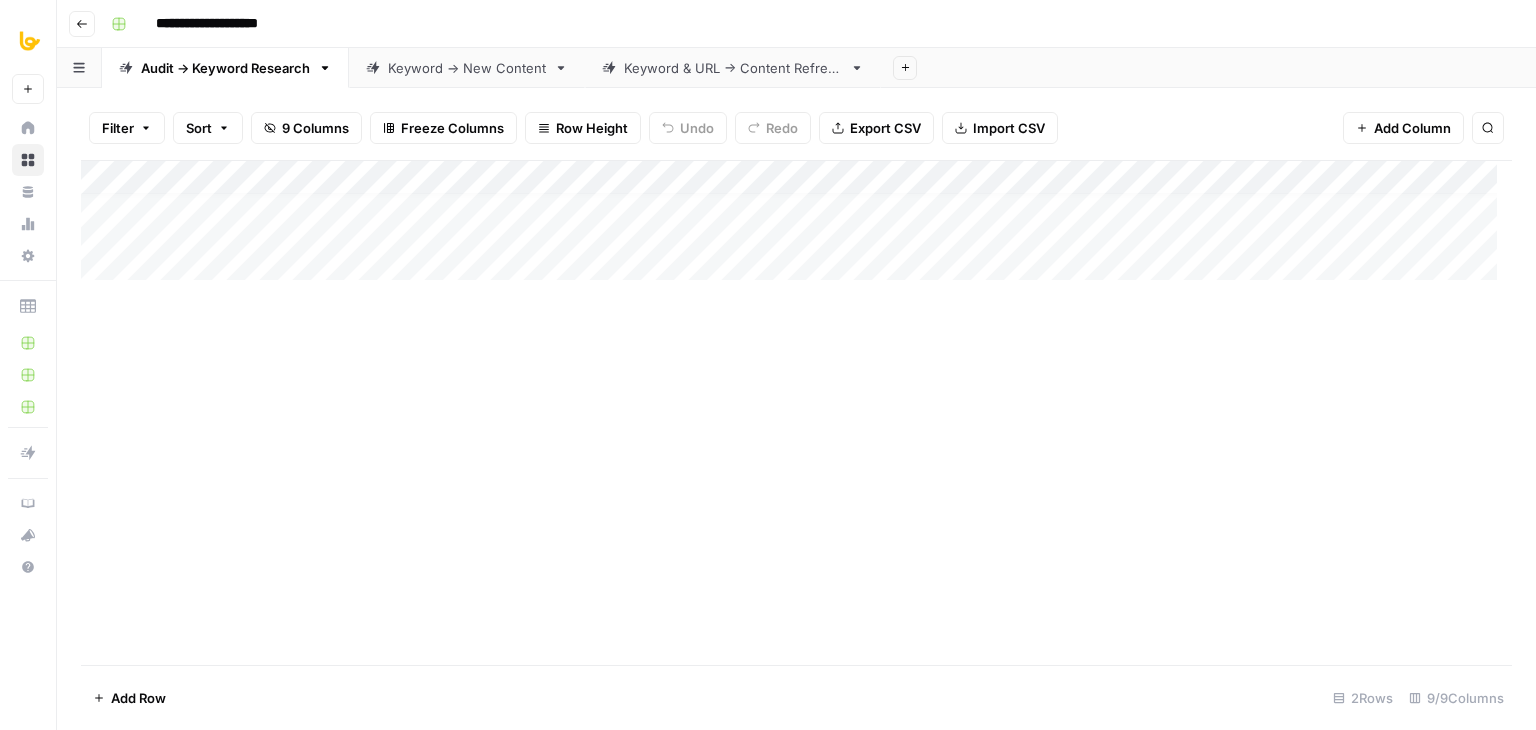 scroll, scrollTop: 0, scrollLeft: 0, axis: both 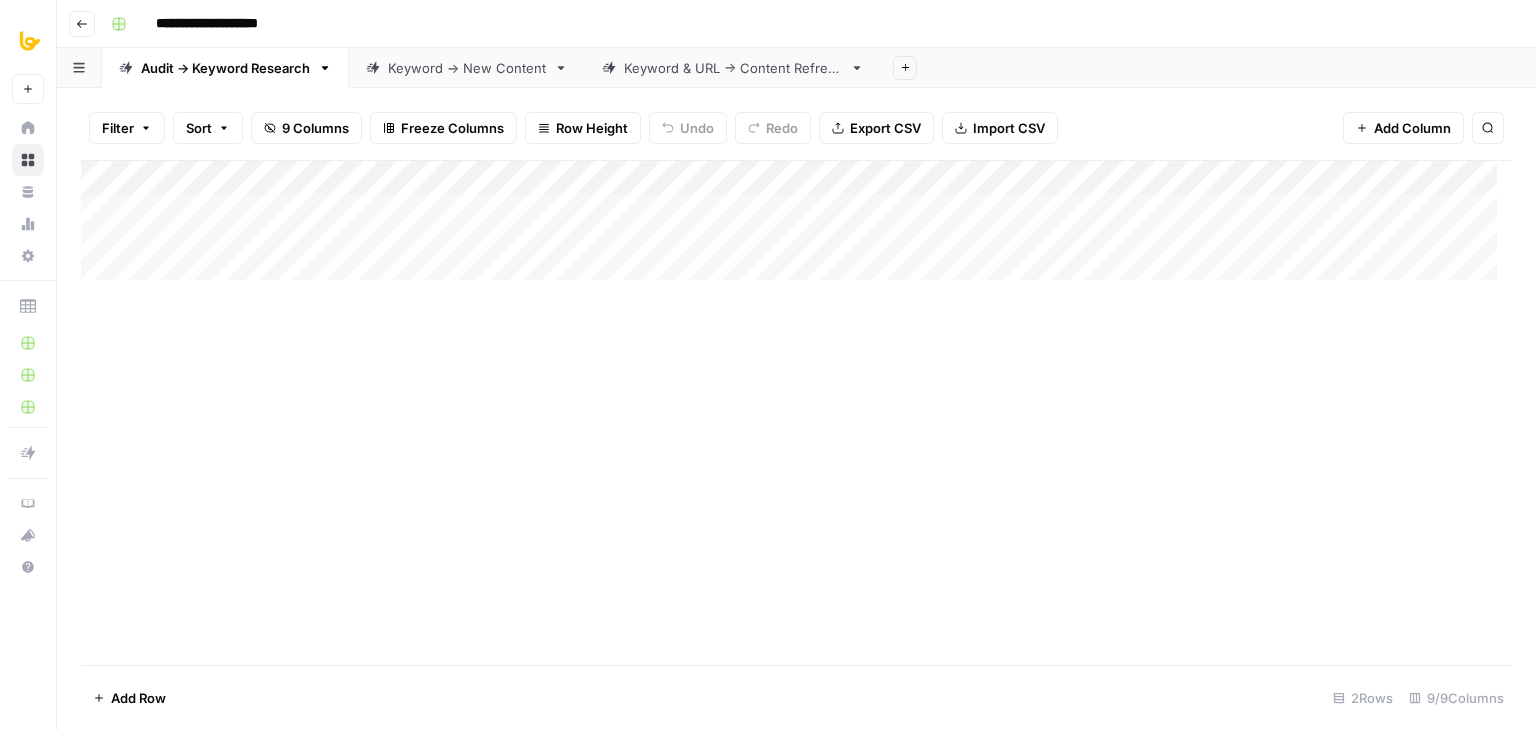 click on "Add Column" at bounding box center (796, 412) 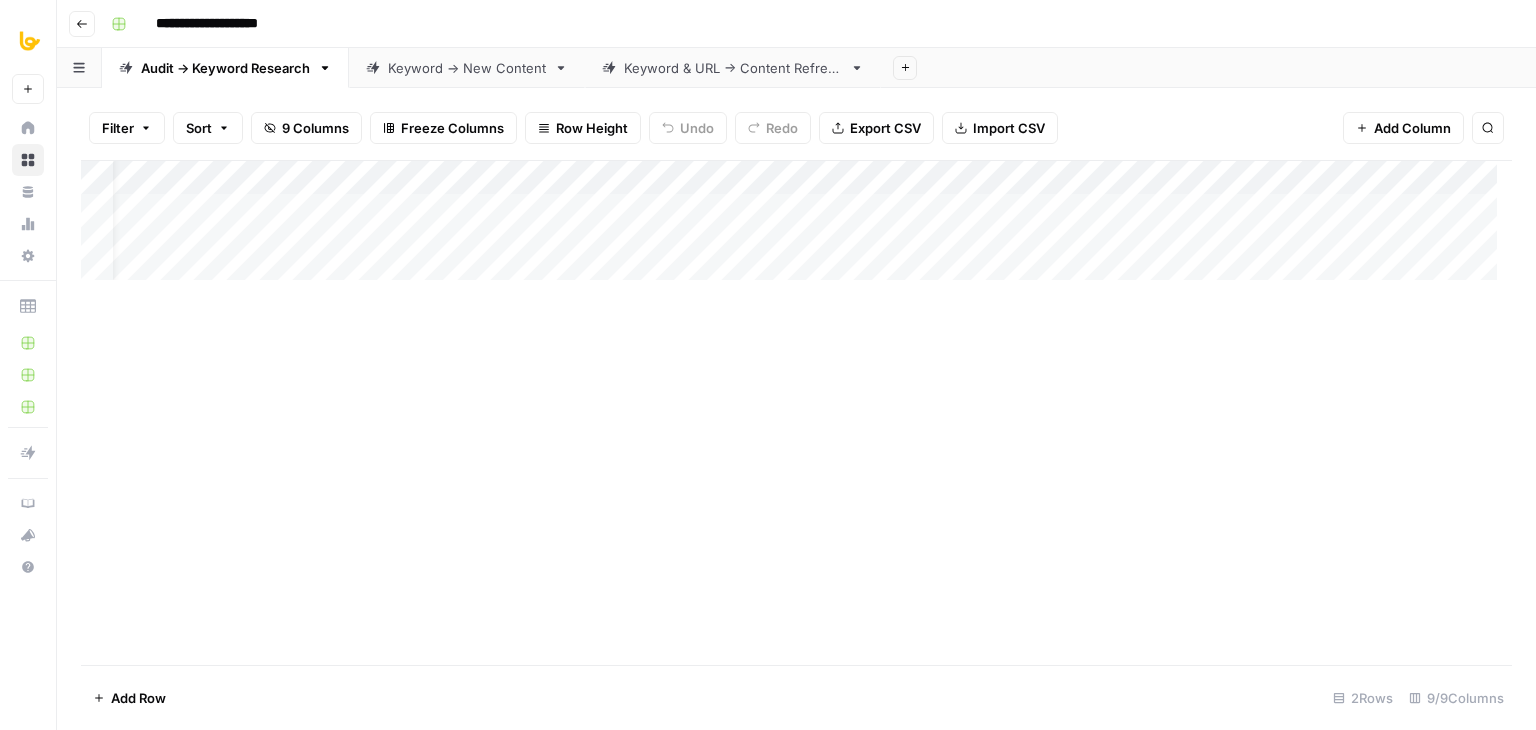 scroll, scrollTop: 0, scrollLeft: 0, axis: both 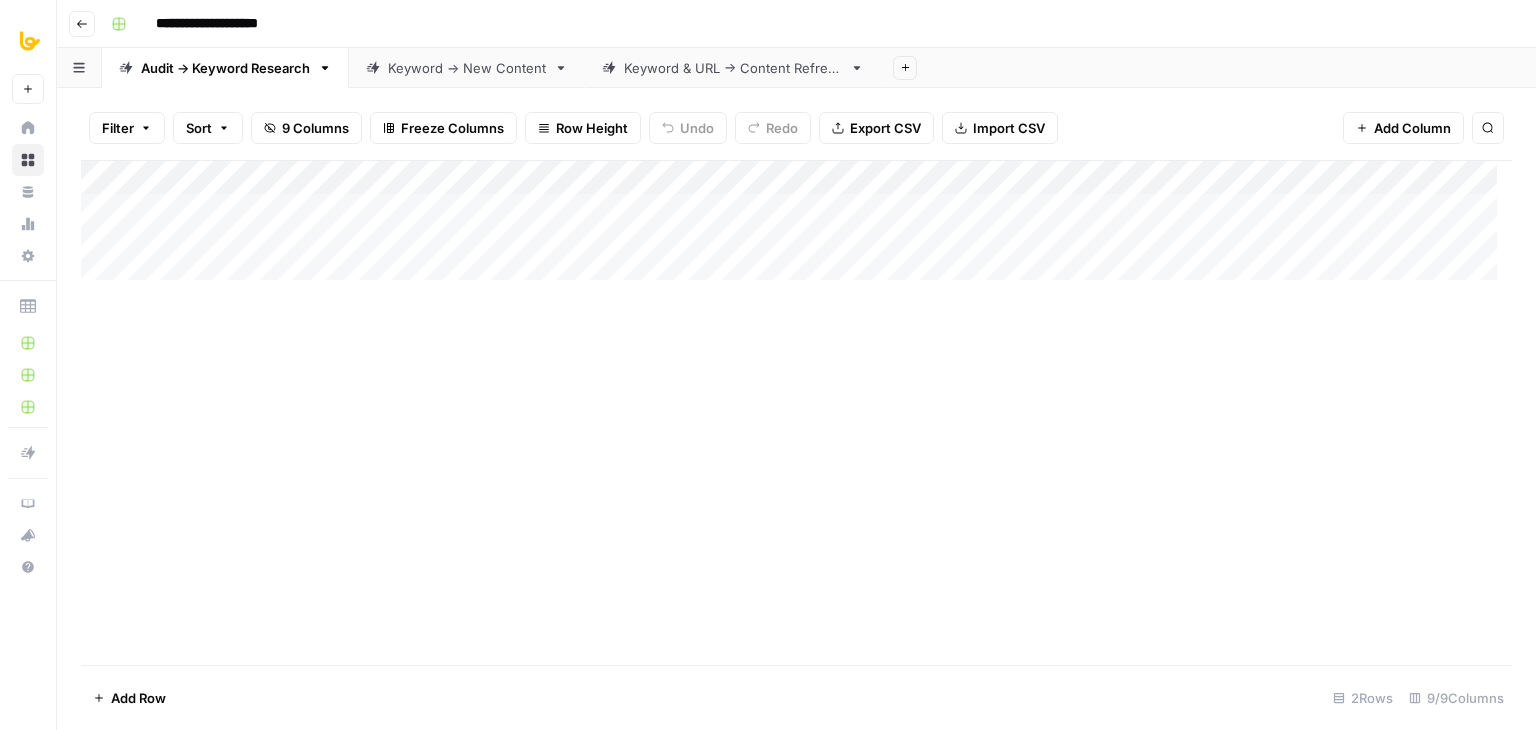 click on "Audit -> Keyword Research" at bounding box center [225, 68] 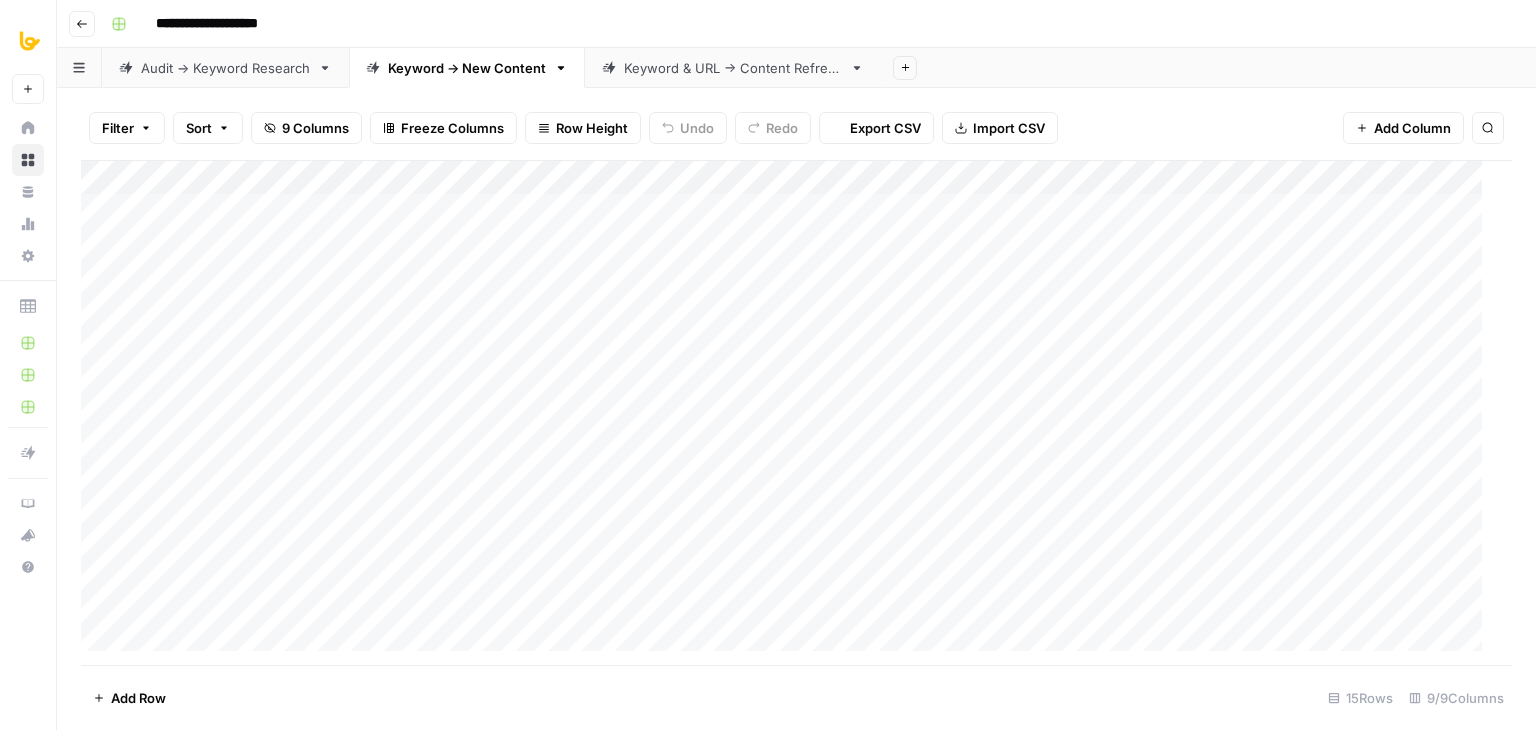 click on "Keyword & URL -> Content Refresh" at bounding box center (733, 68) 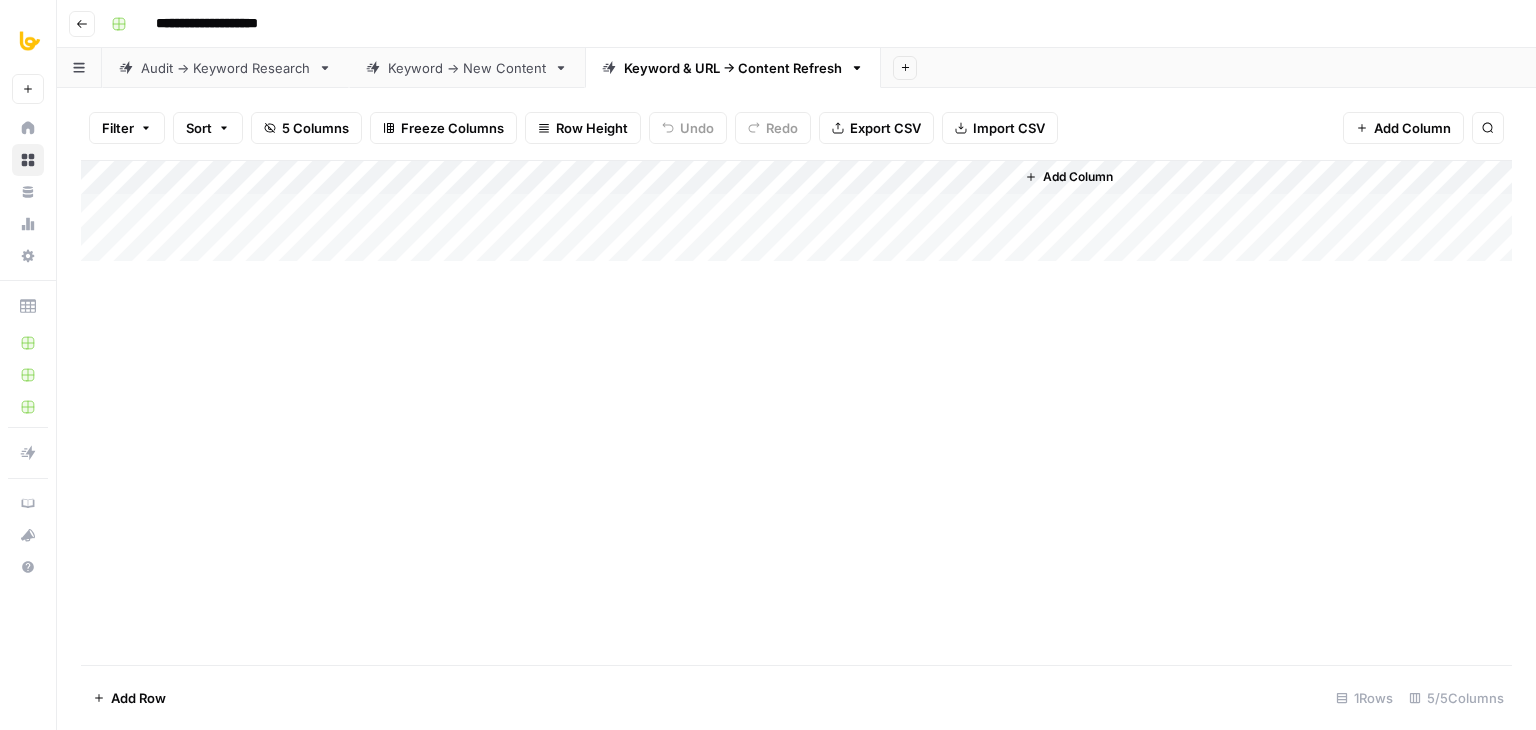 click on "Audit -> Keyword Research" at bounding box center [225, 68] 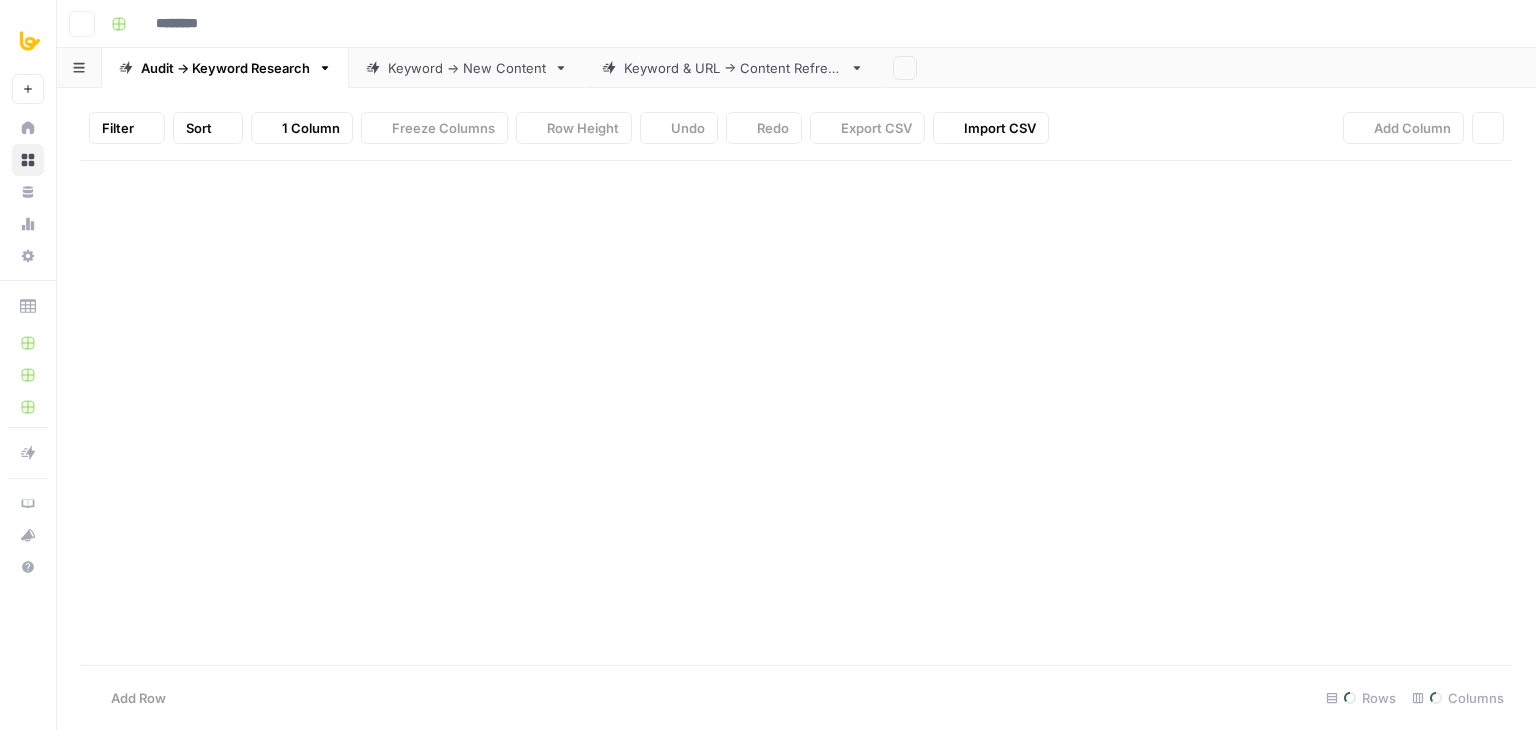 type on "**********" 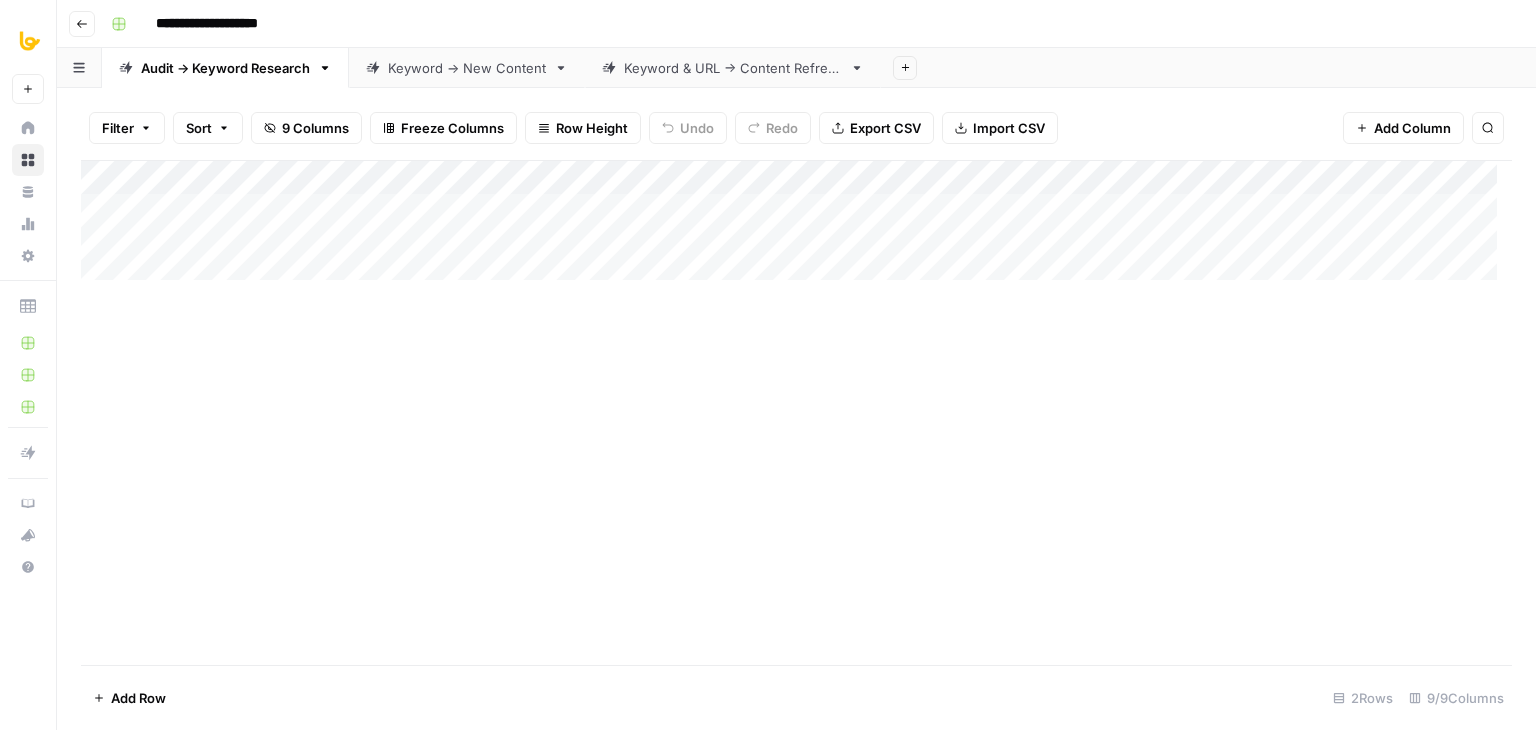 scroll, scrollTop: 0, scrollLeft: 0, axis: both 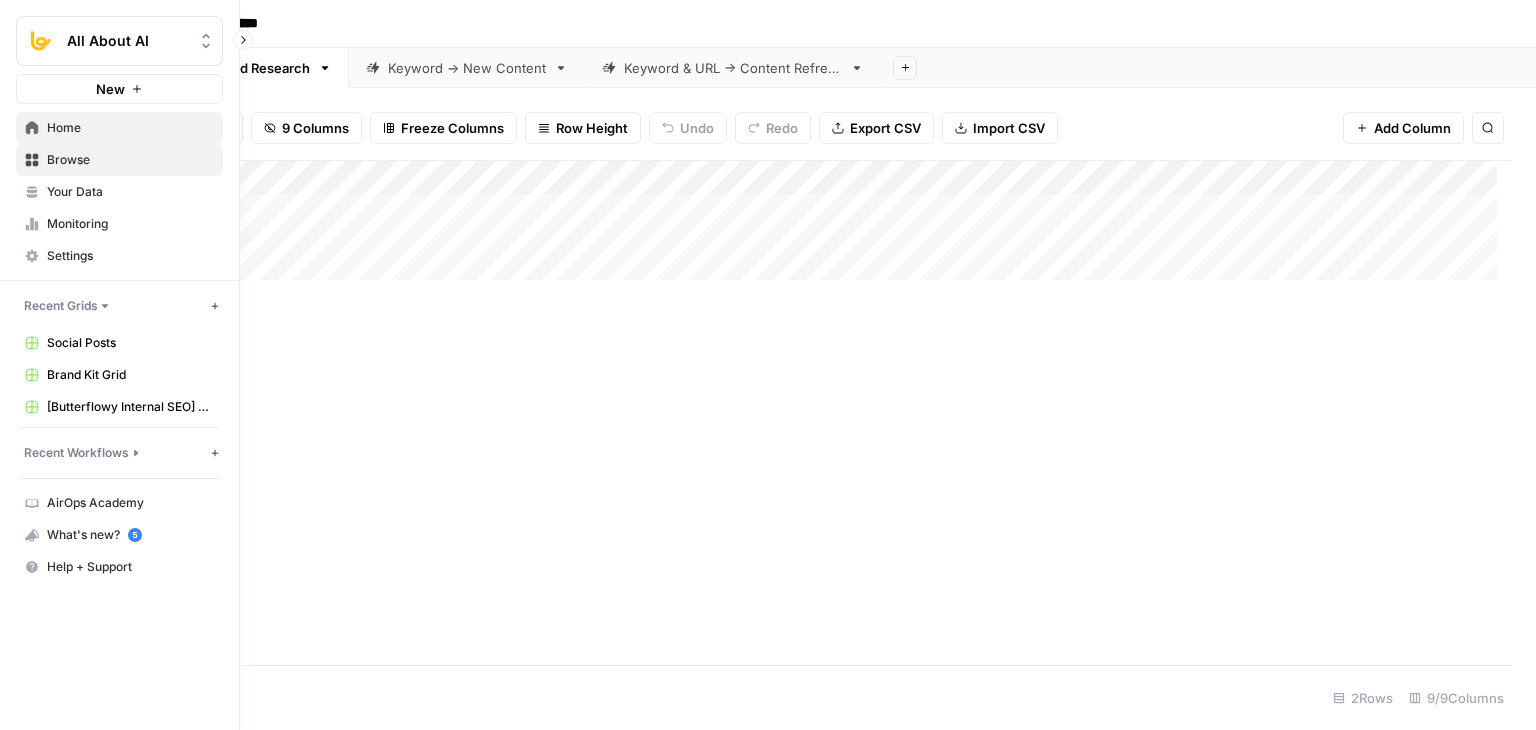click 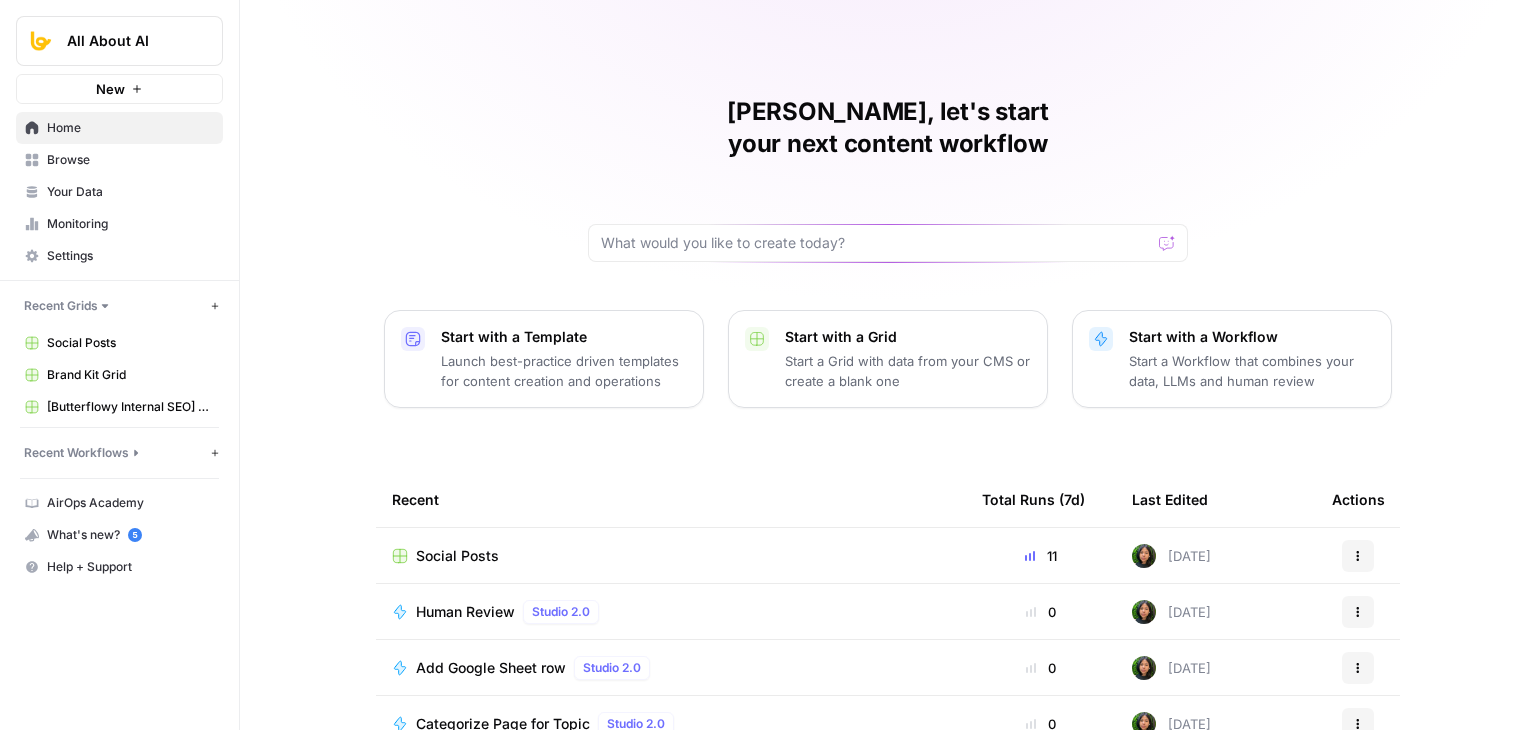 scroll, scrollTop: 100, scrollLeft: 0, axis: vertical 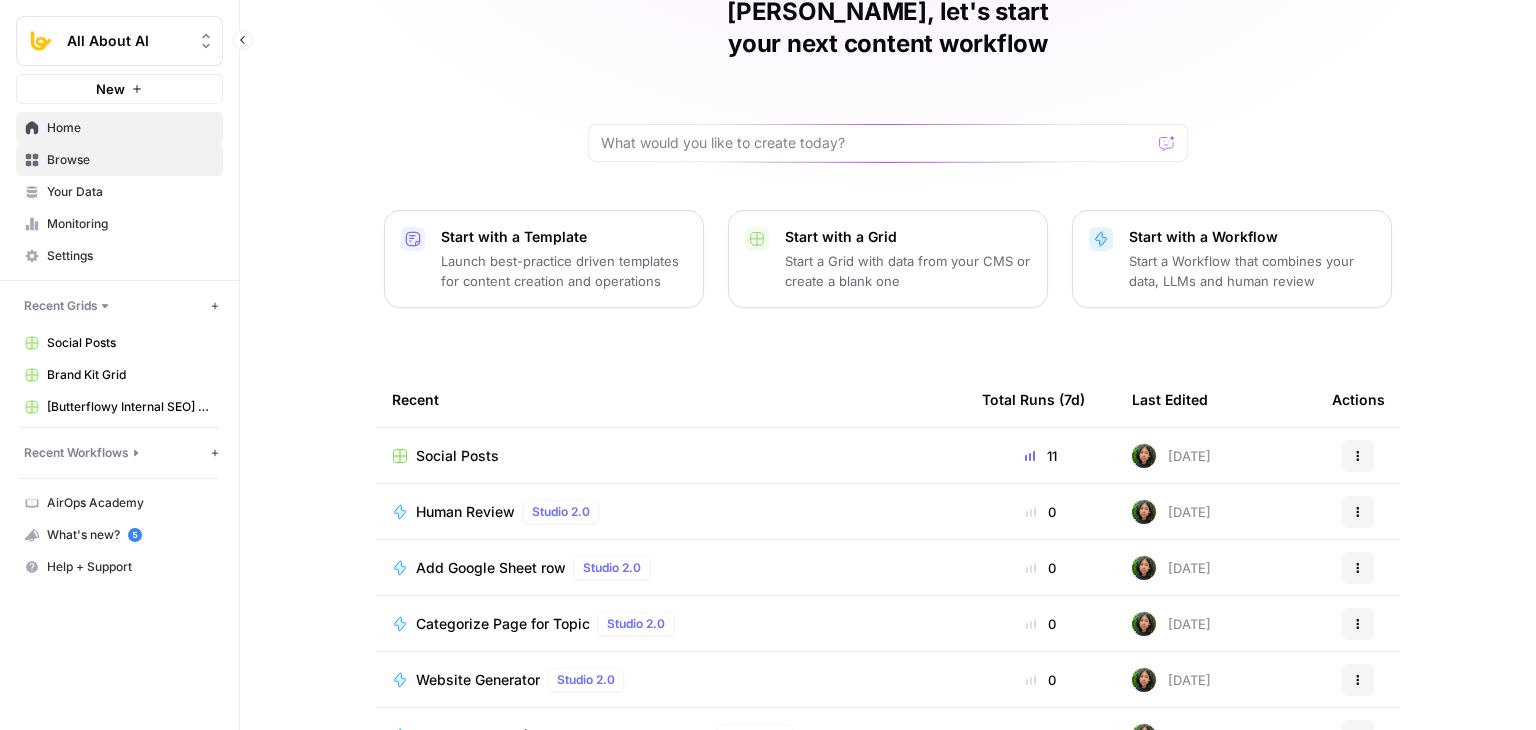 click on "Browse" at bounding box center [130, 160] 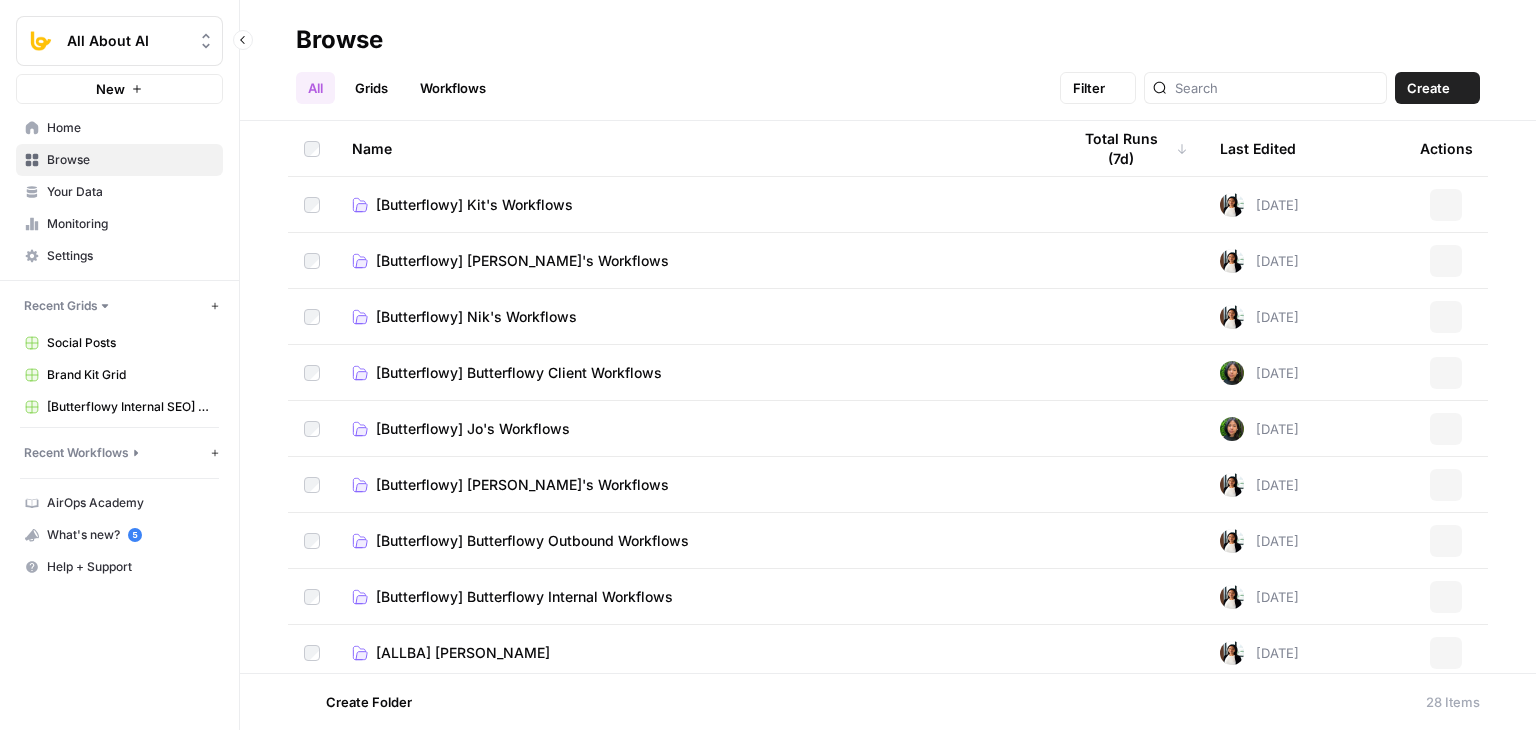 scroll, scrollTop: 0, scrollLeft: 0, axis: both 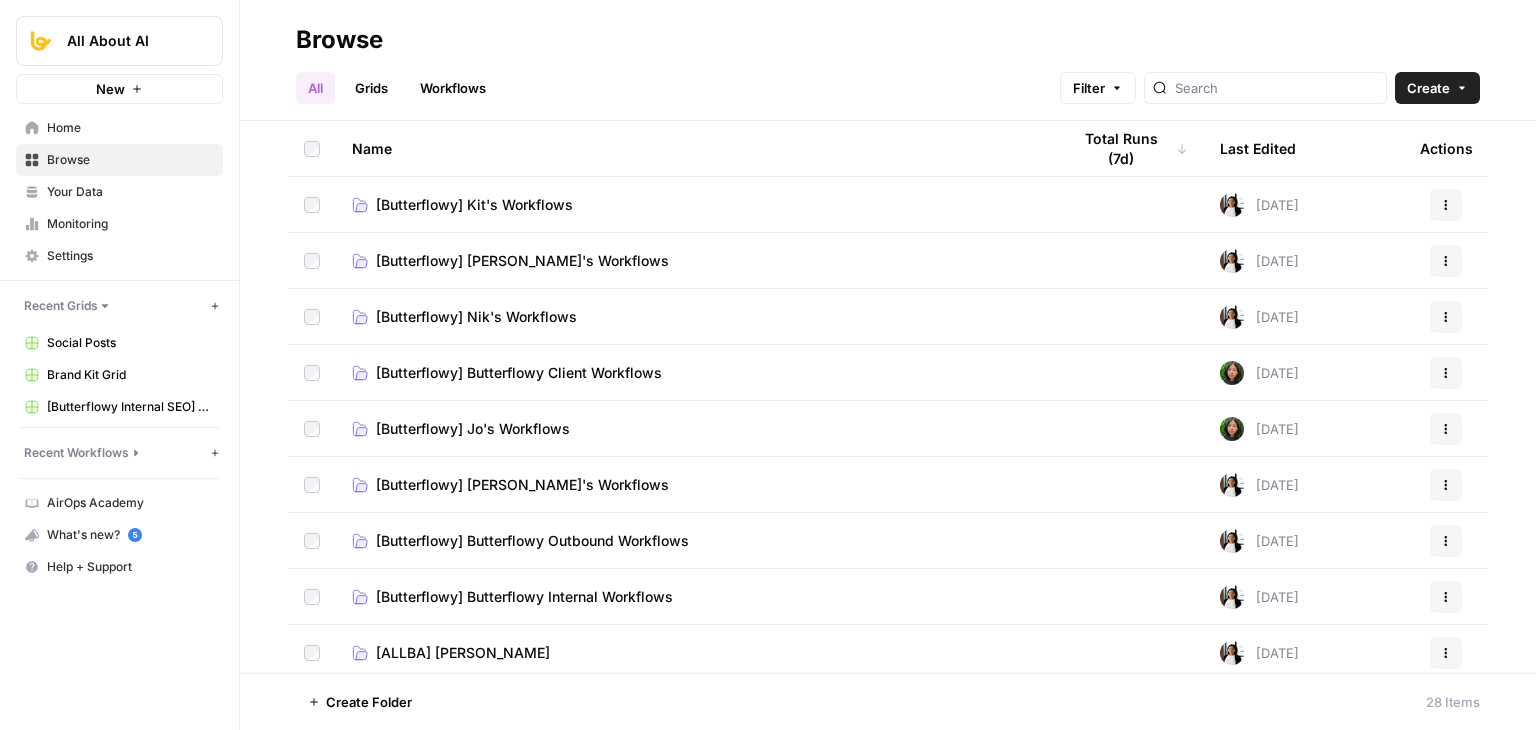click on "[Butterflowy] Jo's Workflows" at bounding box center (473, 429) 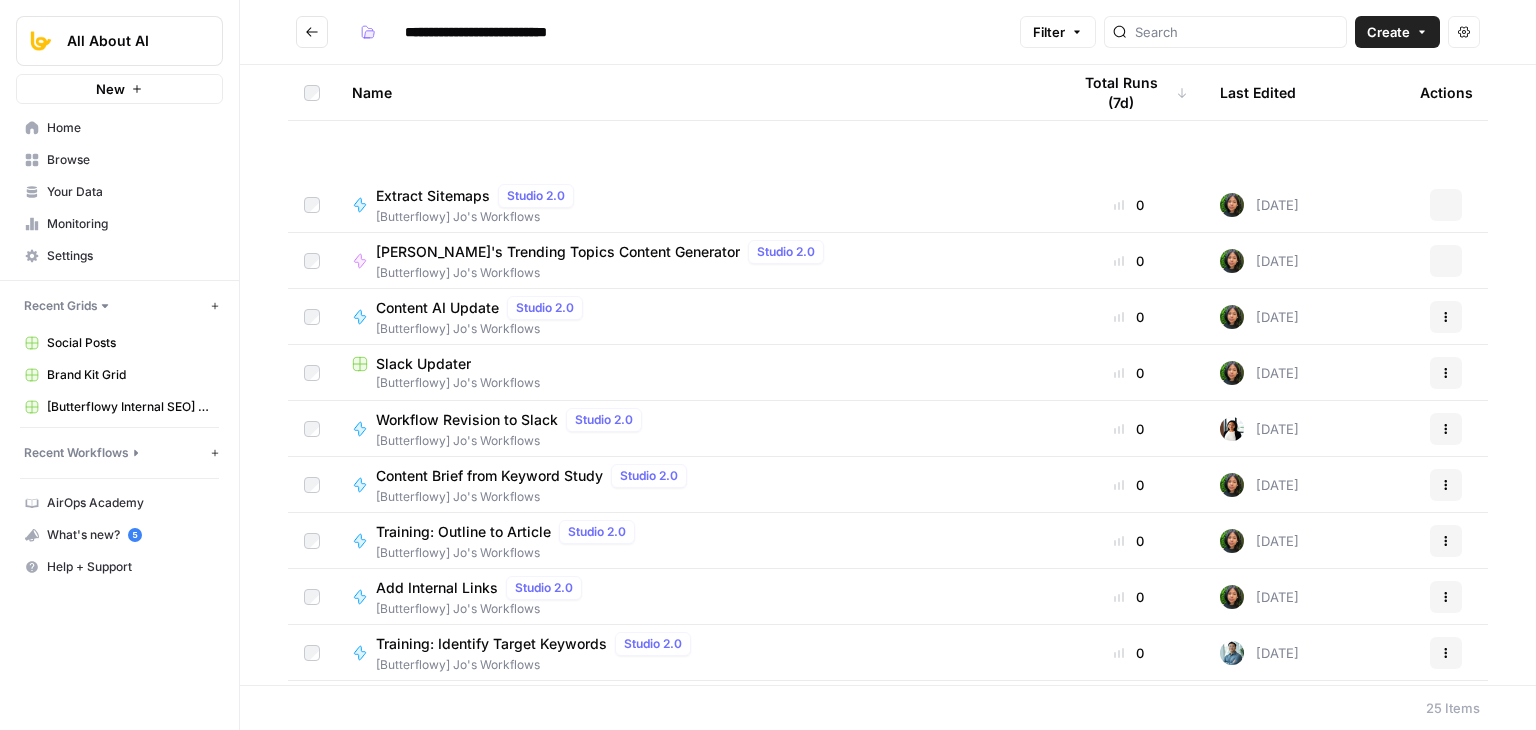 scroll, scrollTop: 400, scrollLeft: 0, axis: vertical 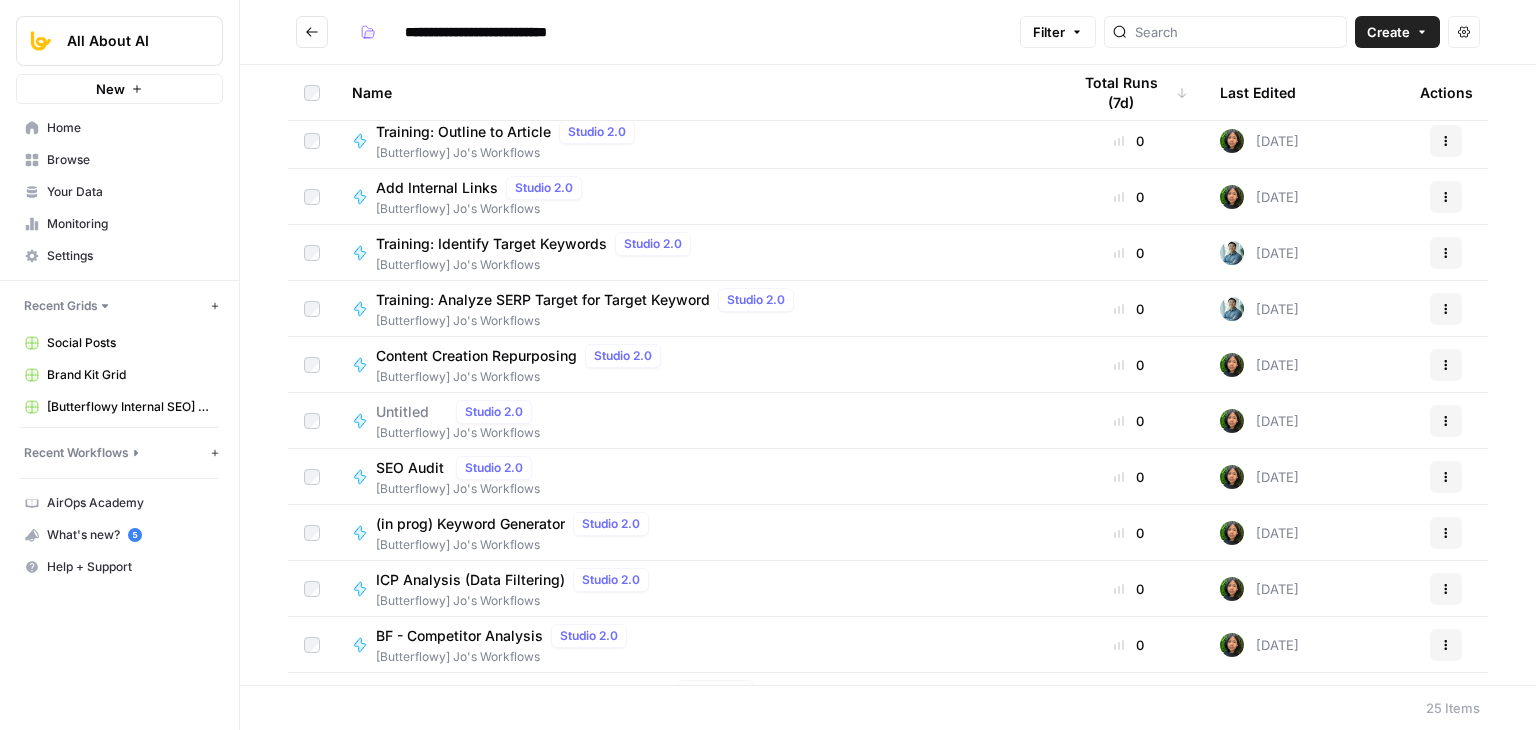 click on "Untitled" at bounding box center [412, 412] 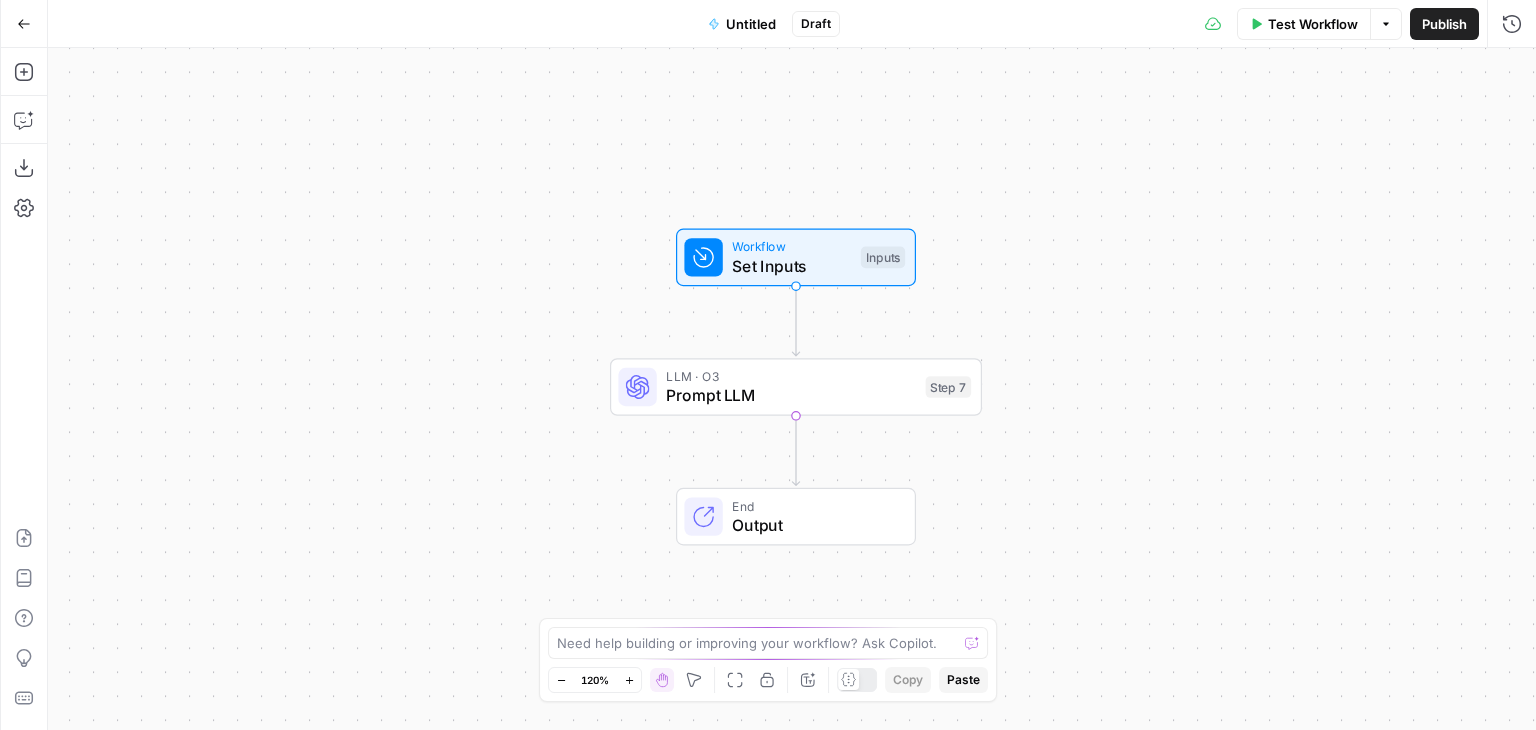 drag, startPoint x: 295, startPoint y: 209, endPoint x: 347, endPoint y: 153, distance: 76.41989 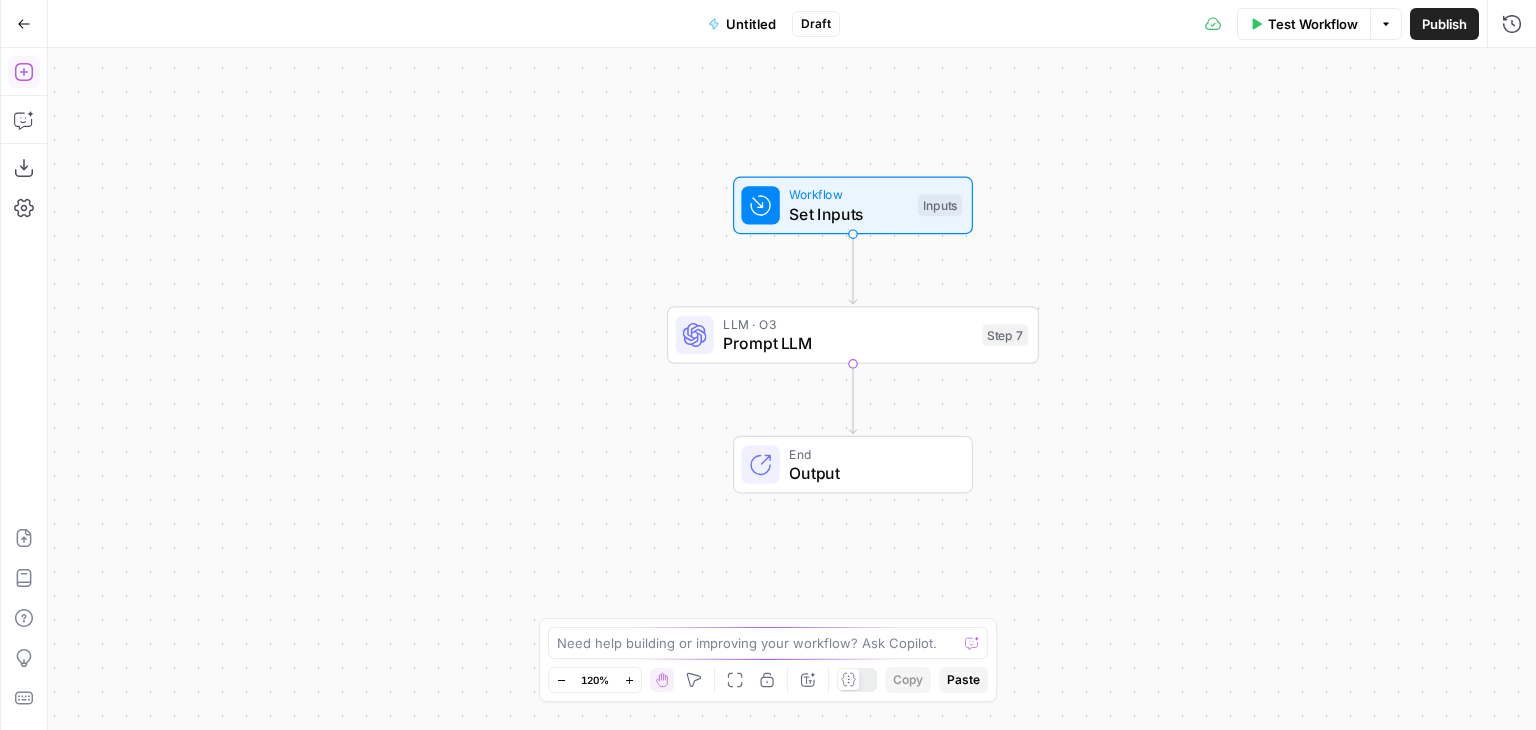click 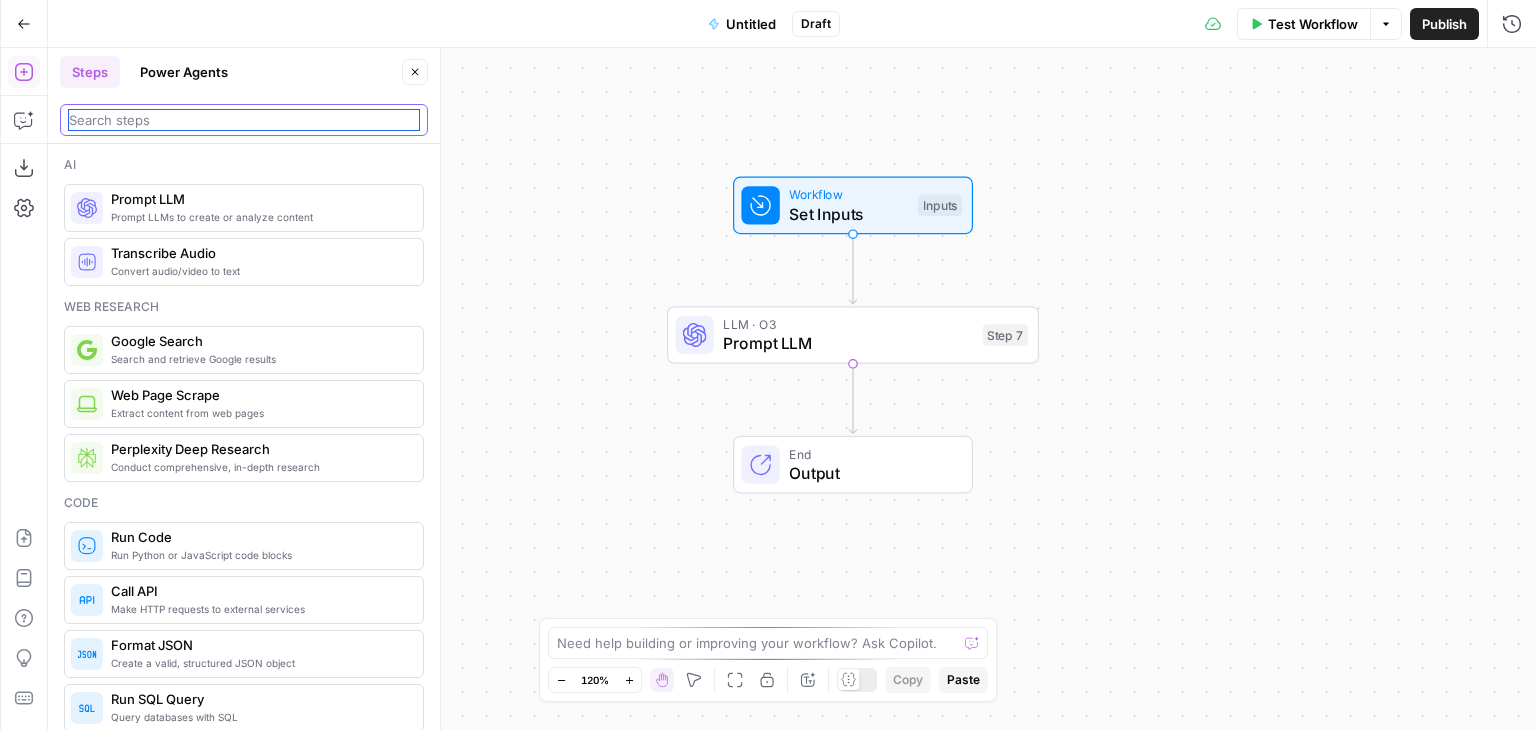 click at bounding box center (244, 120) 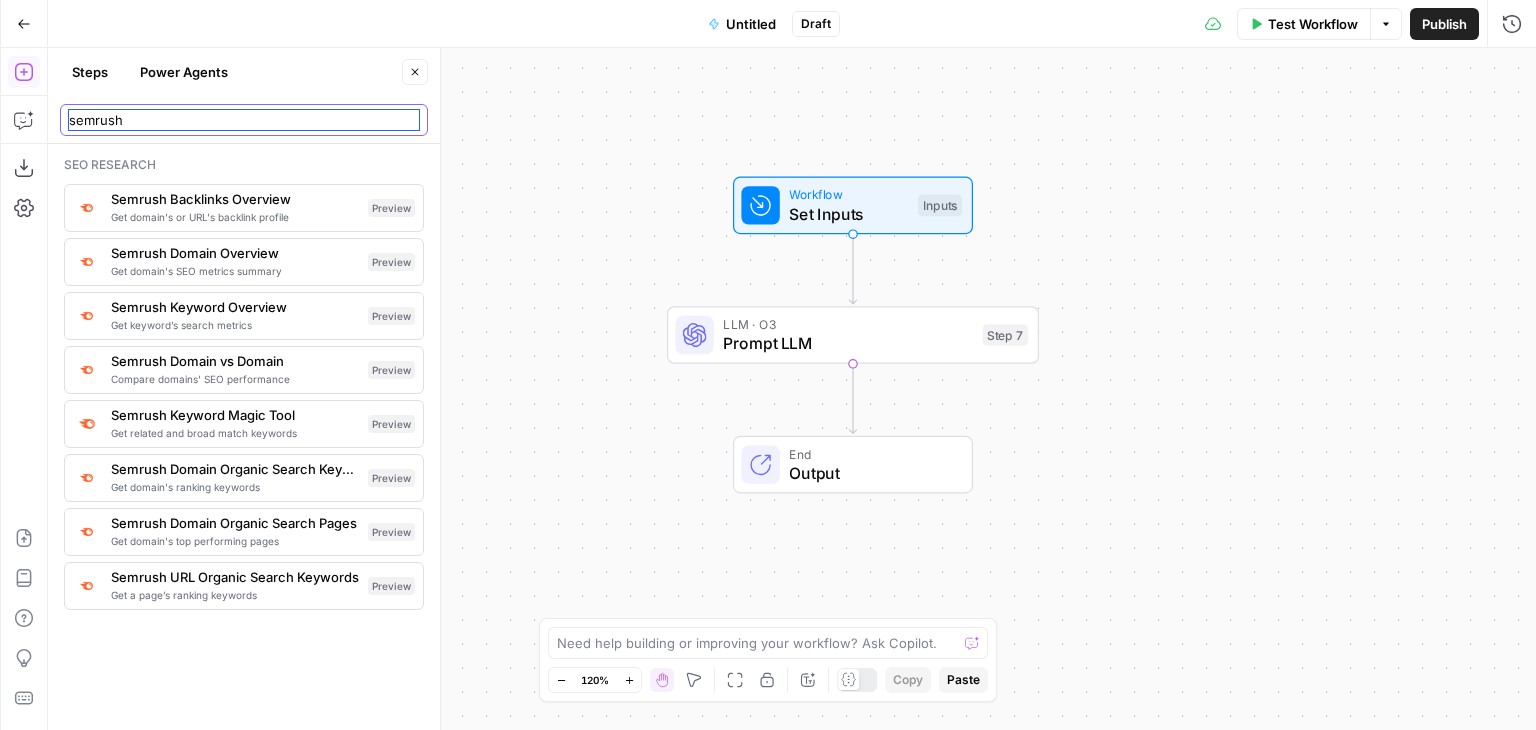 type on "semrush" 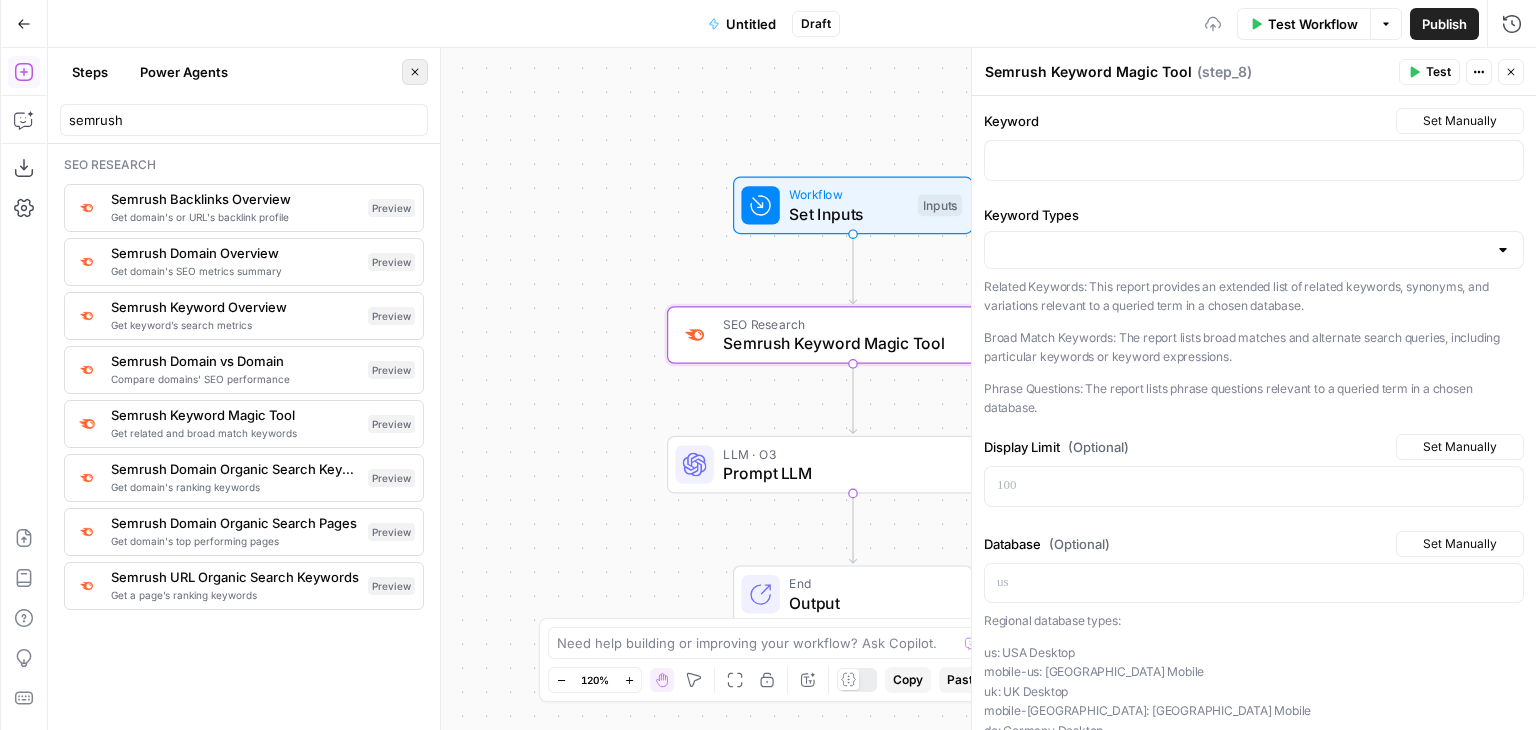 click 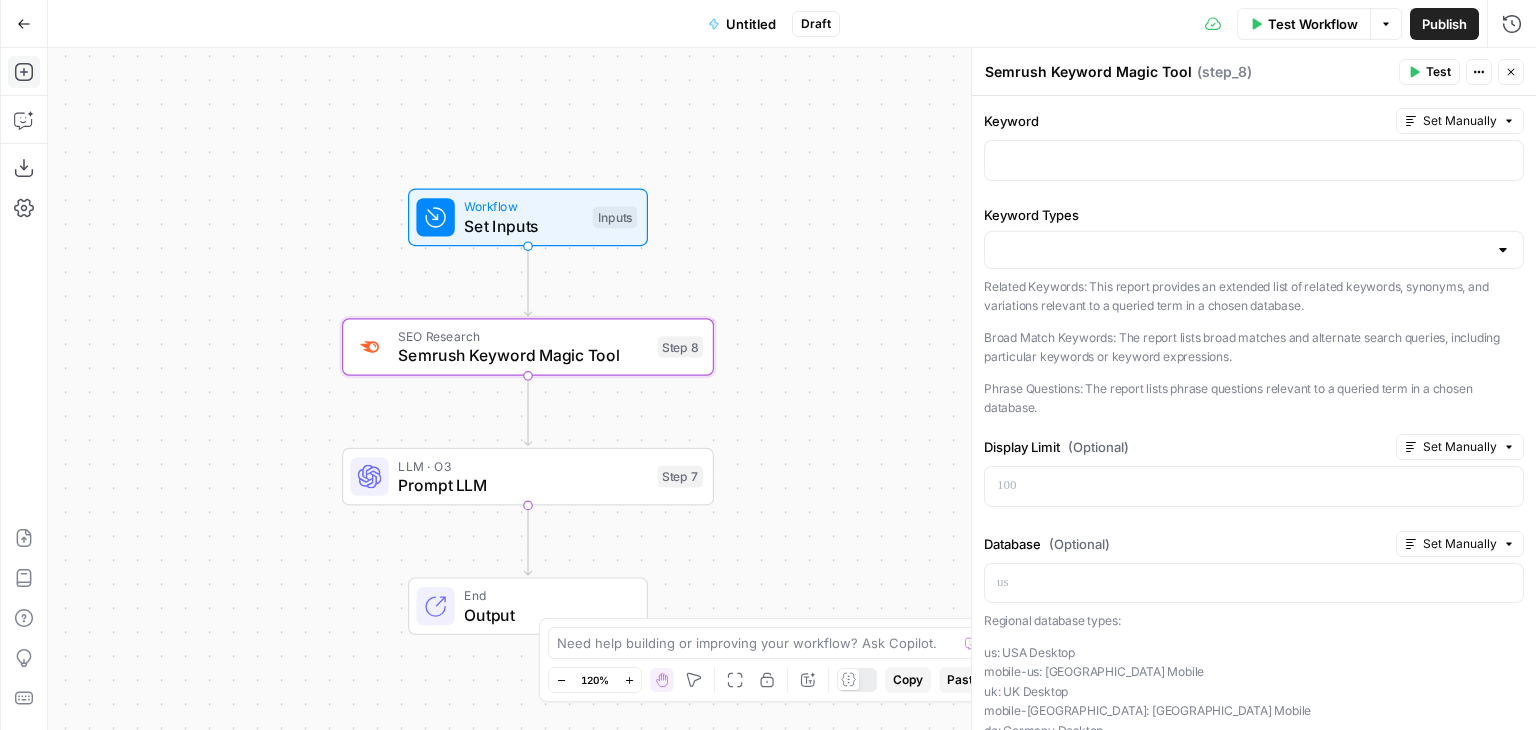 drag, startPoint x: 380, startPoint y: 195, endPoint x: 243, endPoint y: 186, distance: 137.2953 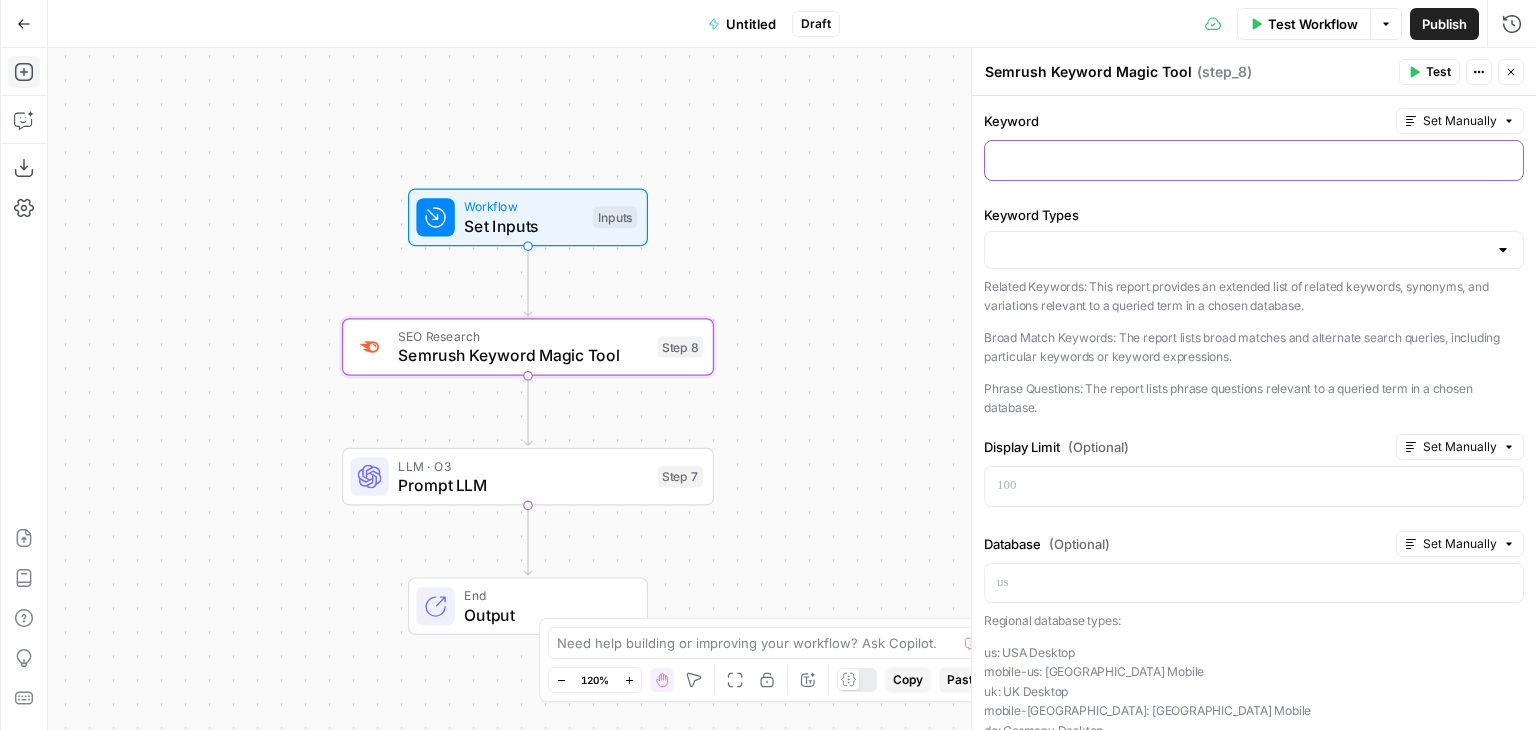 click at bounding box center (1254, 160) 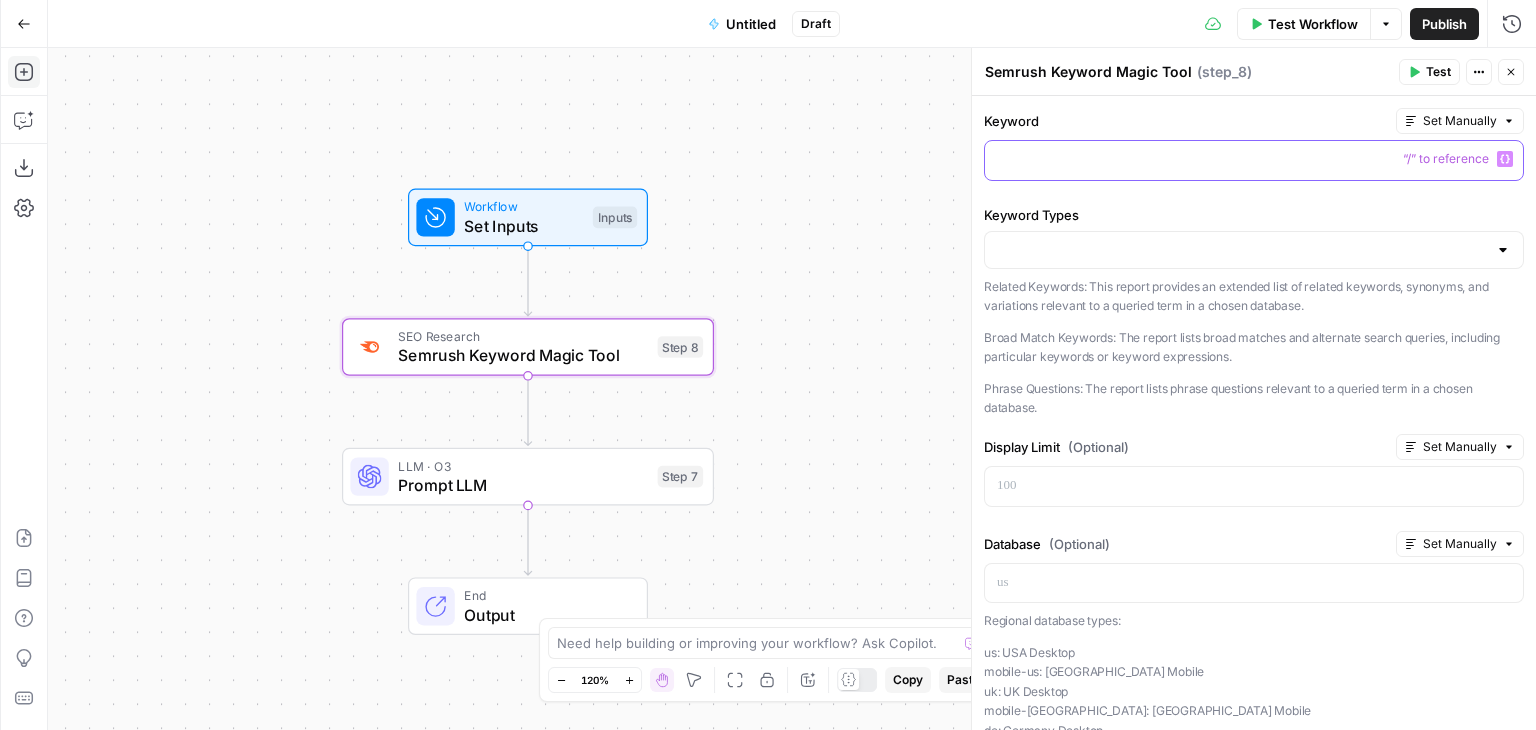 type 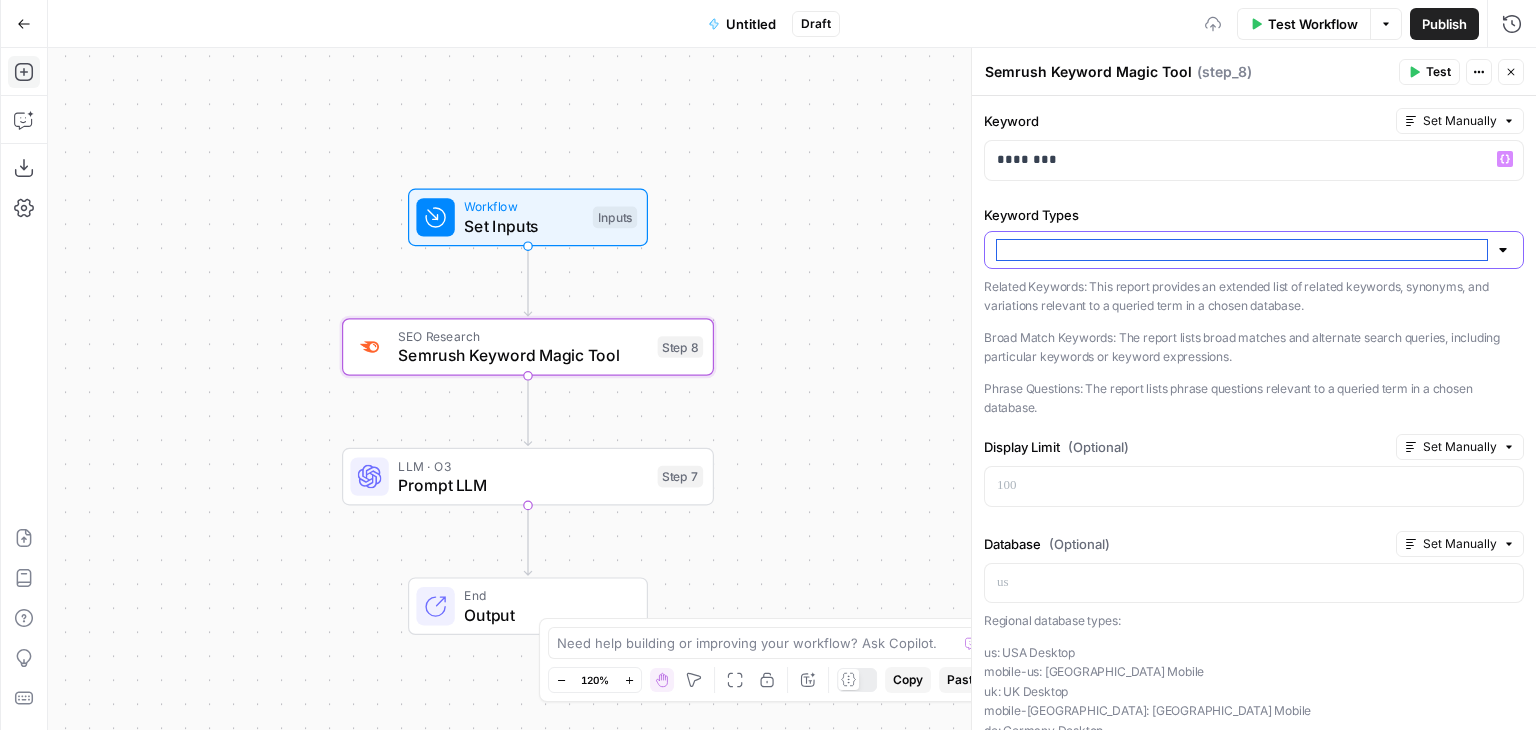 click on "Keyword Types" at bounding box center (1242, 250) 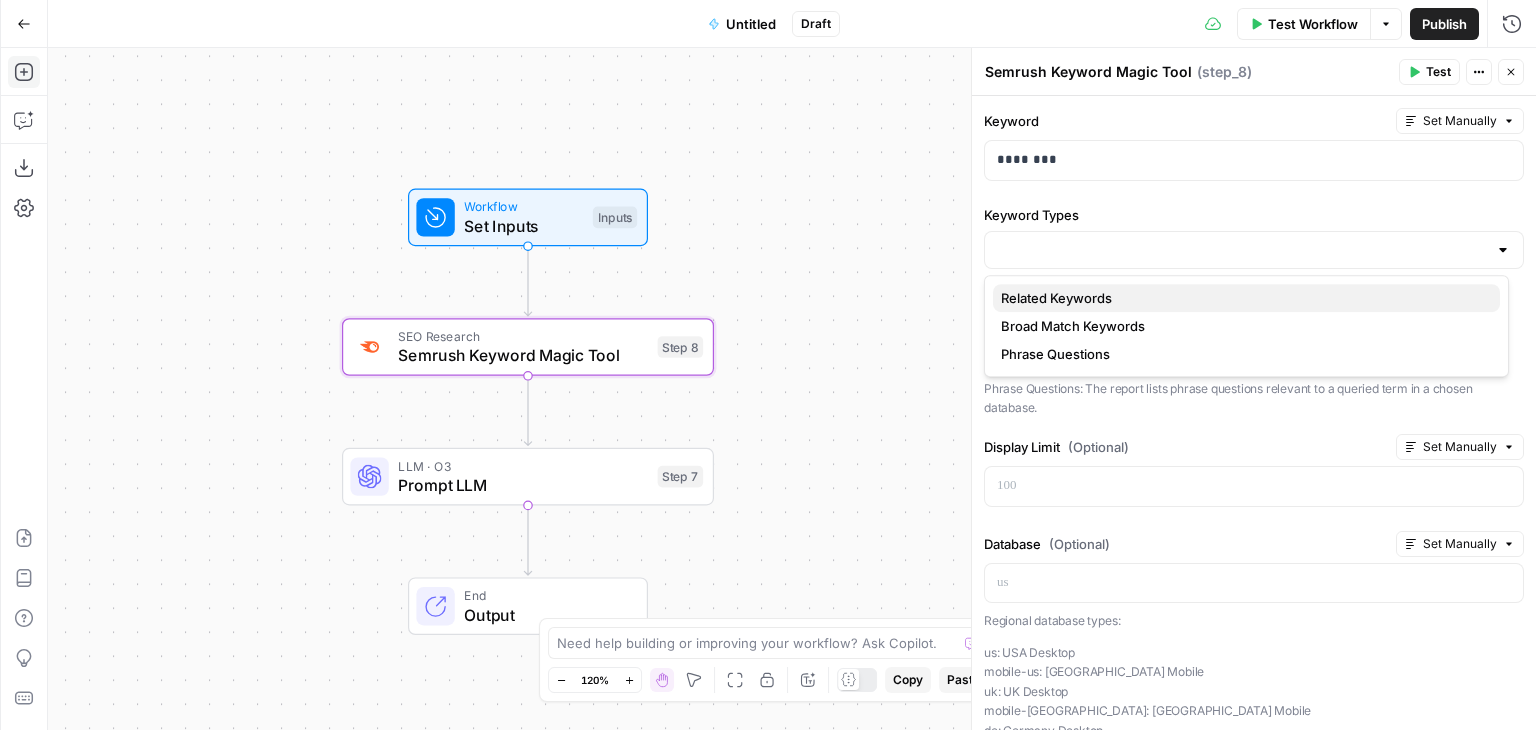 click on "Related Keywords" at bounding box center [1056, 298] 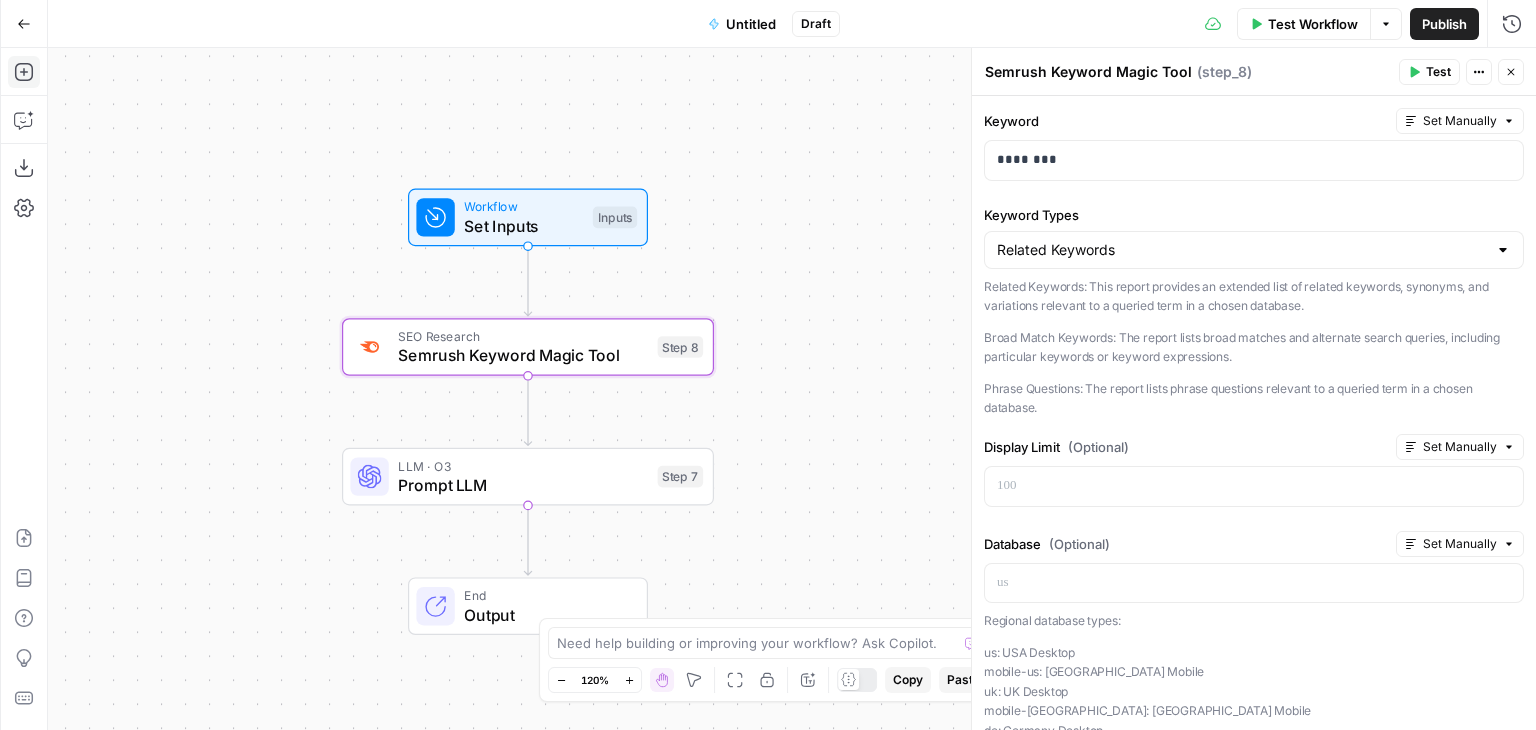 drag, startPoint x: 1184, startPoint y: 343, endPoint x: 1195, endPoint y: 425, distance: 82.73451 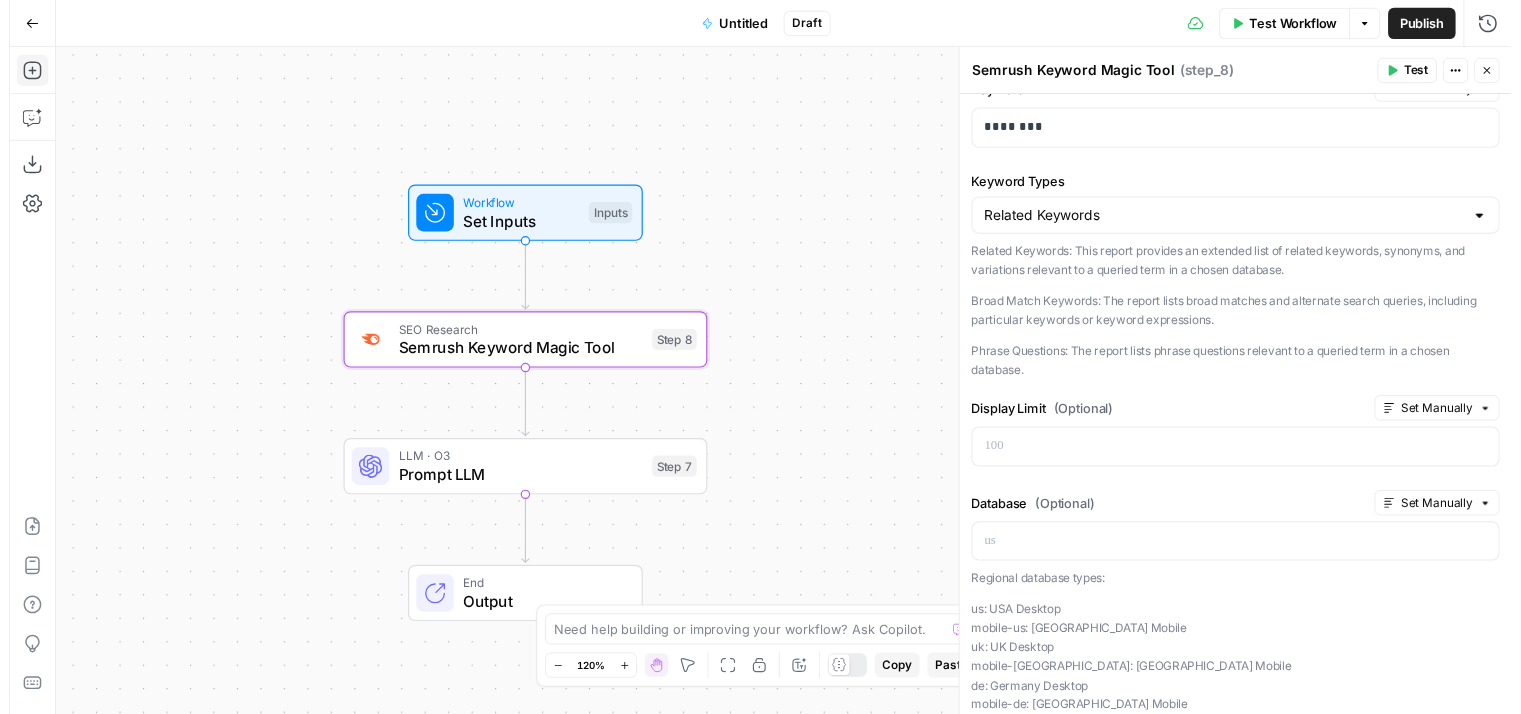 scroll, scrollTop: 0, scrollLeft: 0, axis: both 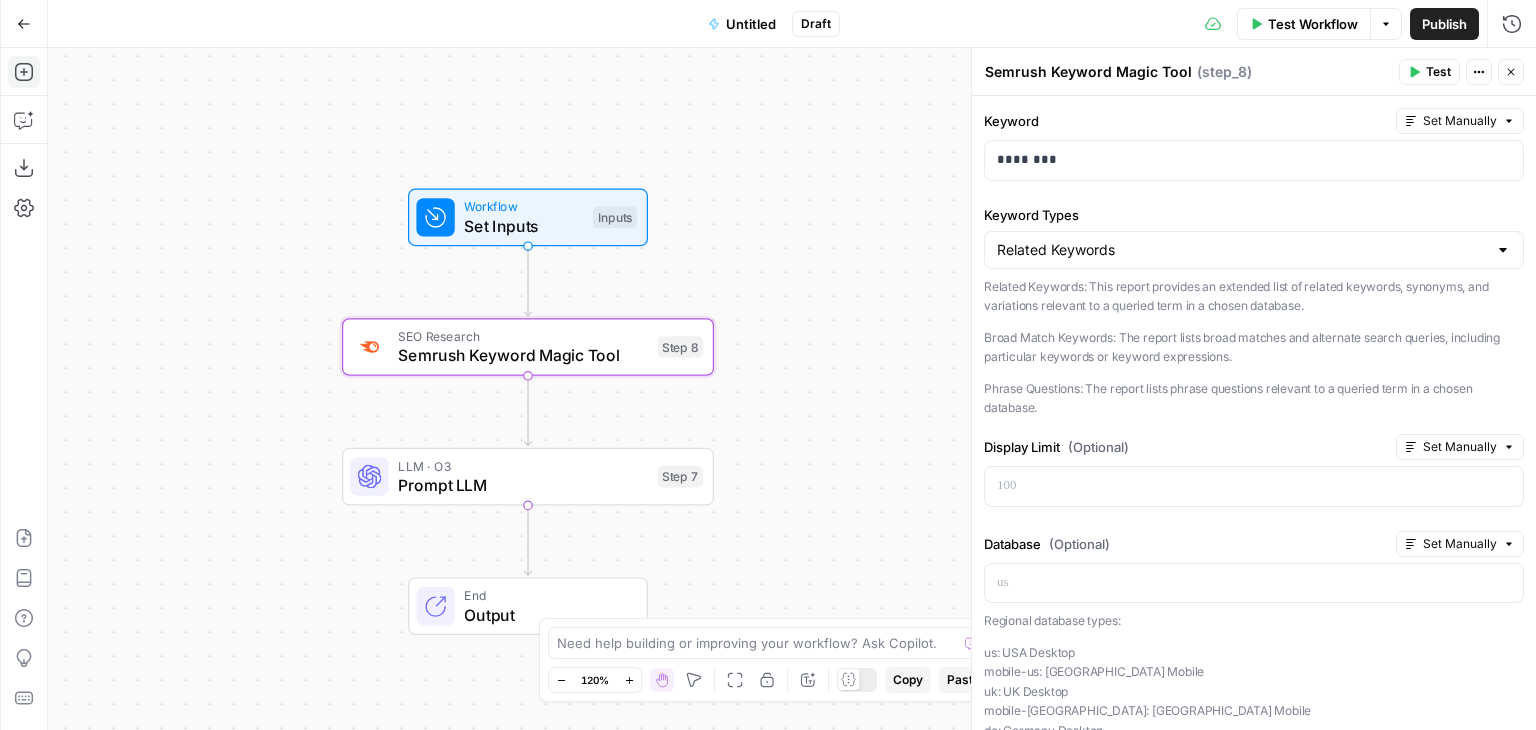 drag, startPoint x: 1251, startPoint y: 273, endPoint x: 1387, endPoint y: 95, distance: 224.00893 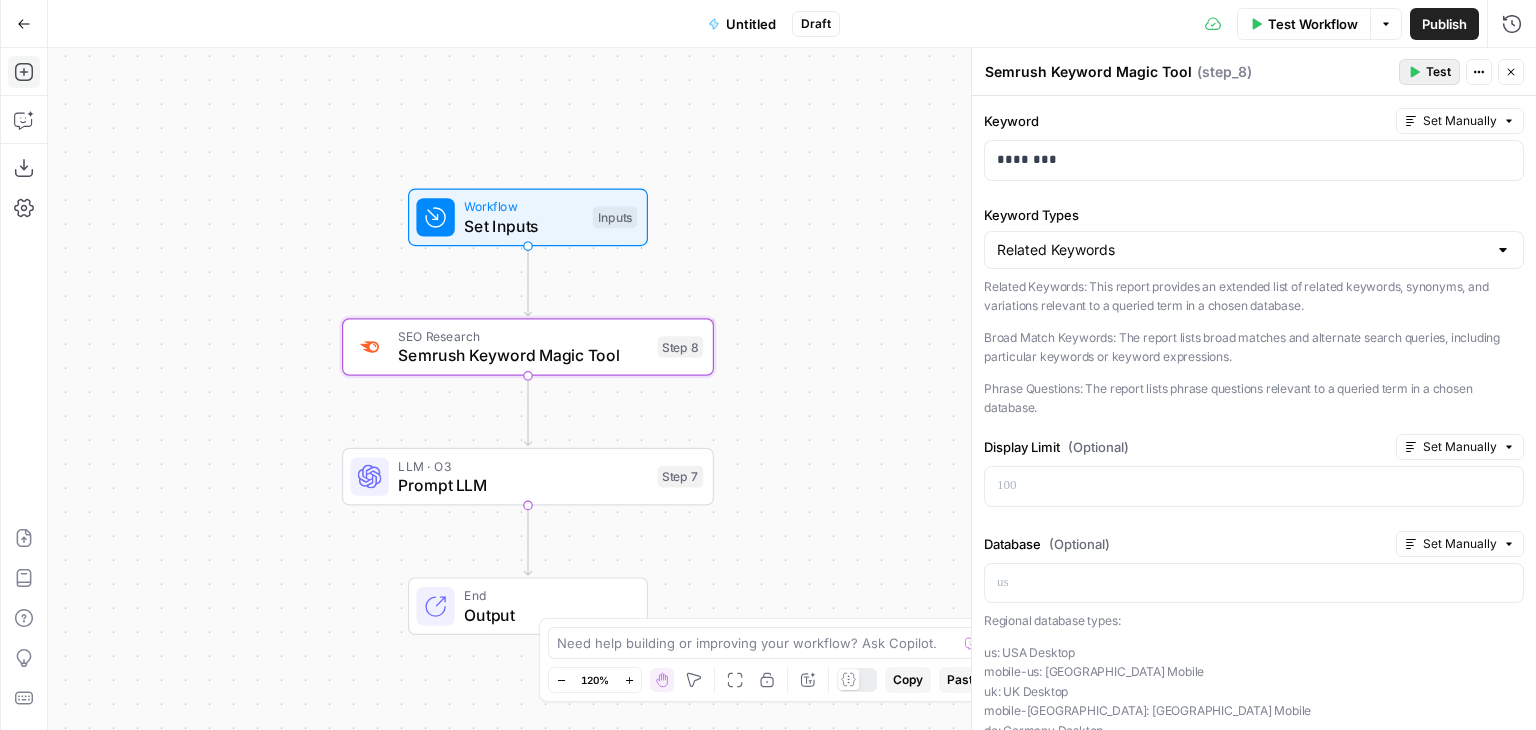 click 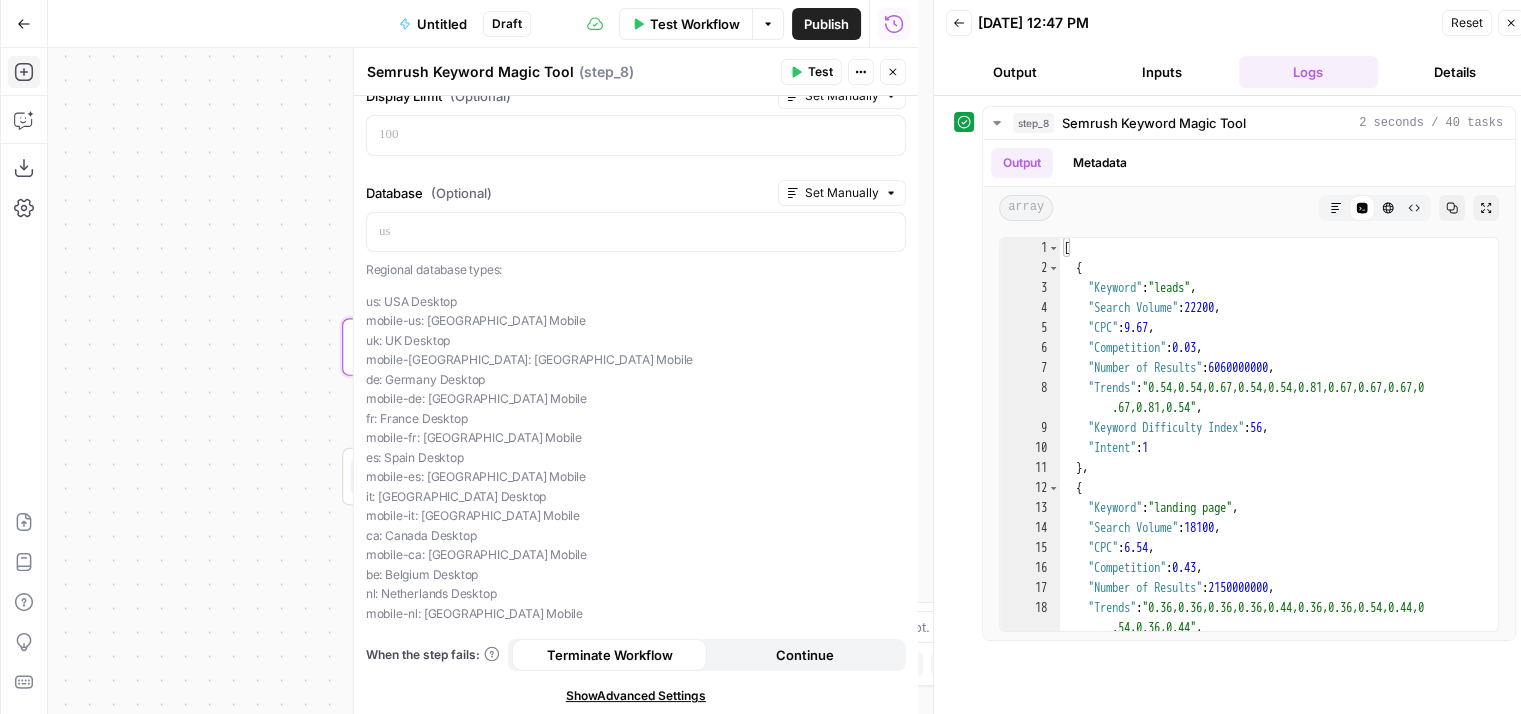 scroll, scrollTop: 0, scrollLeft: 0, axis: both 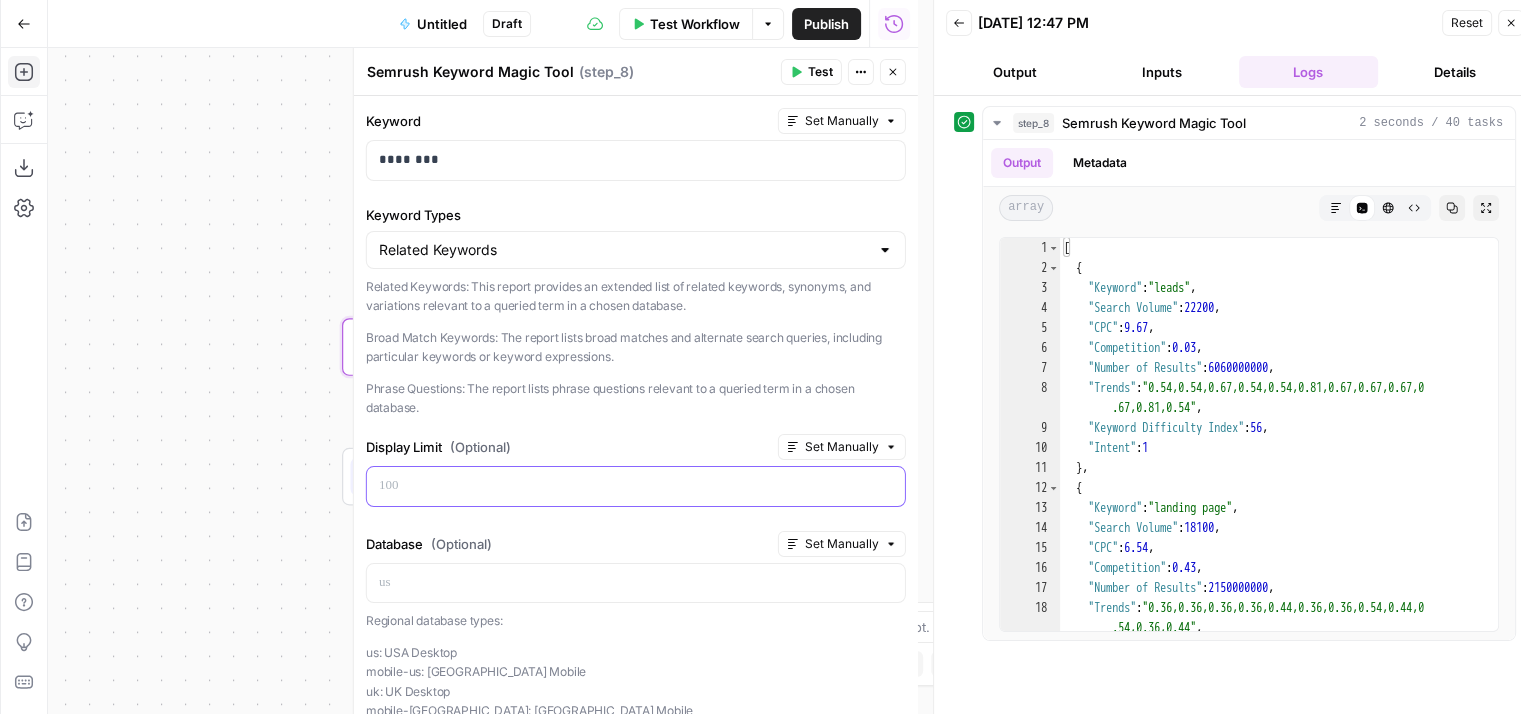 click at bounding box center [636, 485] 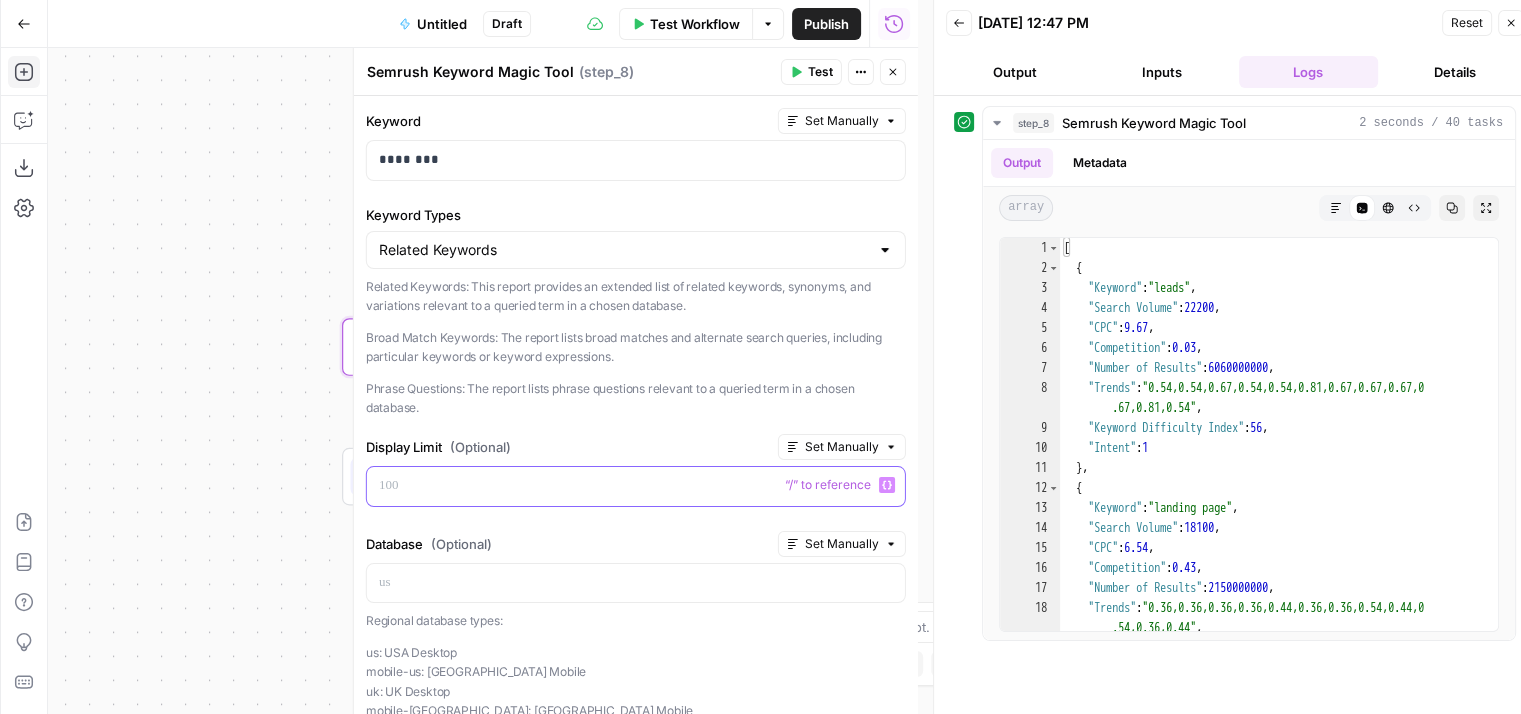 type 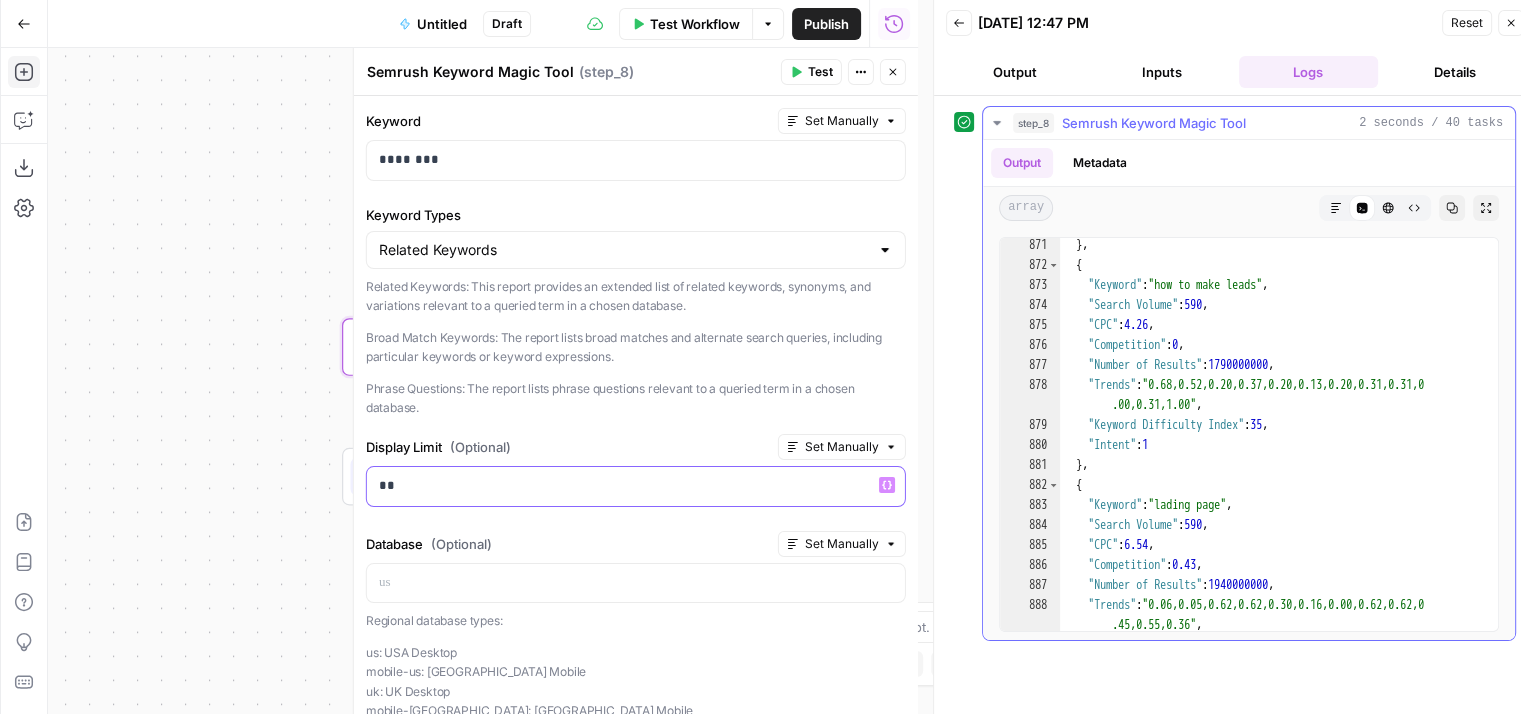 scroll, scrollTop: 21645, scrollLeft: 0, axis: vertical 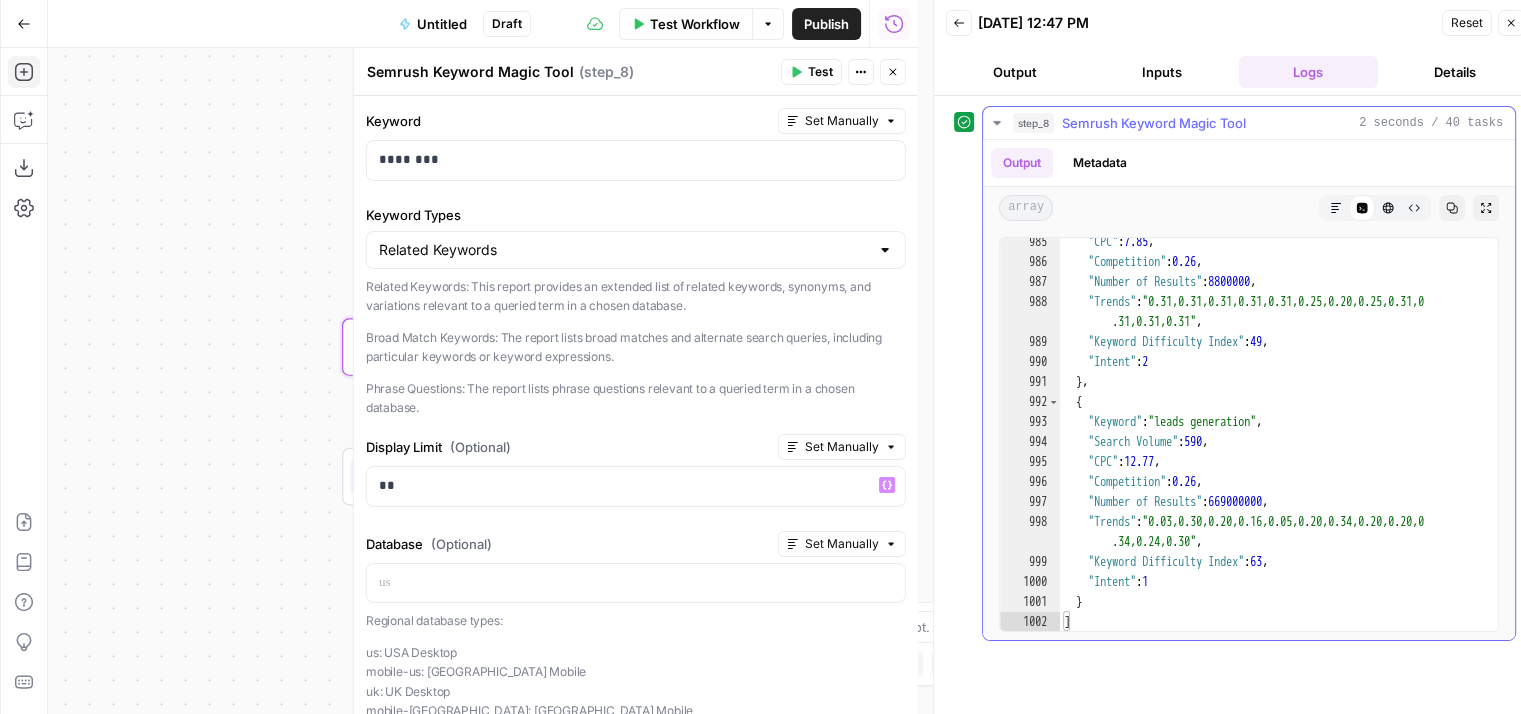 click on ""CPC" :  7.85 ,      "Competition" :  0.26 ,      "Number of Results" :  8800000 ,      "Trends" :  "0.31,0.31,0.31,0.31,0.31,0.25,0.20,0.25,0.31,0          .31,0.31,0.31" ,      "Keyword Difficulty Index" :  49 ,      "Intent" :  2    } ,    {      "Keyword" :  "leads generation" ,      "Search Volume" :  590 ,      "CPC" :  12.77 ,      "Competition" :  0.26 ,      "Number of Results" :  669000000 ,      "Trends" :  "0.03,0.30,0.20,0.16,0.05,0.20,0.34,0.20,0.20,0          .34,0.24,0.30" ,      "Keyword Difficulty Index" :  63 ,      "Intent" :  1    } ]" at bounding box center (1272, 449) 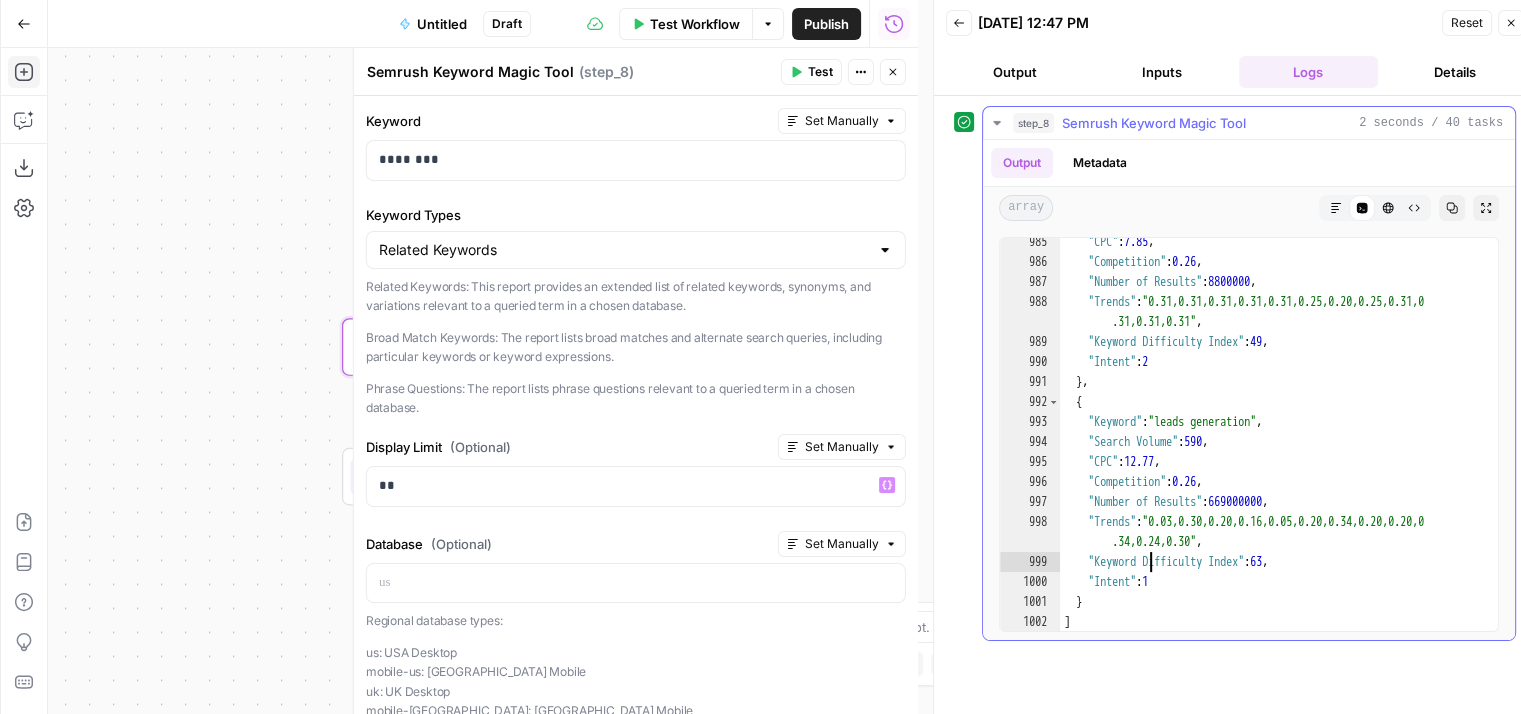 click on ""CPC" :  7.85 ,      "Competition" :  0.26 ,      "Number of Results" :  8800000 ,      "Trends" :  "0.31,0.31,0.31,0.31,0.31,0.25,0.20,0.25,0.31,0          .31,0.31,0.31" ,      "Keyword Difficulty Index" :  49 ,      "Intent" :  2    } ,    {      "Keyword" :  "leads generation" ,      "Search Volume" :  590 ,      "CPC" :  12.77 ,      "Competition" :  0.26 ,      "Number of Results" :  669000000 ,      "Trends" :  "0.03,0.30,0.20,0.16,0.05,0.20,0.34,0.20,0.20,0          .34,0.24,0.30" ,      "Keyword Difficulty Index" :  63 ,      "Intent" :  1    } ]" at bounding box center (1272, 449) 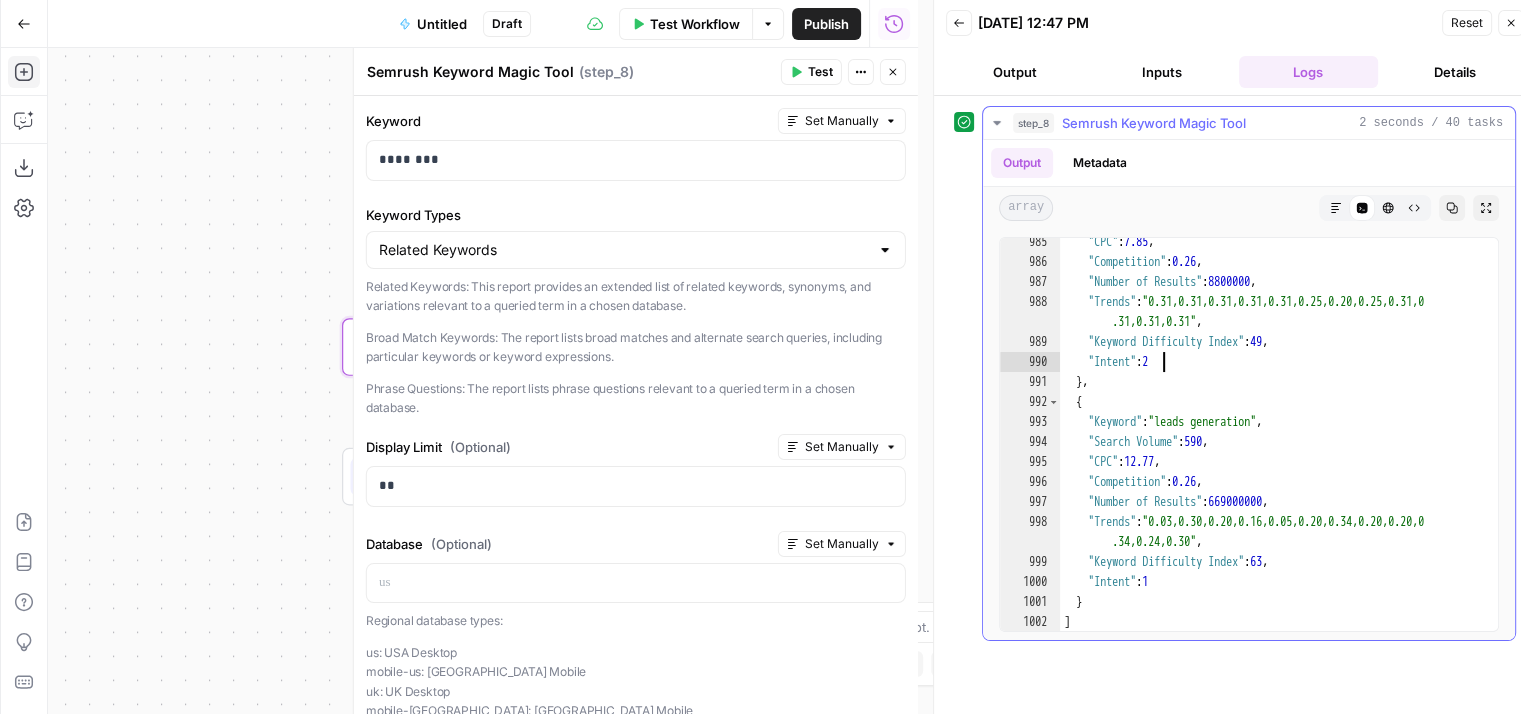 click on ""CPC" :  7.85 ,      "Competition" :  0.26 ,      "Number of Results" :  8800000 ,      "Trends" :  "0.31,0.31,0.31,0.31,0.31,0.25,0.20,0.25,0.31,0          .31,0.31,0.31" ,      "Keyword Difficulty Index" :  49 ,      "Intent" :  2    } ,    {      "Keyword" :  "leads generation" ,      "Search Volume" :  590 ,      "CPC" :  12.77 ,      "Competition" :  0.26 ,      "Number of Results" :  669000000 ,      "Trends" :  "0.03,0.30,0.20,0.16,0.05,0.20,0.34,0.20,0.20,0          .34,0.24,0.30" ,      "Keyword Difficulty Index" :  63 ,      "Intent" :  1    } ]" at bounding box center (1272, 449) 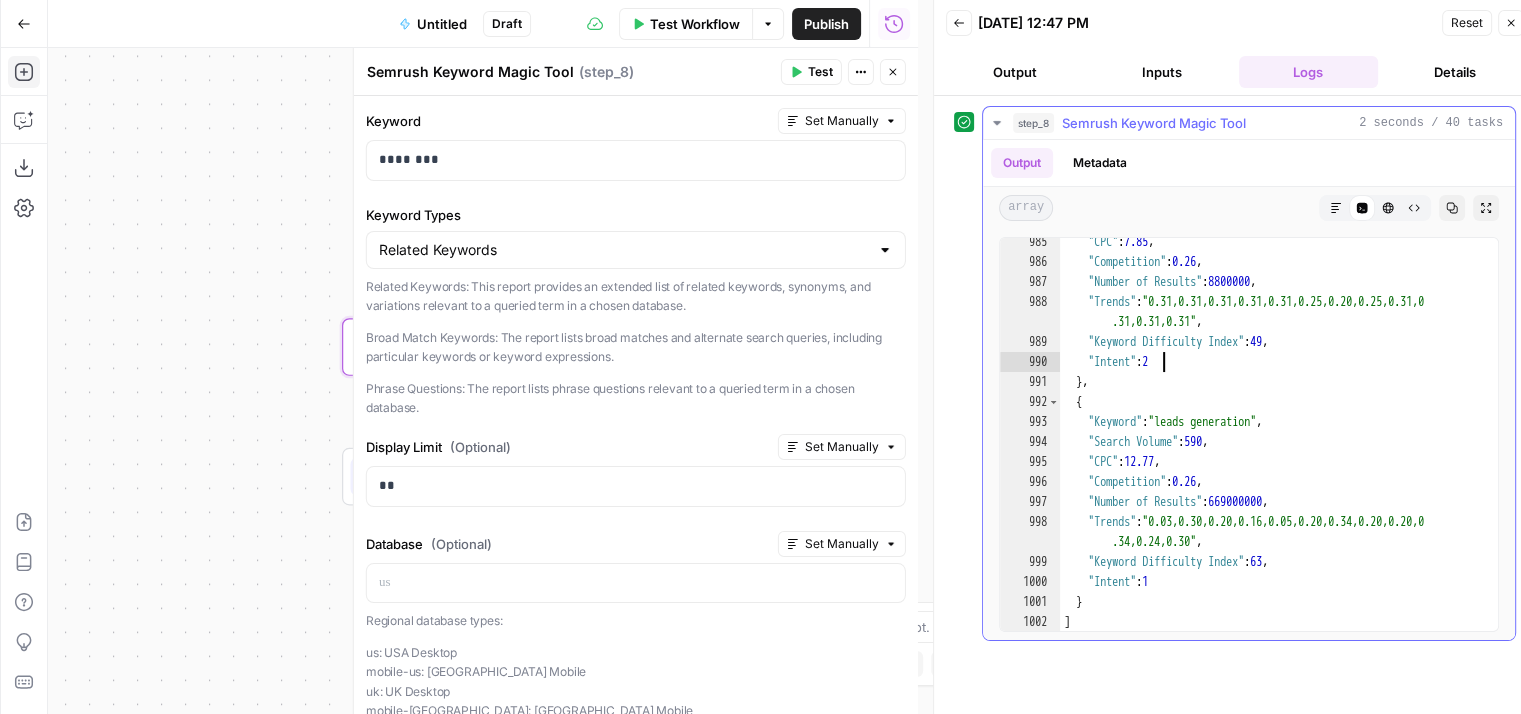 type on "**********" 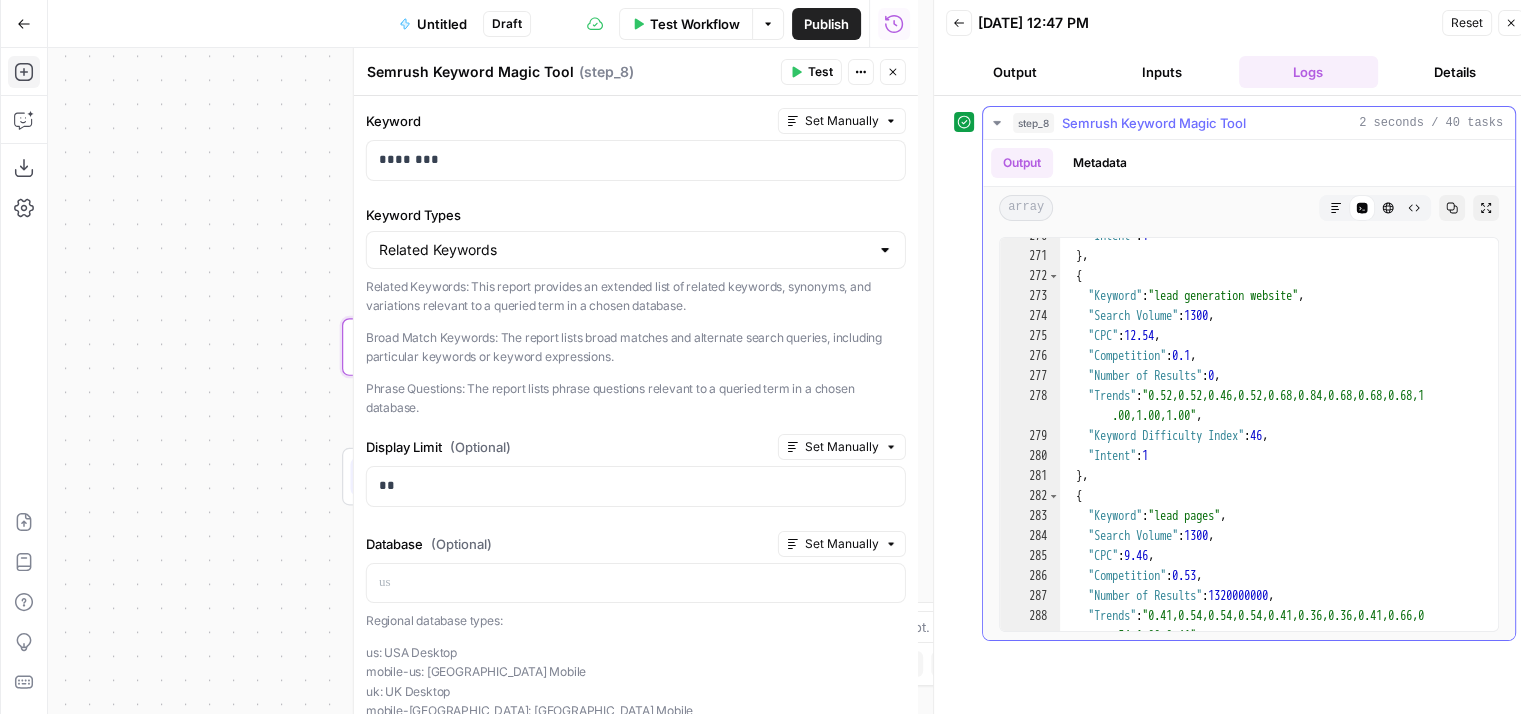 scroll, scrollTop: 0, scrollLeft: 0, axis: both 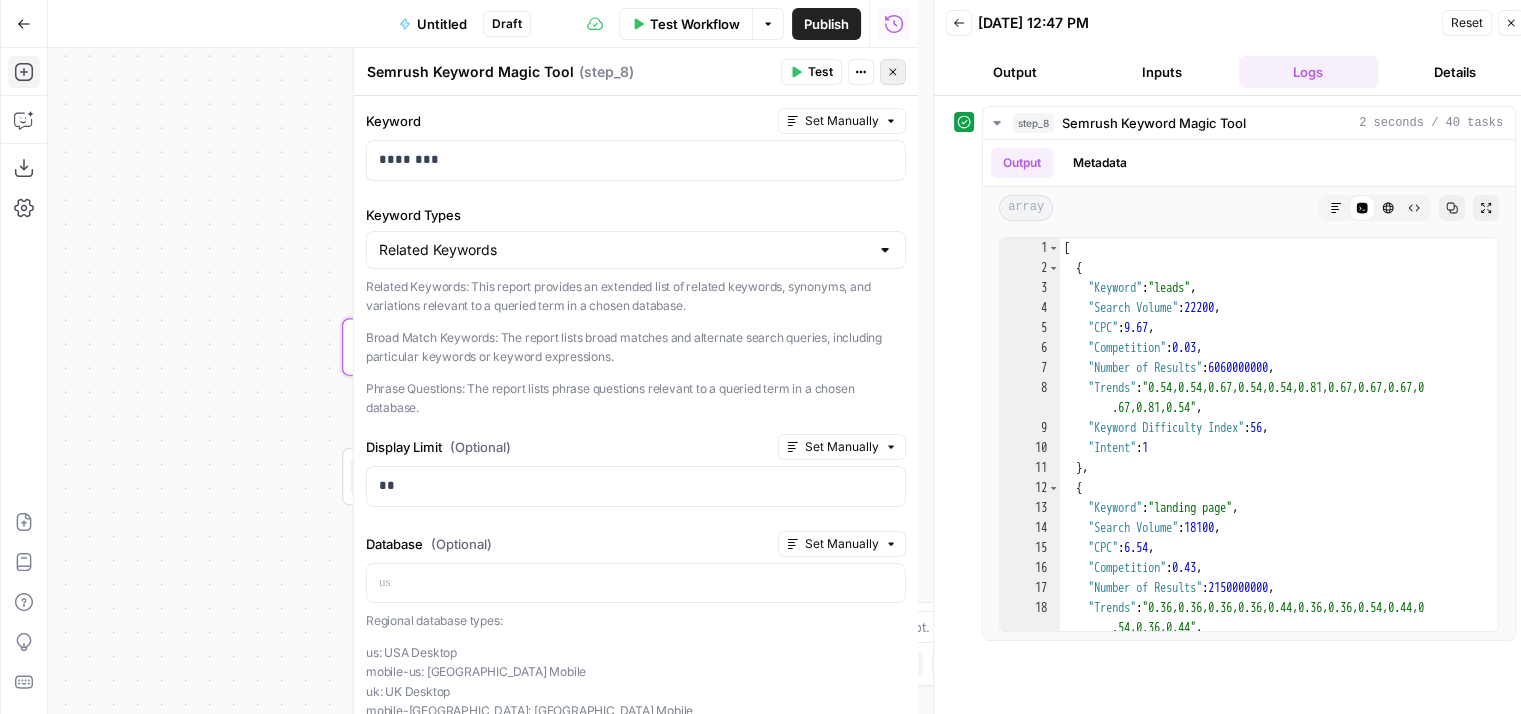 click on "Close" at bounding box center (893, 72) 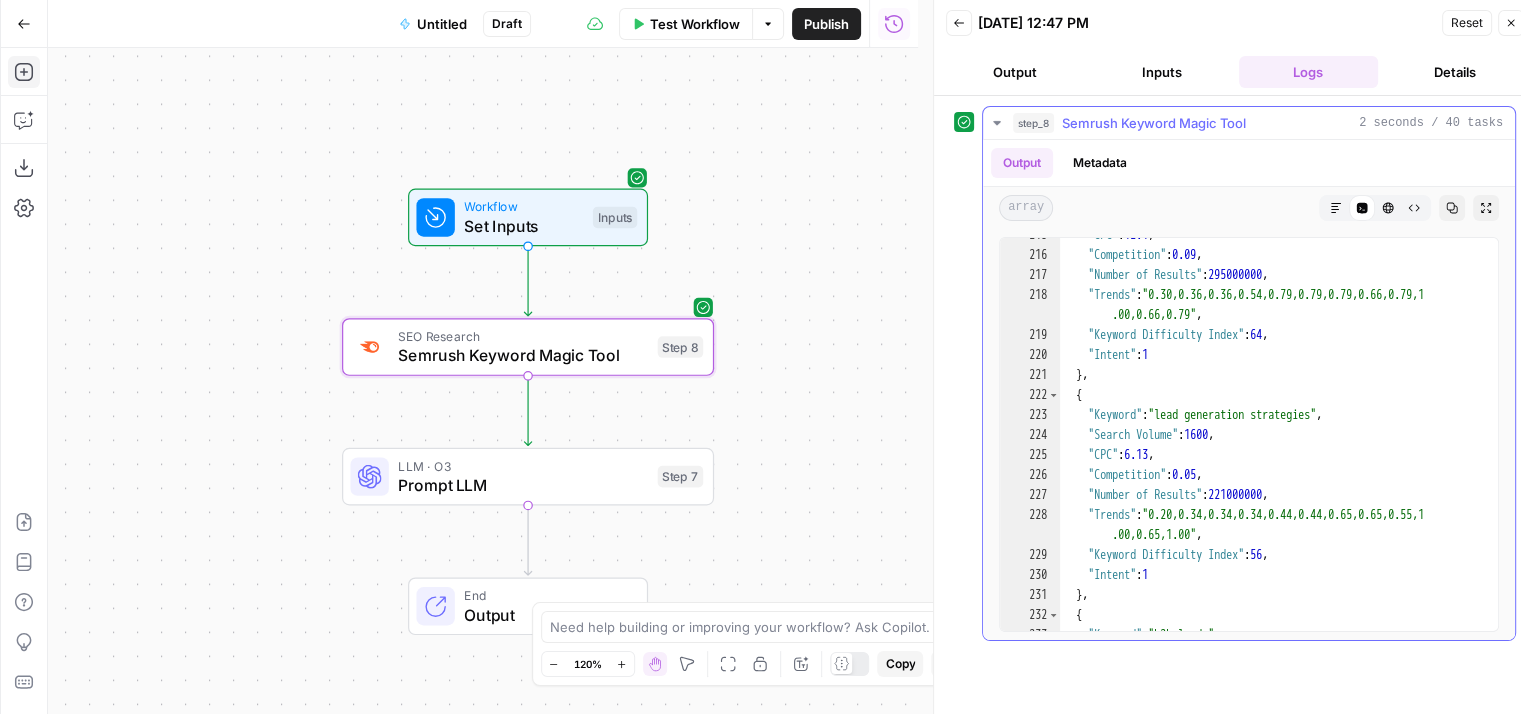 scroll, scrollTop: 5119, scrollLeft: 0, axis: vertical 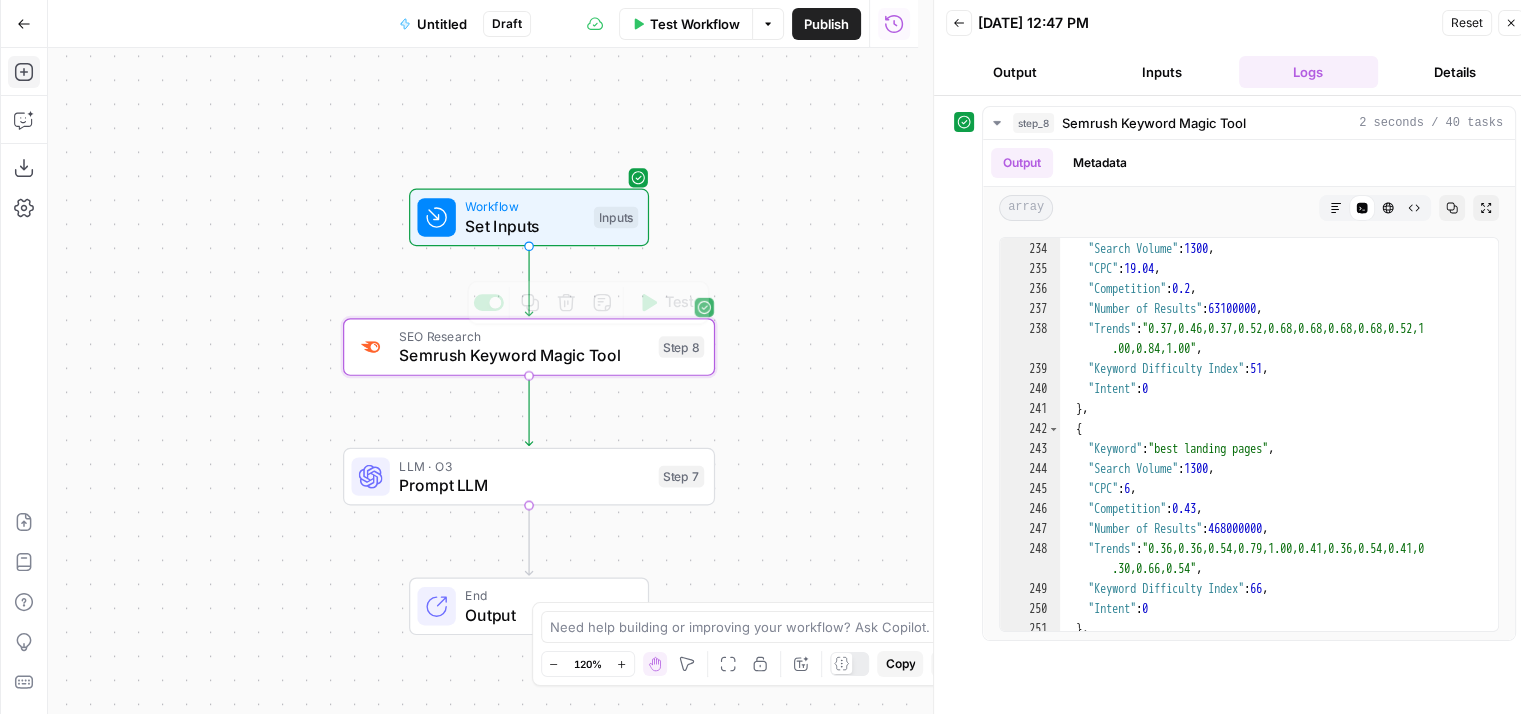 drag, startPoint x: 753, startPoint y: 197, endPoint x: 740, endPoint y: 122, distance: 76.11833 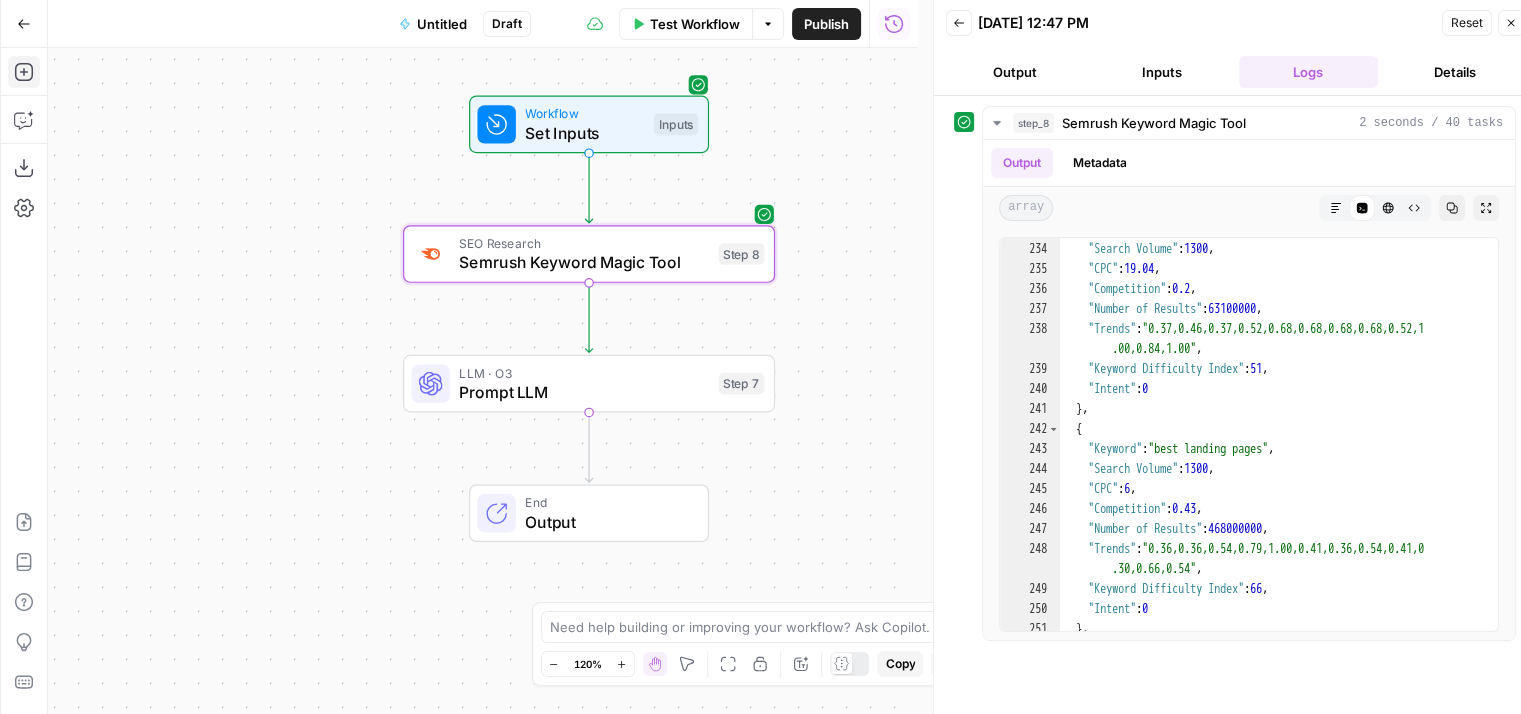 click on "Workflow Set Inputs Inputs SEO Research Semrush Keyword Magic Tool Step 8 LLM · O3 Prompt LLM Step 7 End Output" at bounding box center (483, 381) 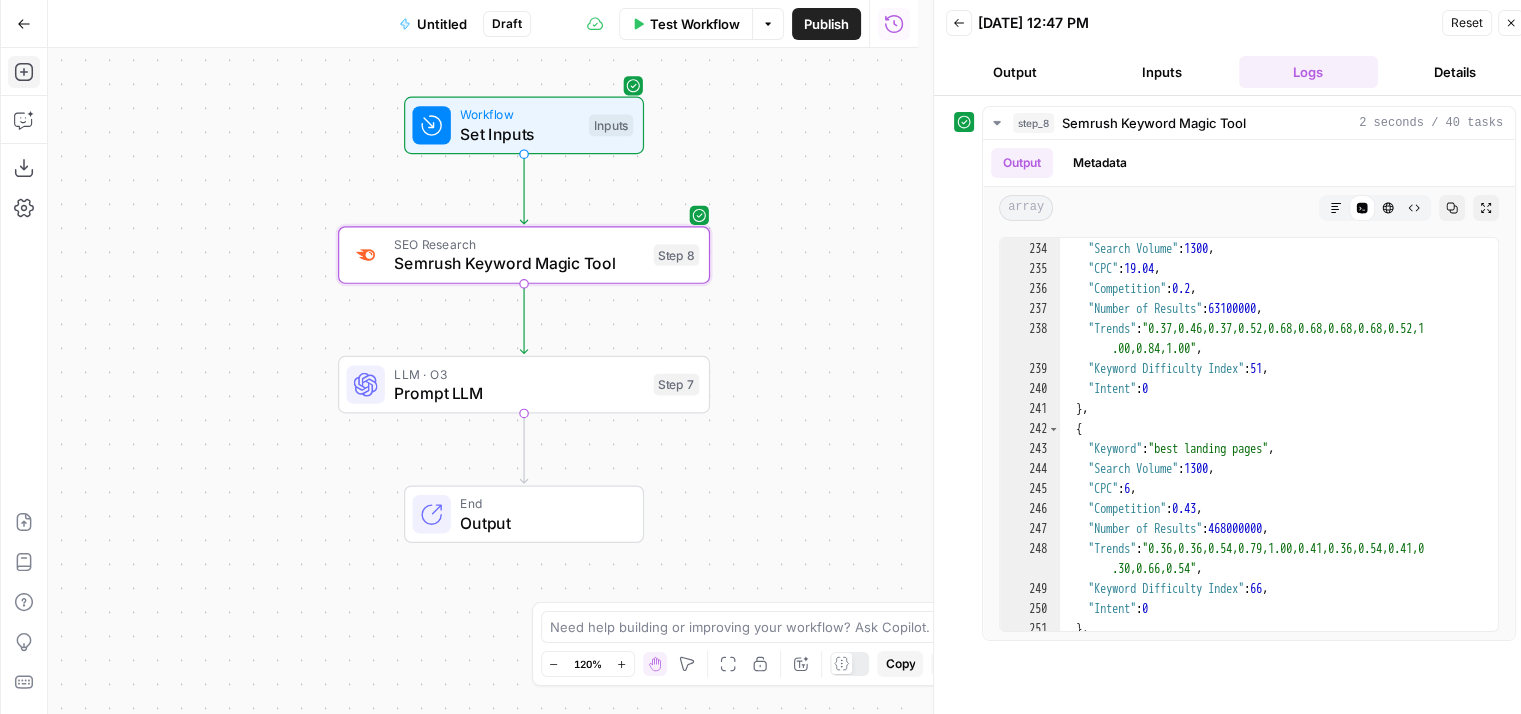 drag, startPoint x: 201, startPoint y: 245, endPoint x: 136, endPoint y: 246, distance: 65.00769 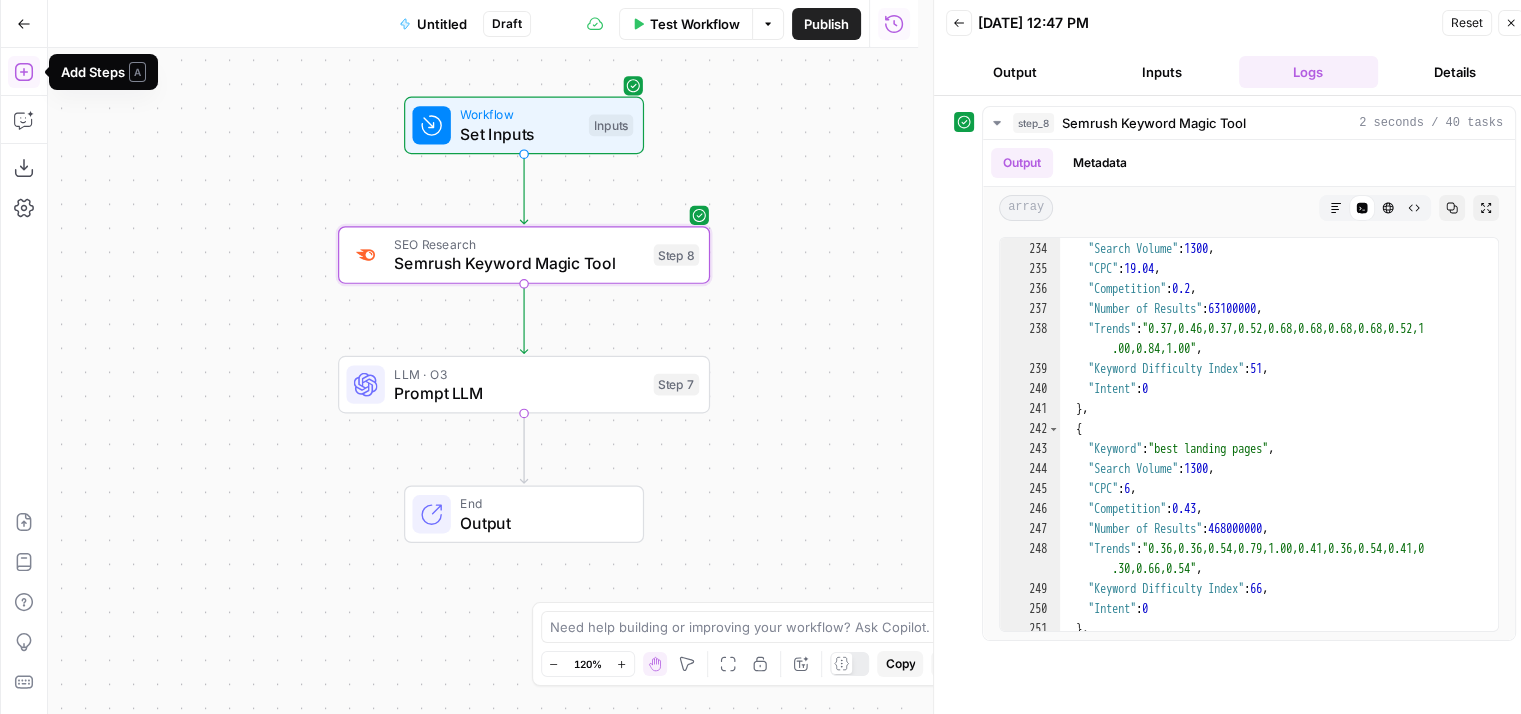 click 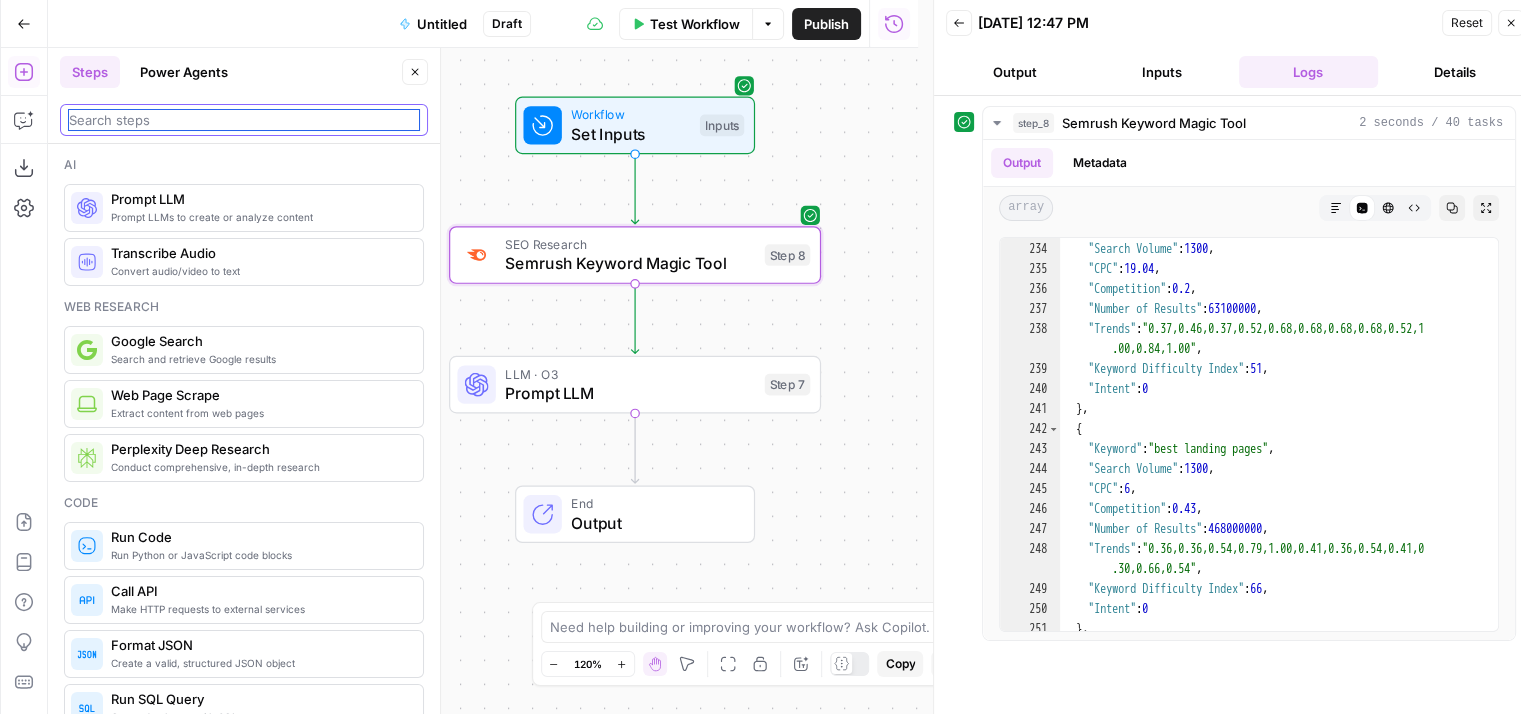 click at bounding box center (244, 120) 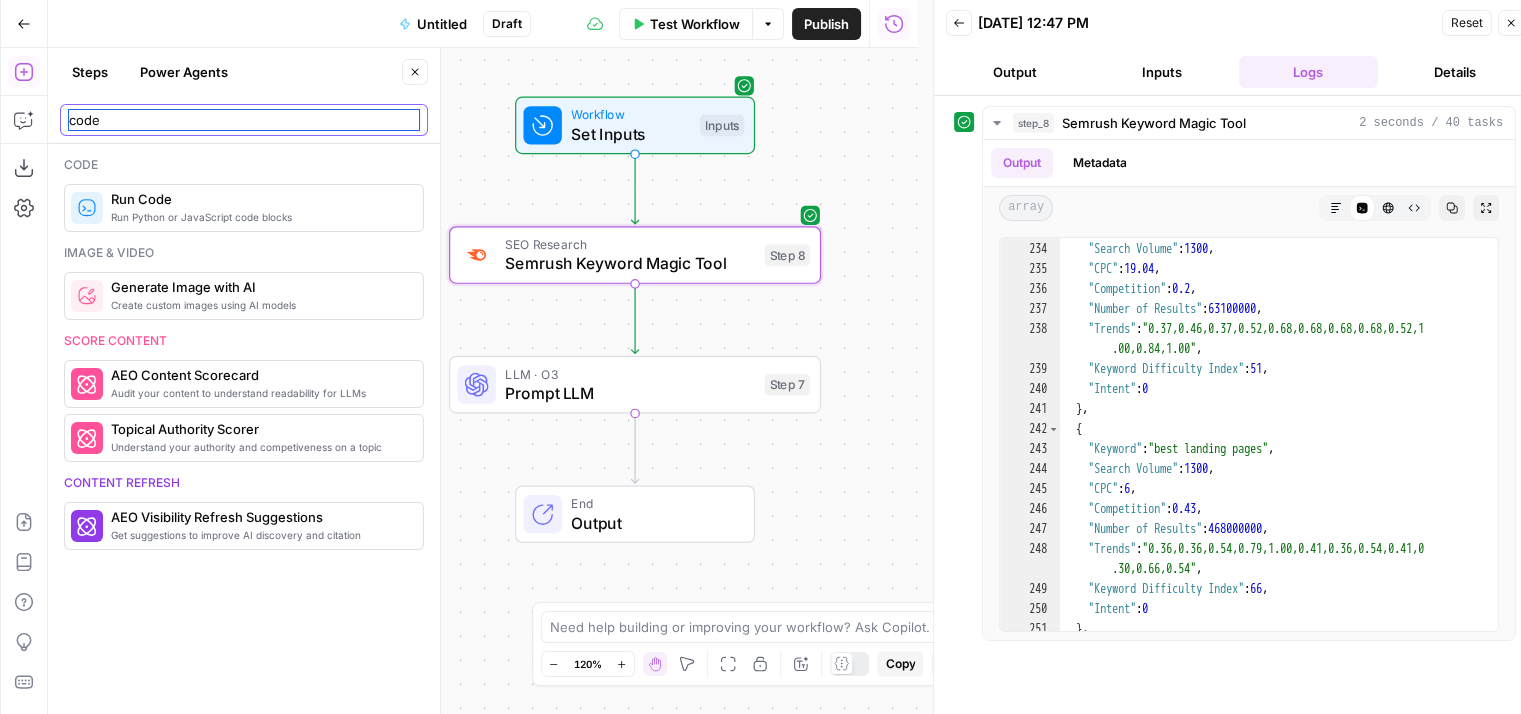 type on "code" 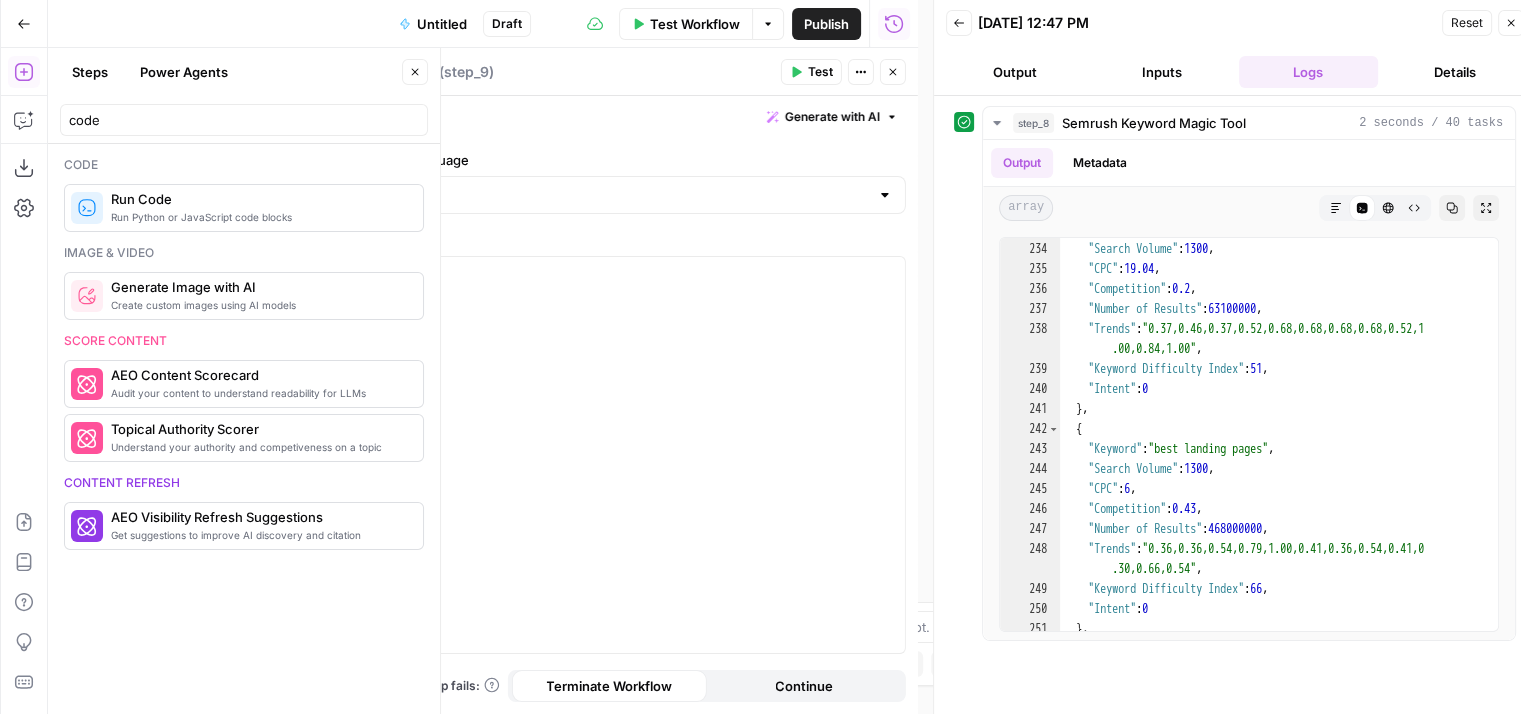 click on "Steps Power Agents" at bounding box center [228, 72] 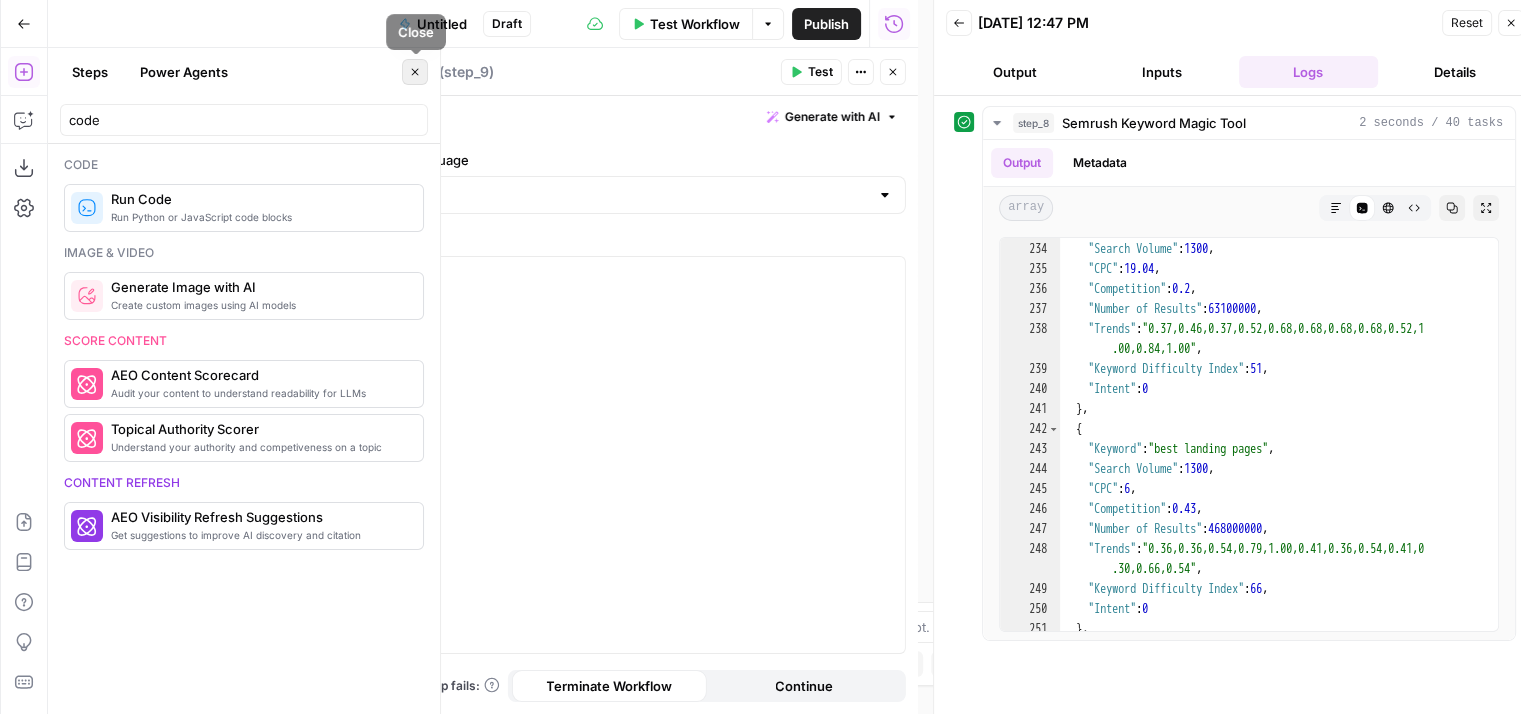 click on "Close" at bounding box center (415, 72) 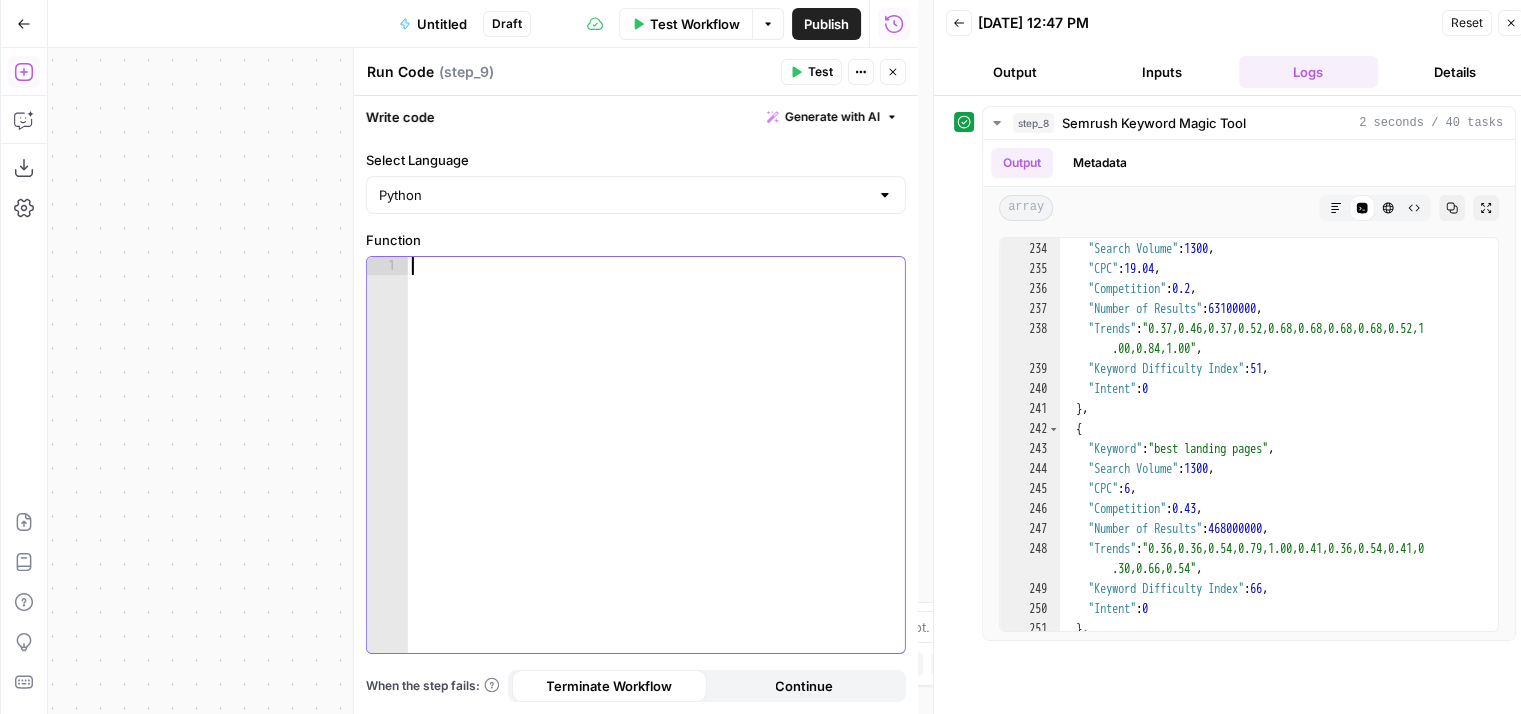 click at bounding box center (657, 473) 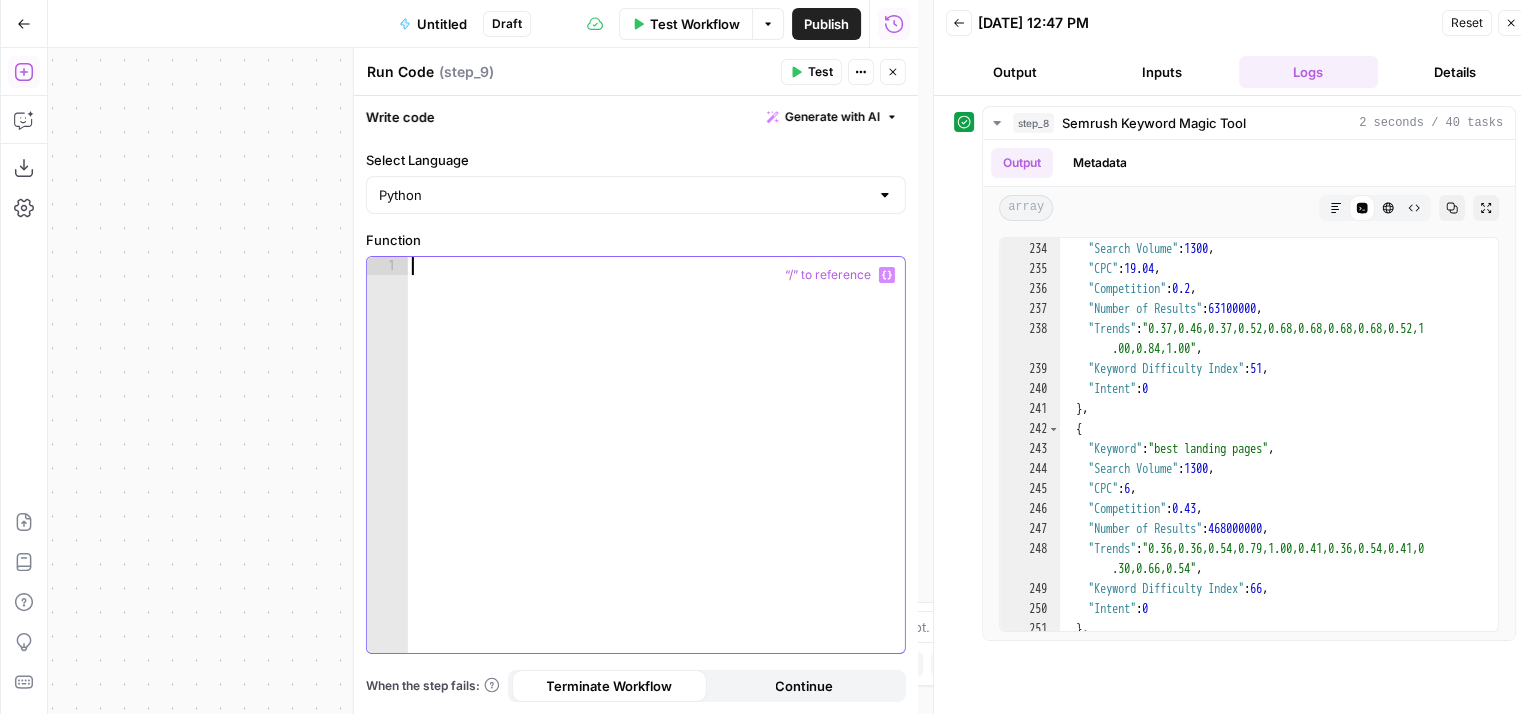 scroll, scrollTop: 8, scrollLeft: 0, axis: vertical 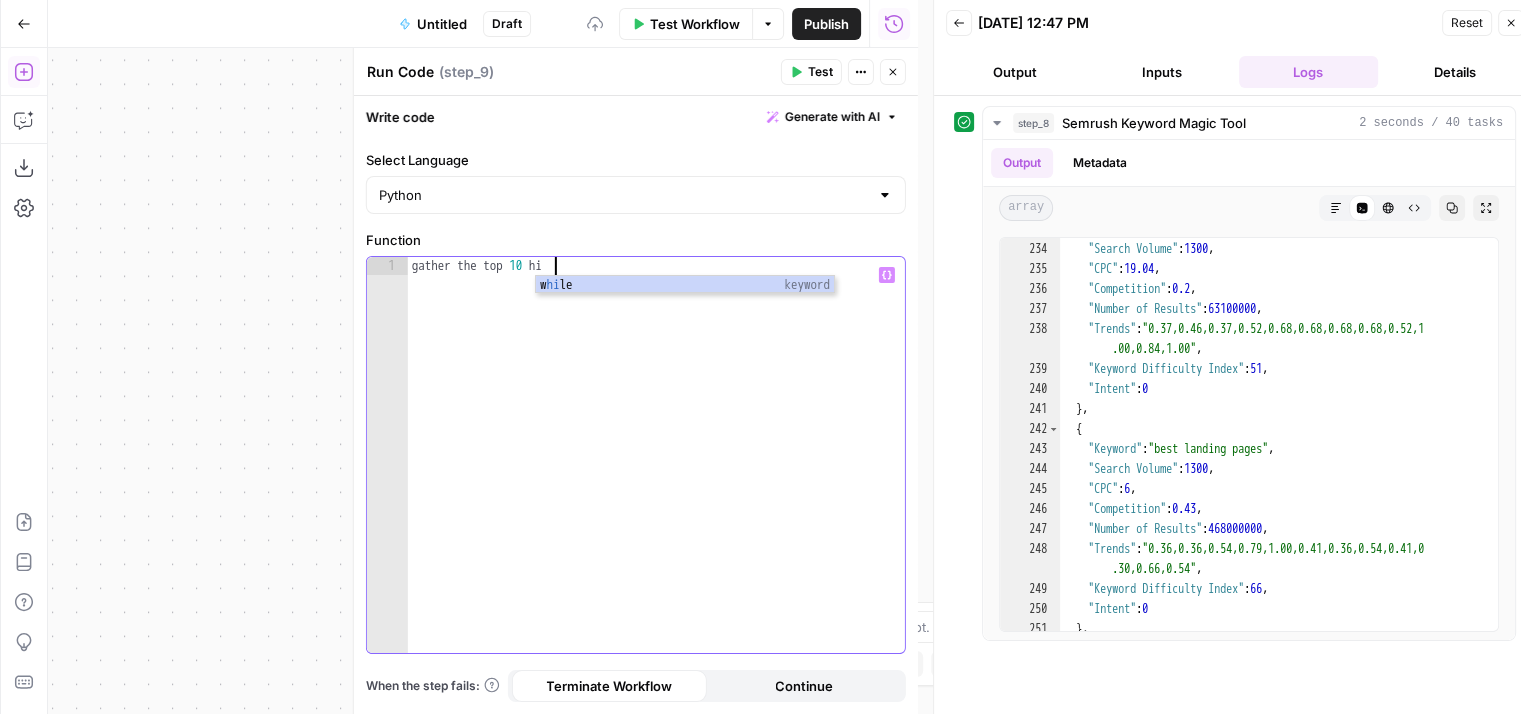 type on "**********" 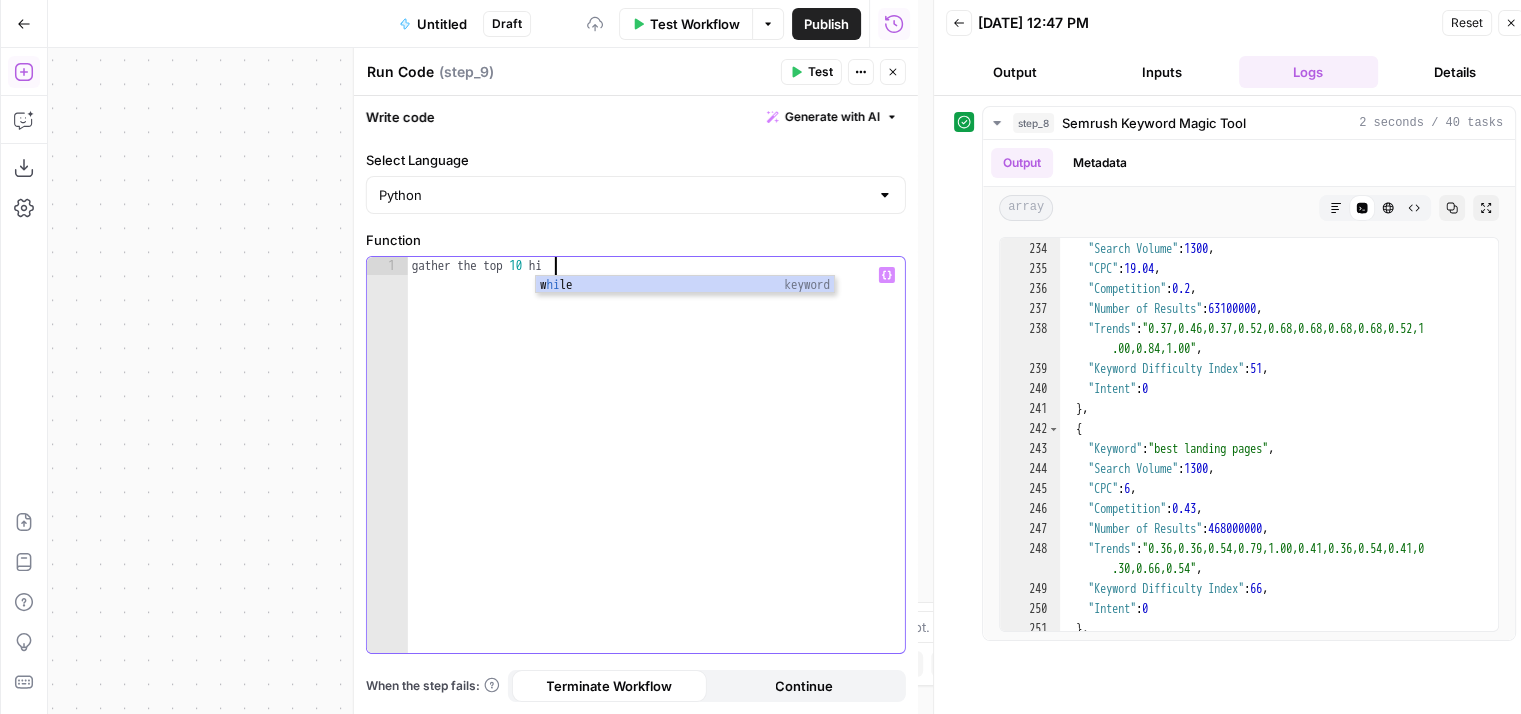 scroll, scrollTop: 8, scrollLeft: 10, axis: both 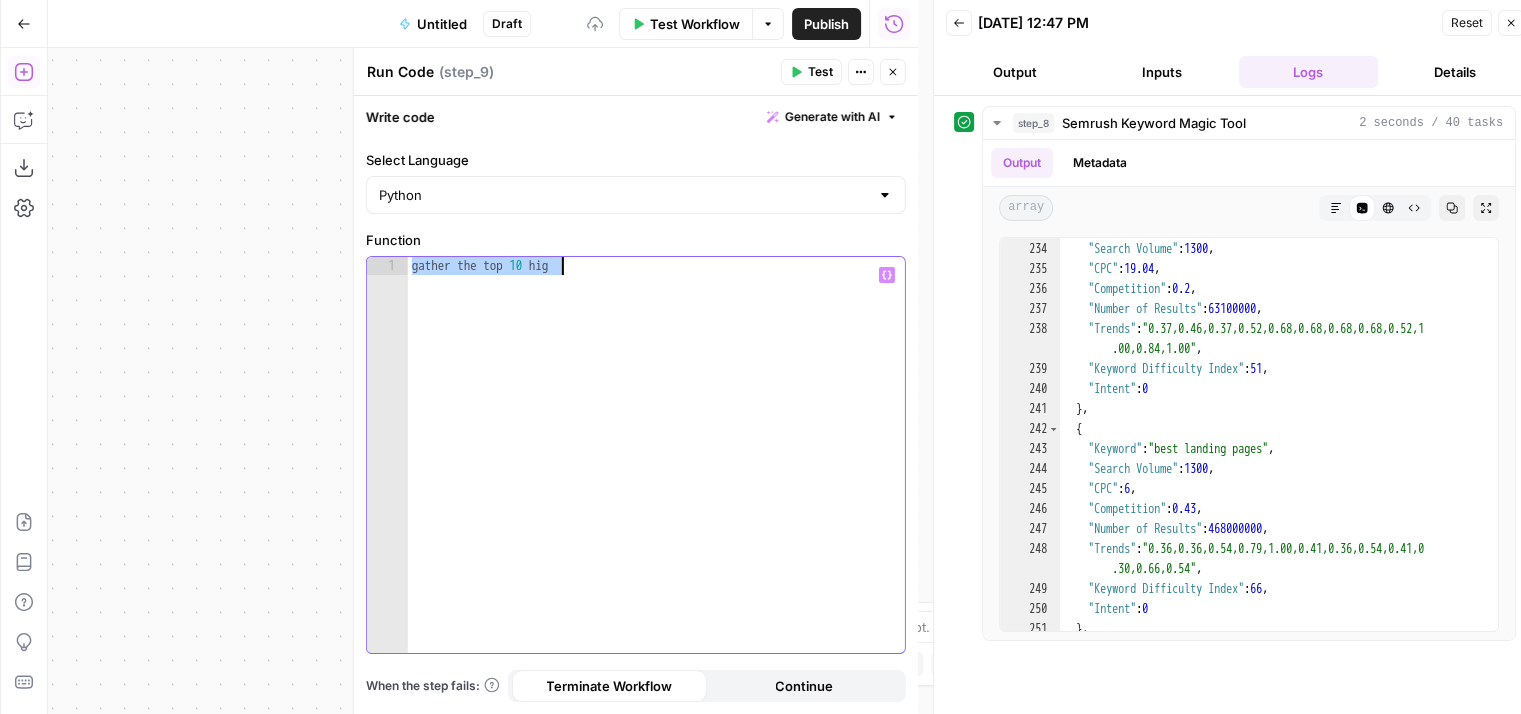 type 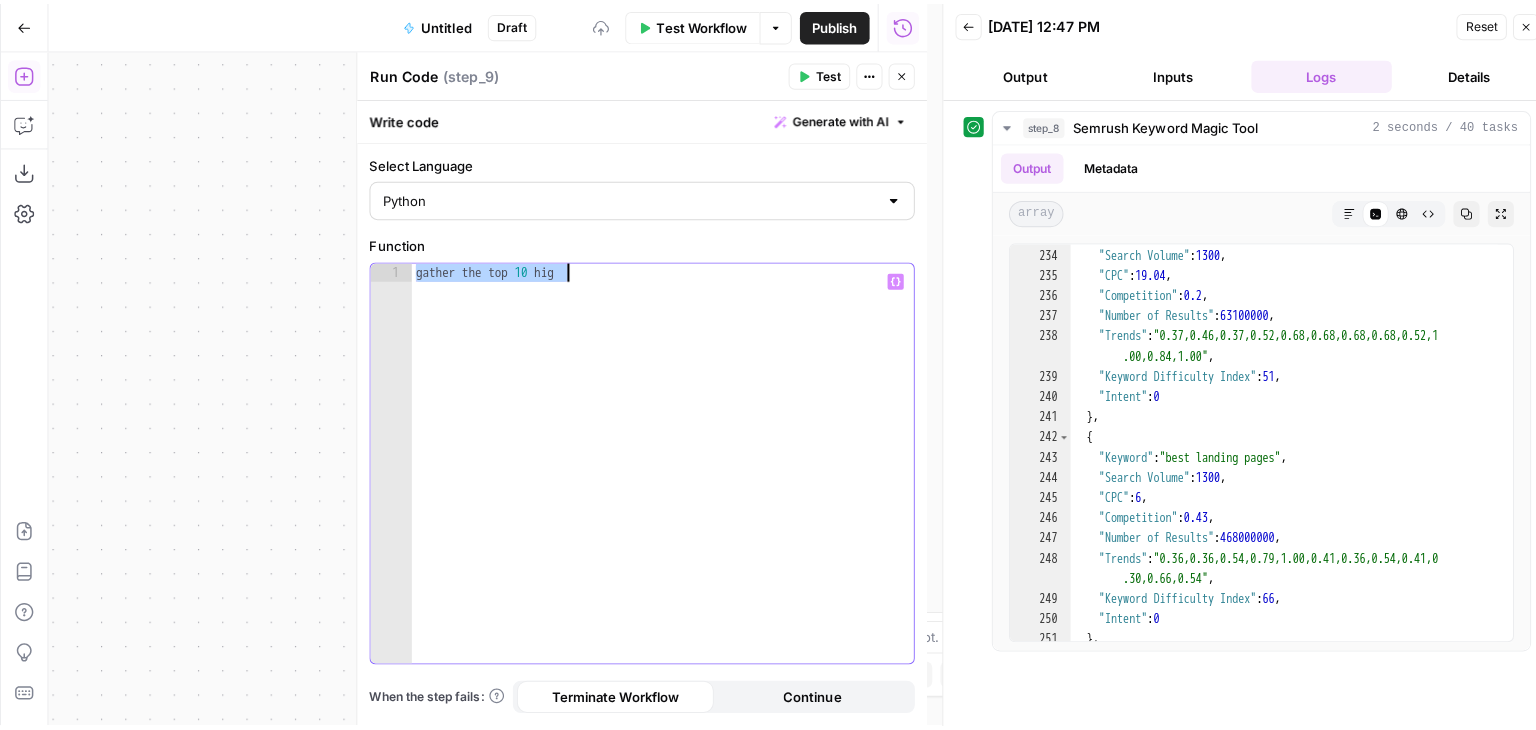 scroll, scrollTop: 8, scrollLeft: 0, axis: vertical 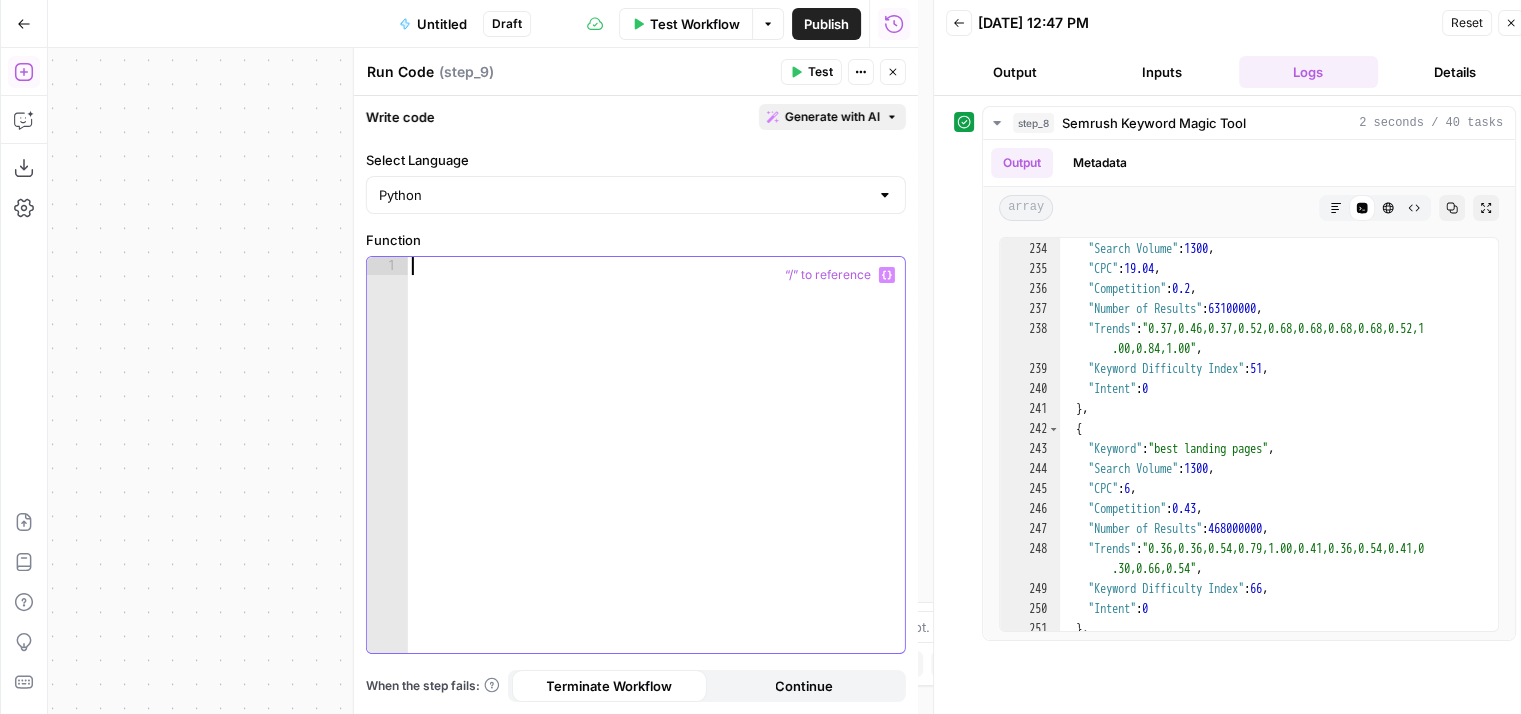click on "Generate with AI" at bounding box center (832, 117) 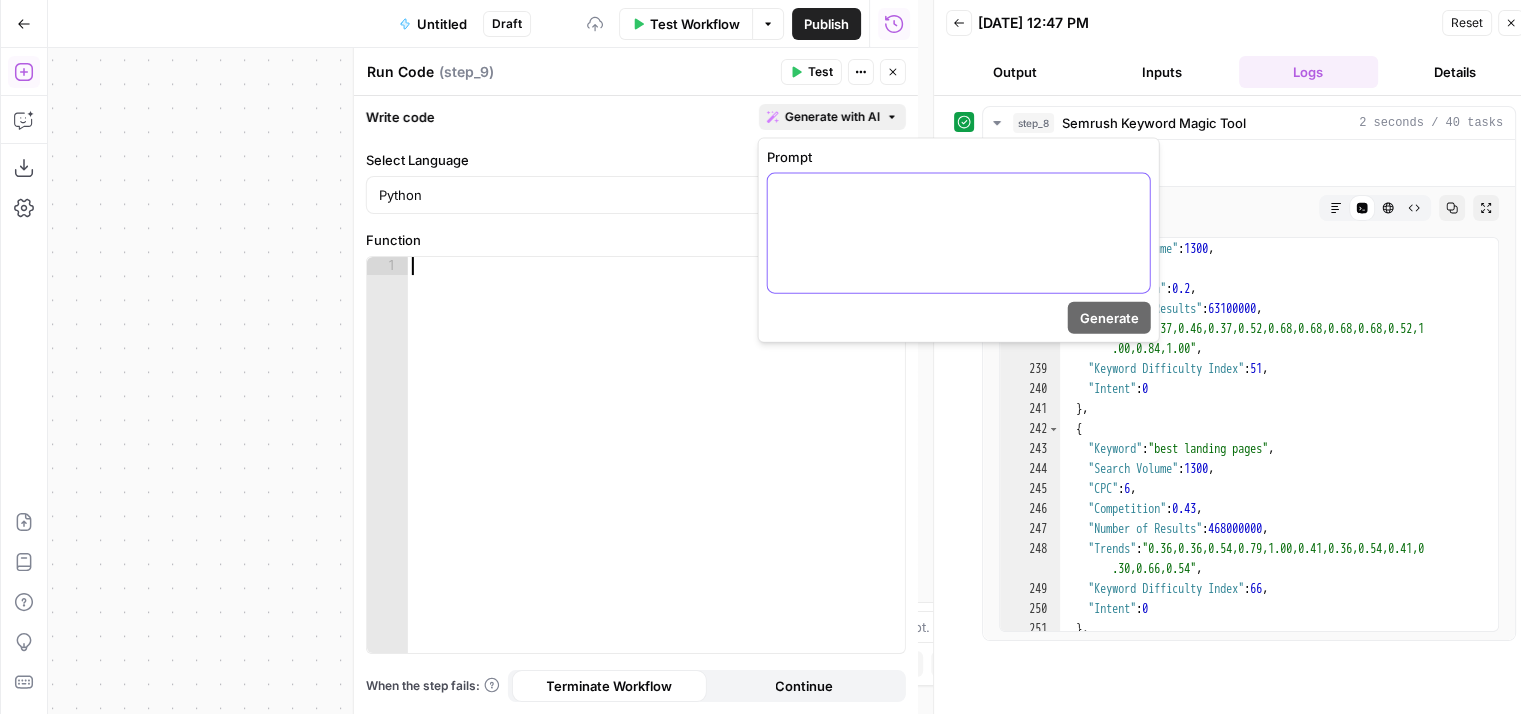 click at bounding box center (959, 192) 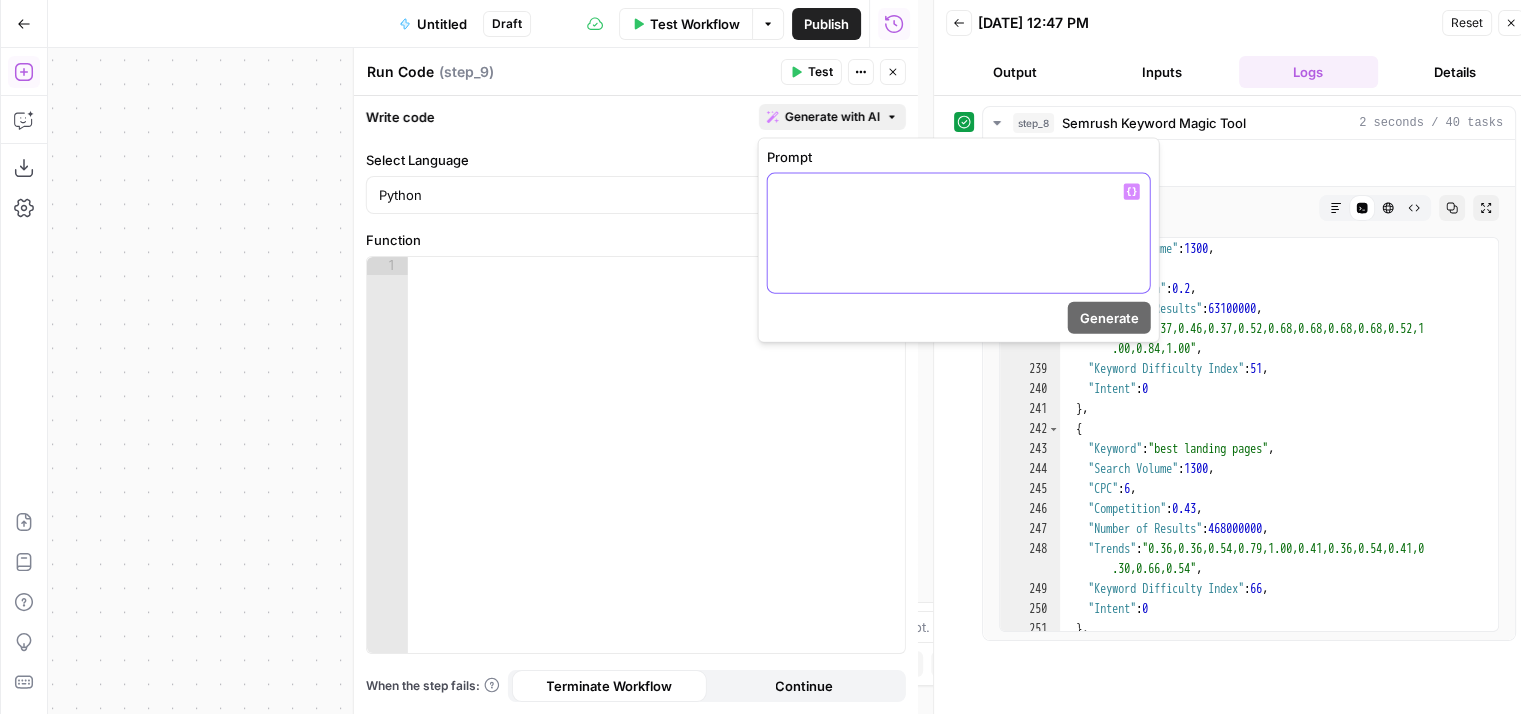 paste 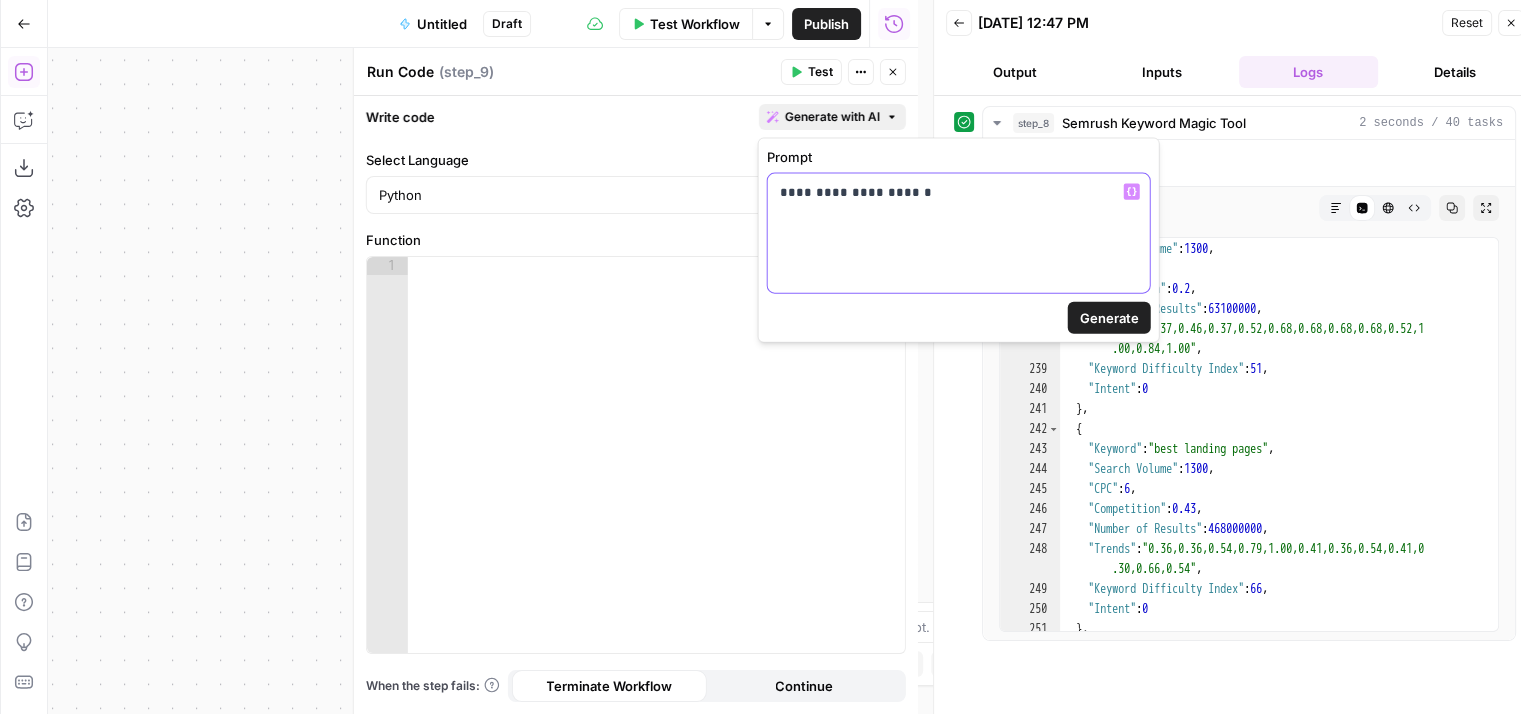 type 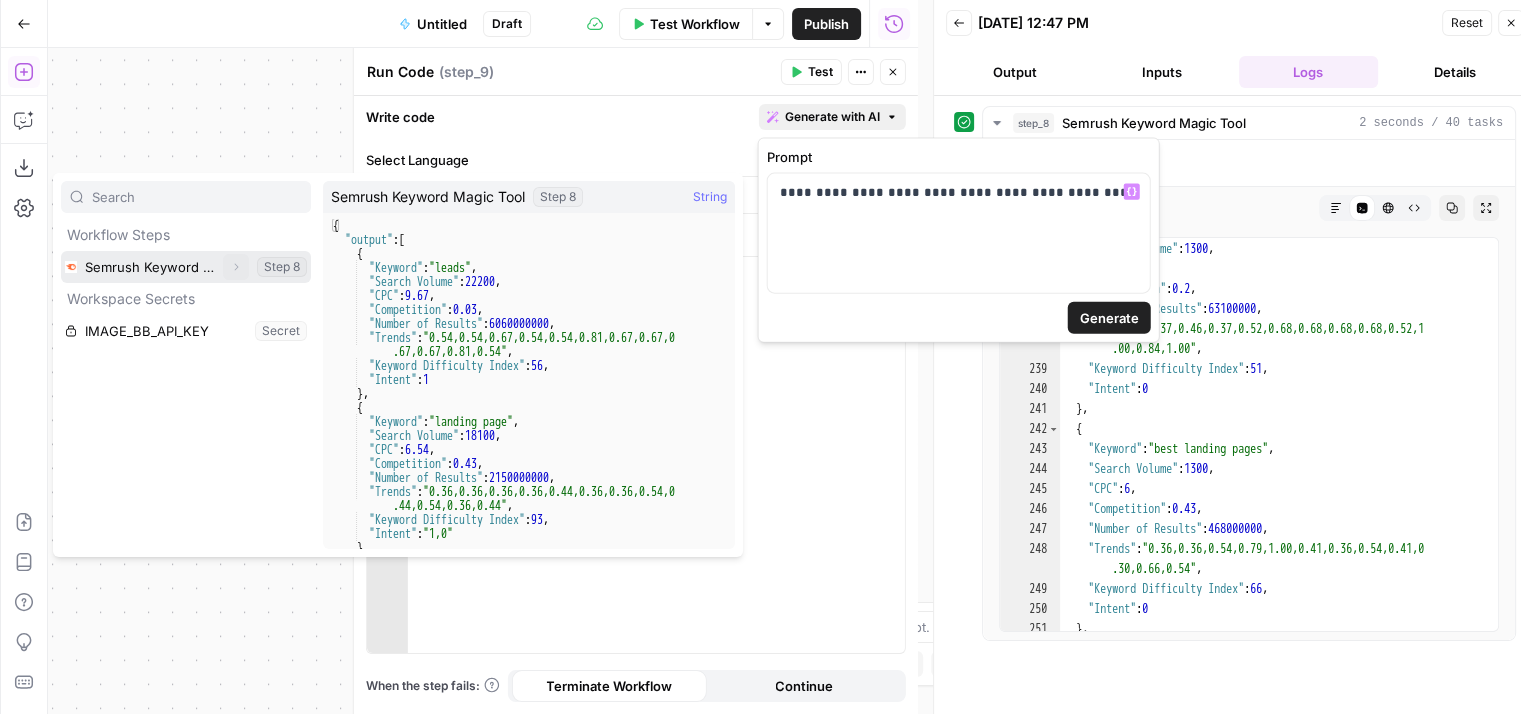 click 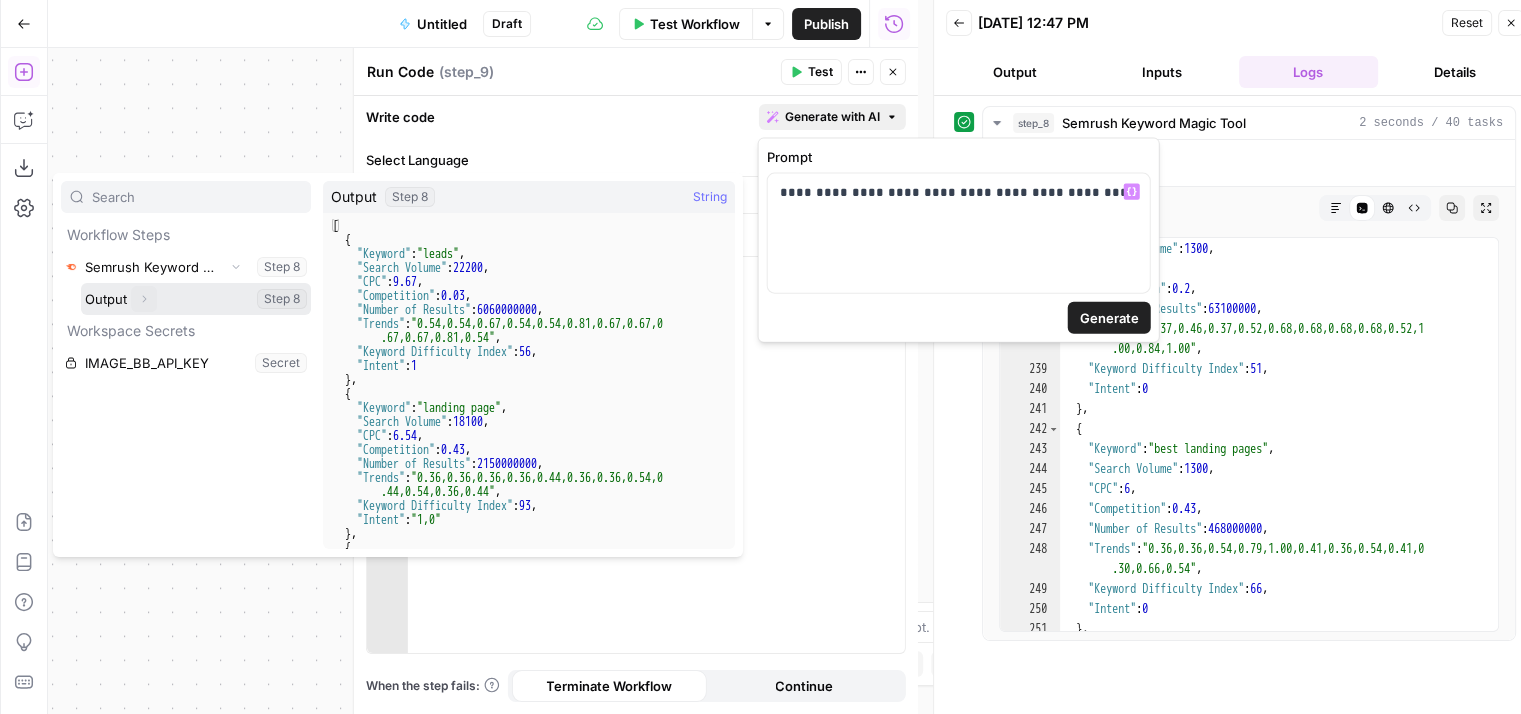 click 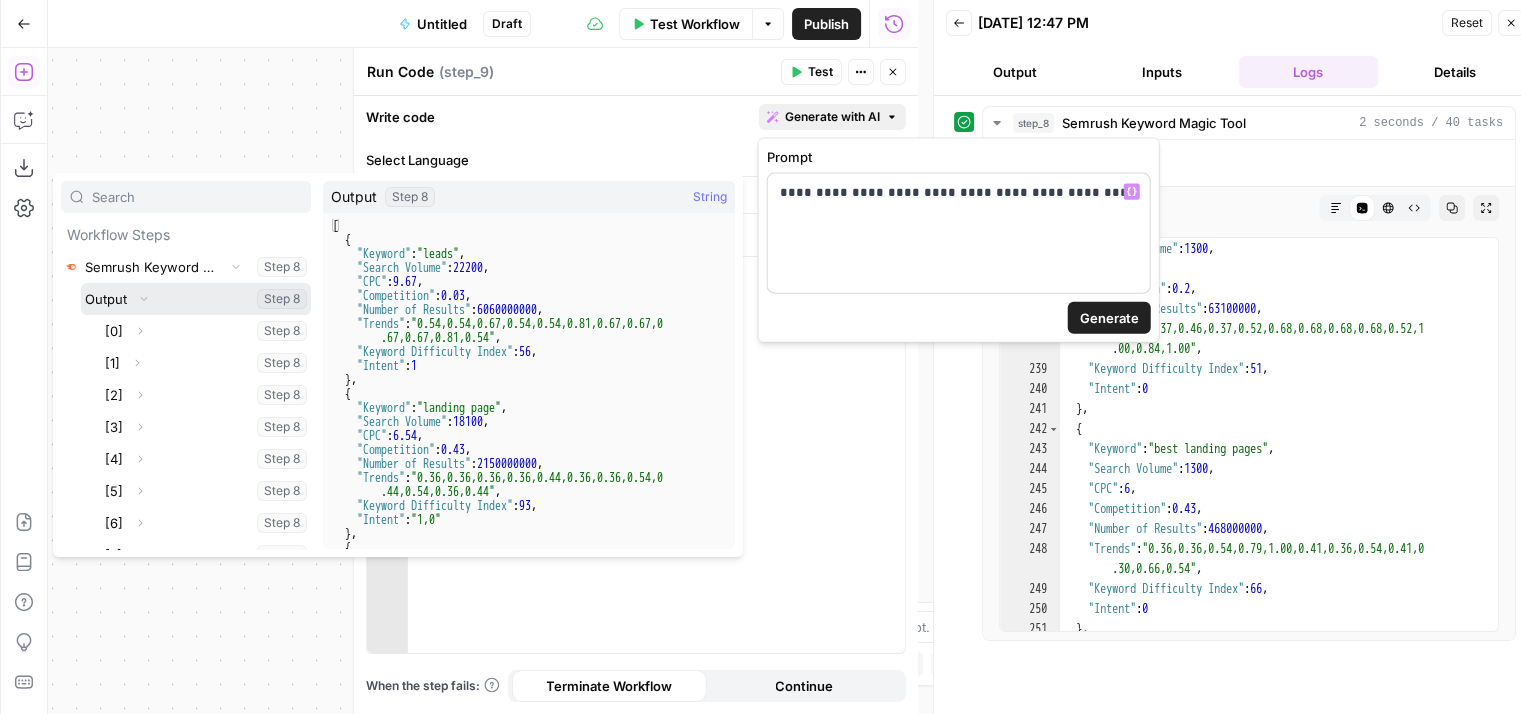 click at bounding box center (196, 299) 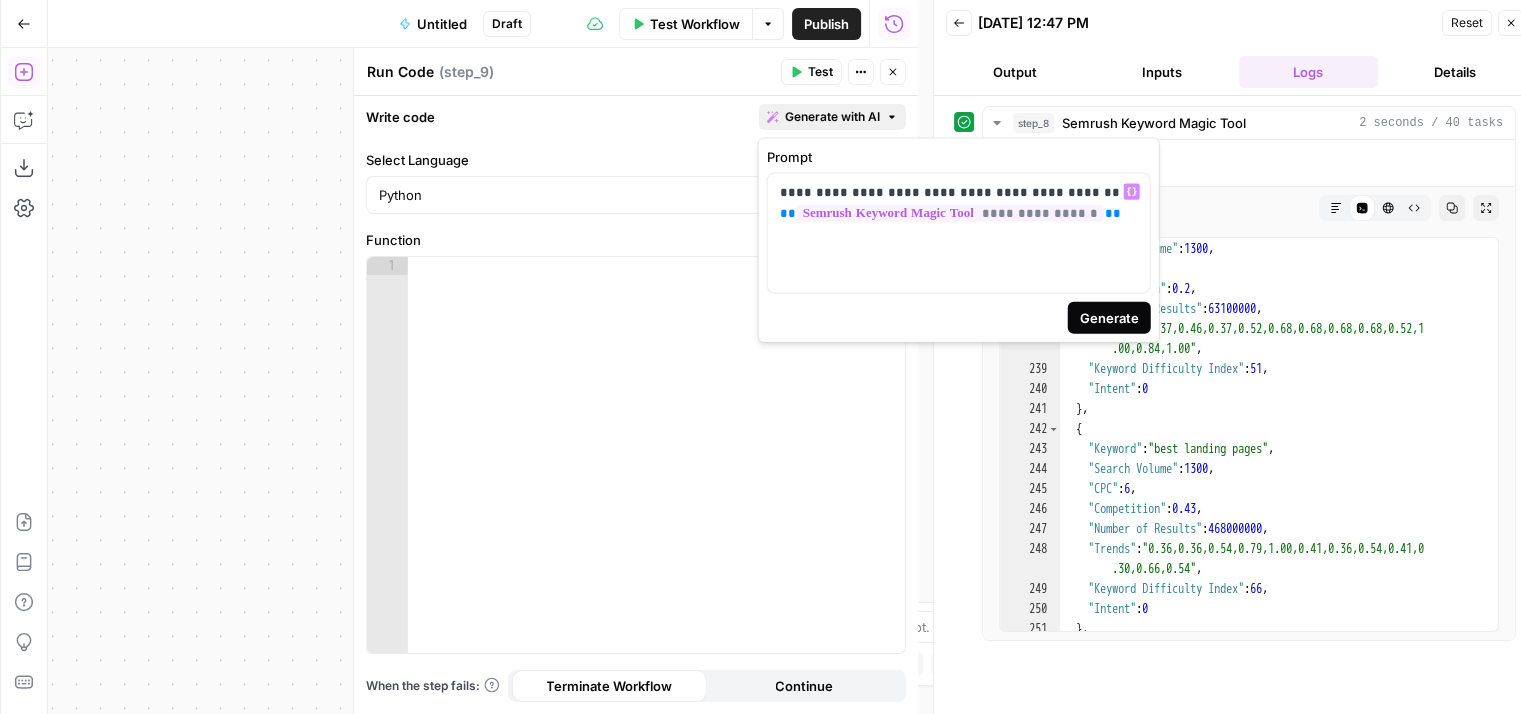 click on "Generate" at bounding box center [1109, 318] 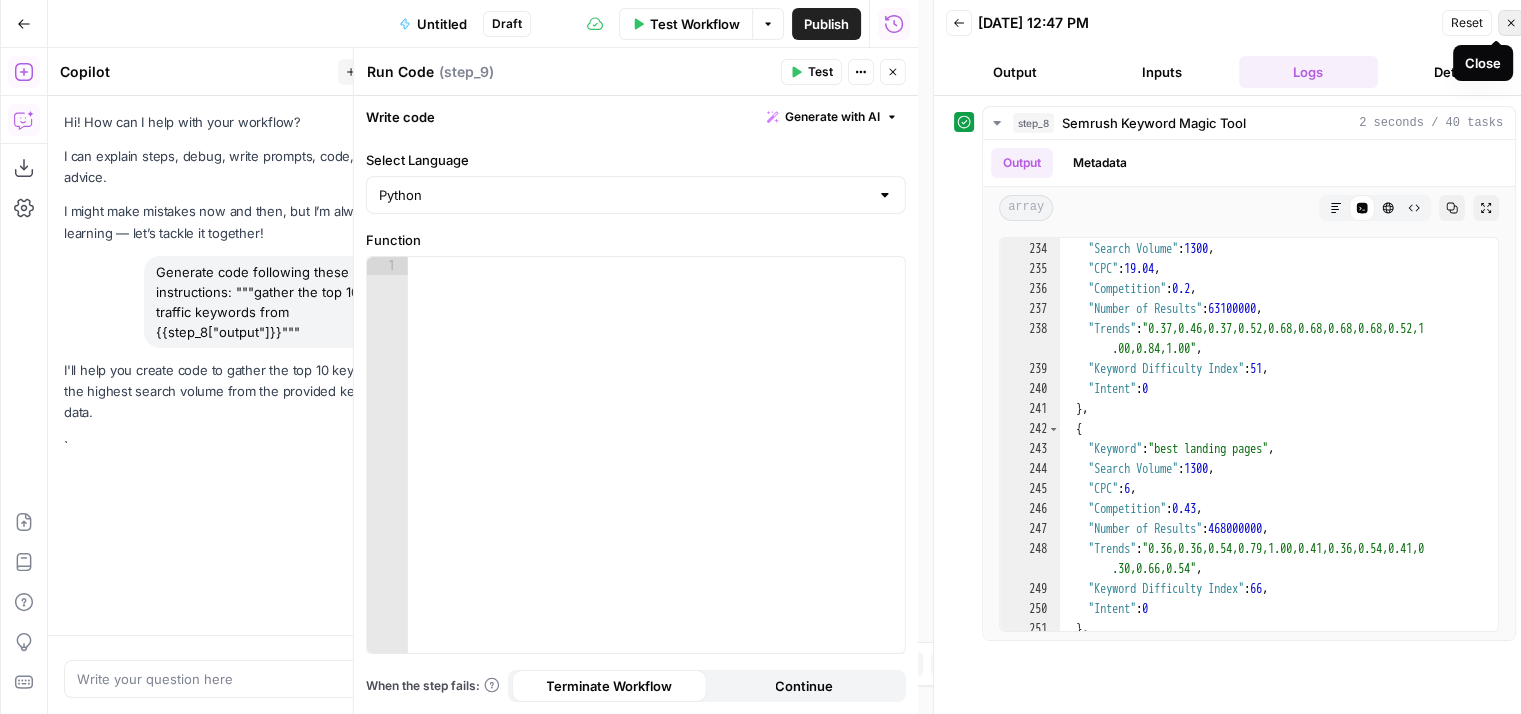 click 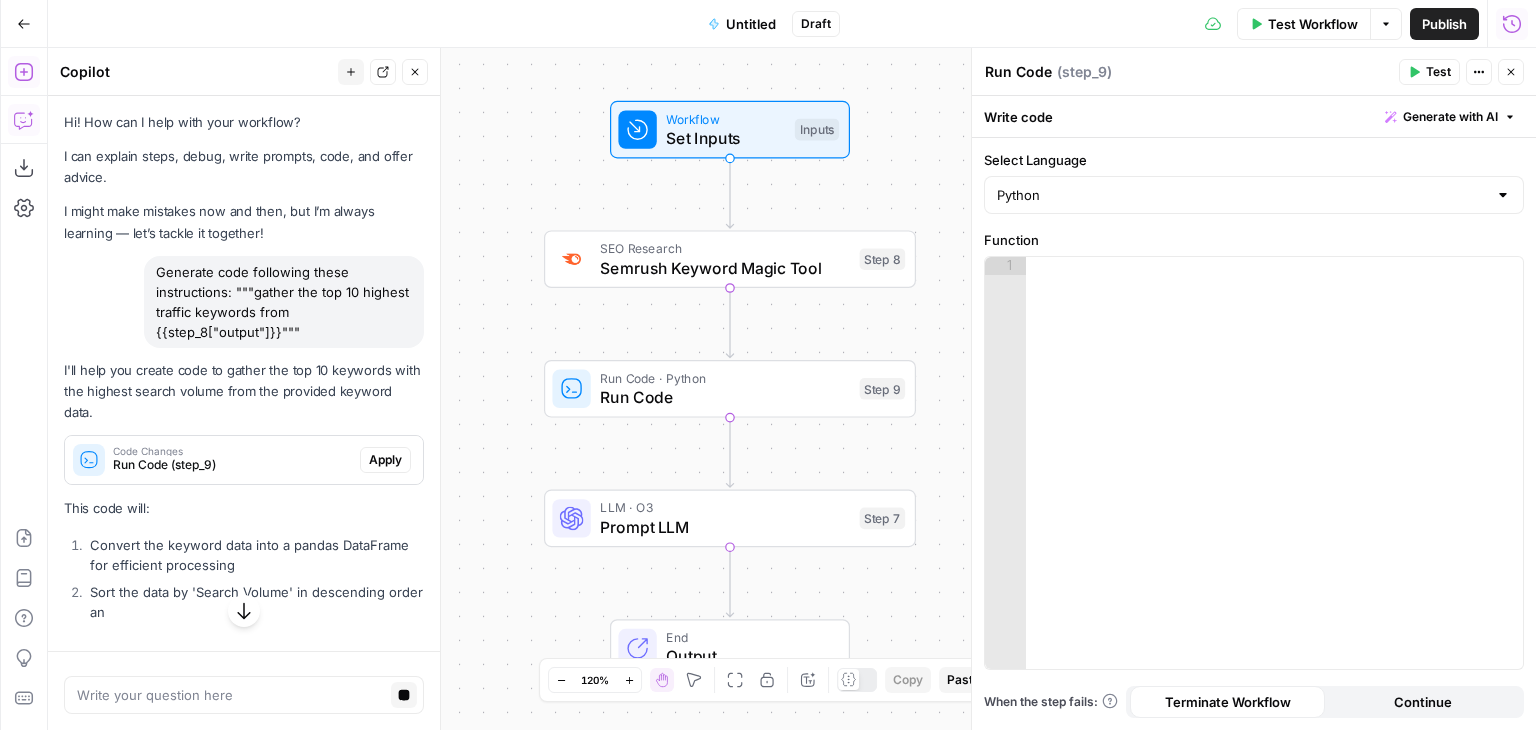 scroll, scrollTop: 0, scrollLeft: 0, axis: both 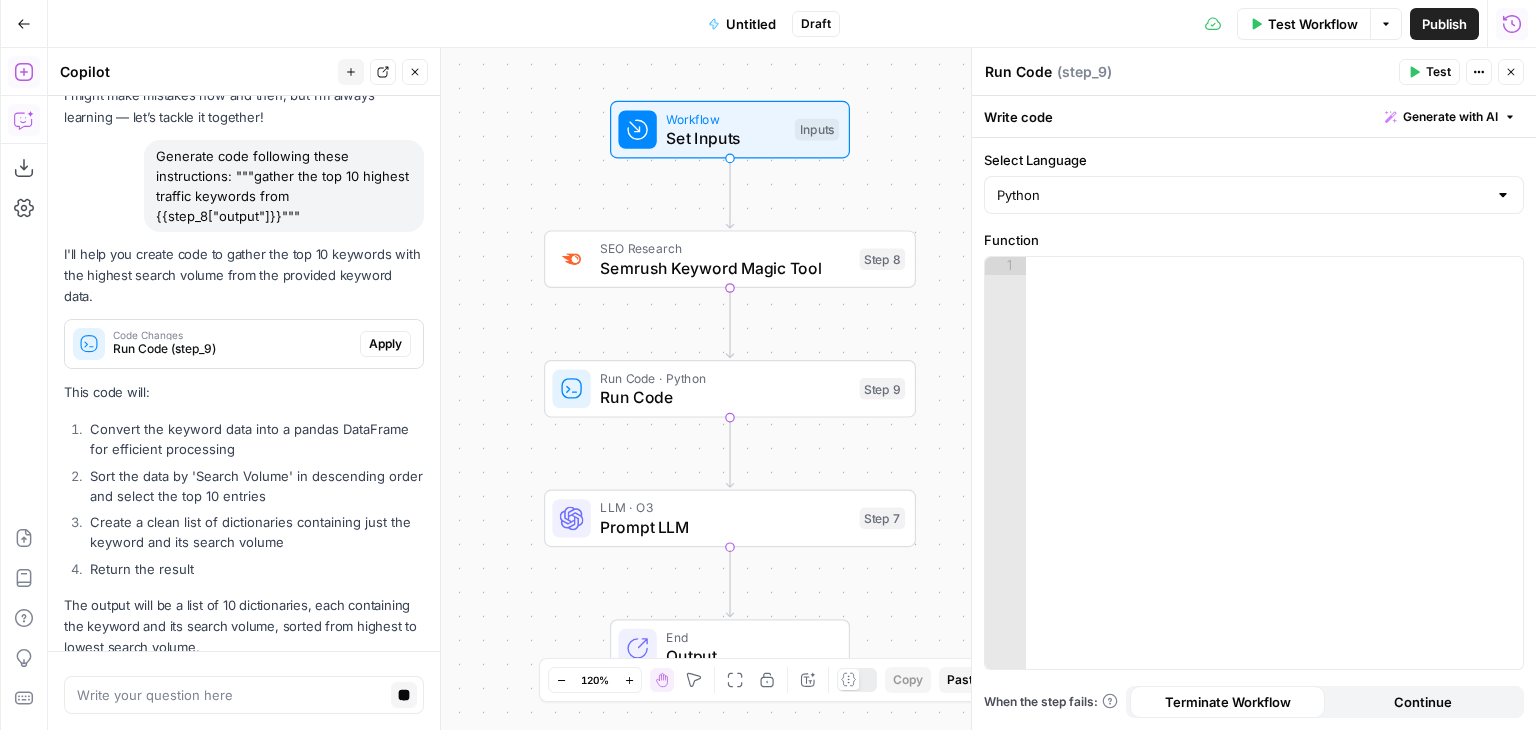 drag, startPoint x: 312, startPoint y: 503, endPoint x: 307, endPoint y: 433, distance: 70.178345 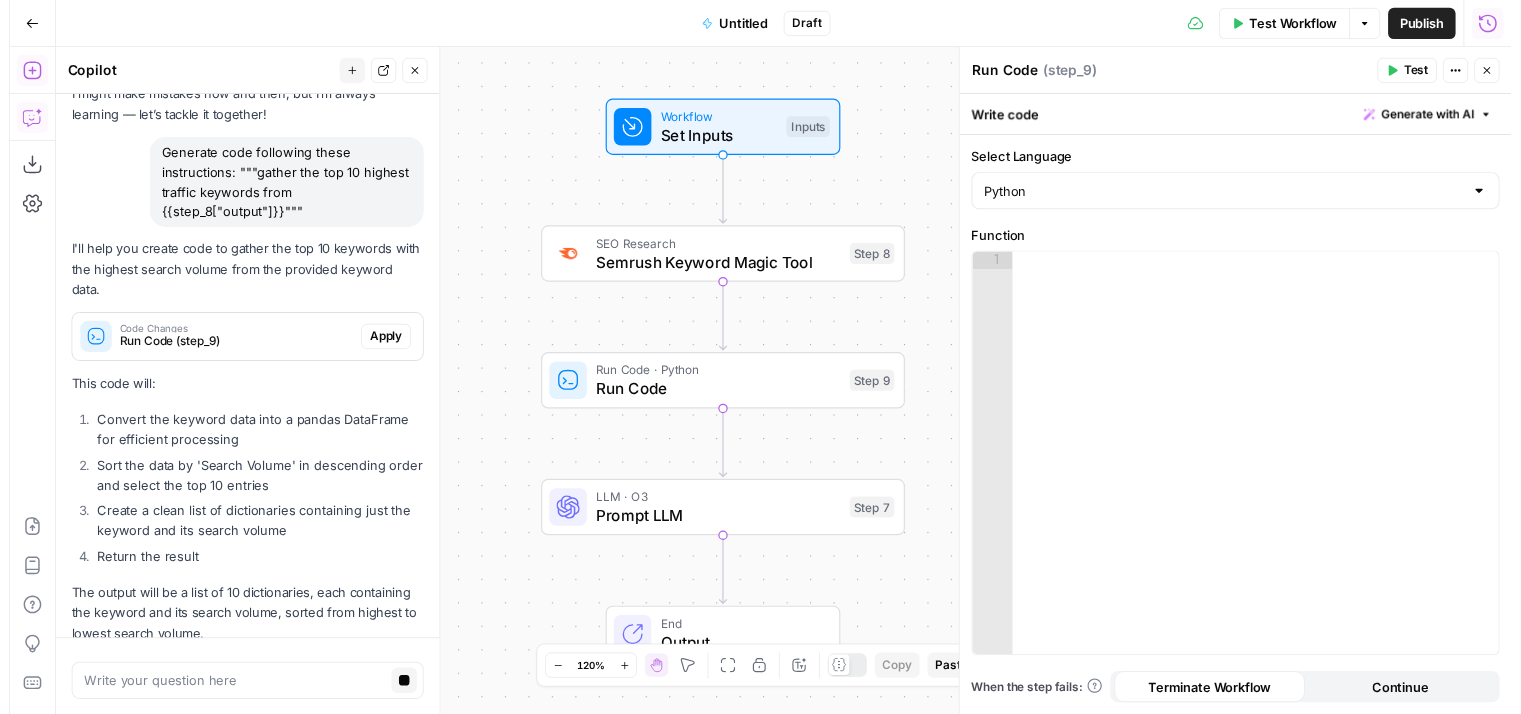 scroll, scrollTop: 106, scrollLeft: 0, axis: vertical 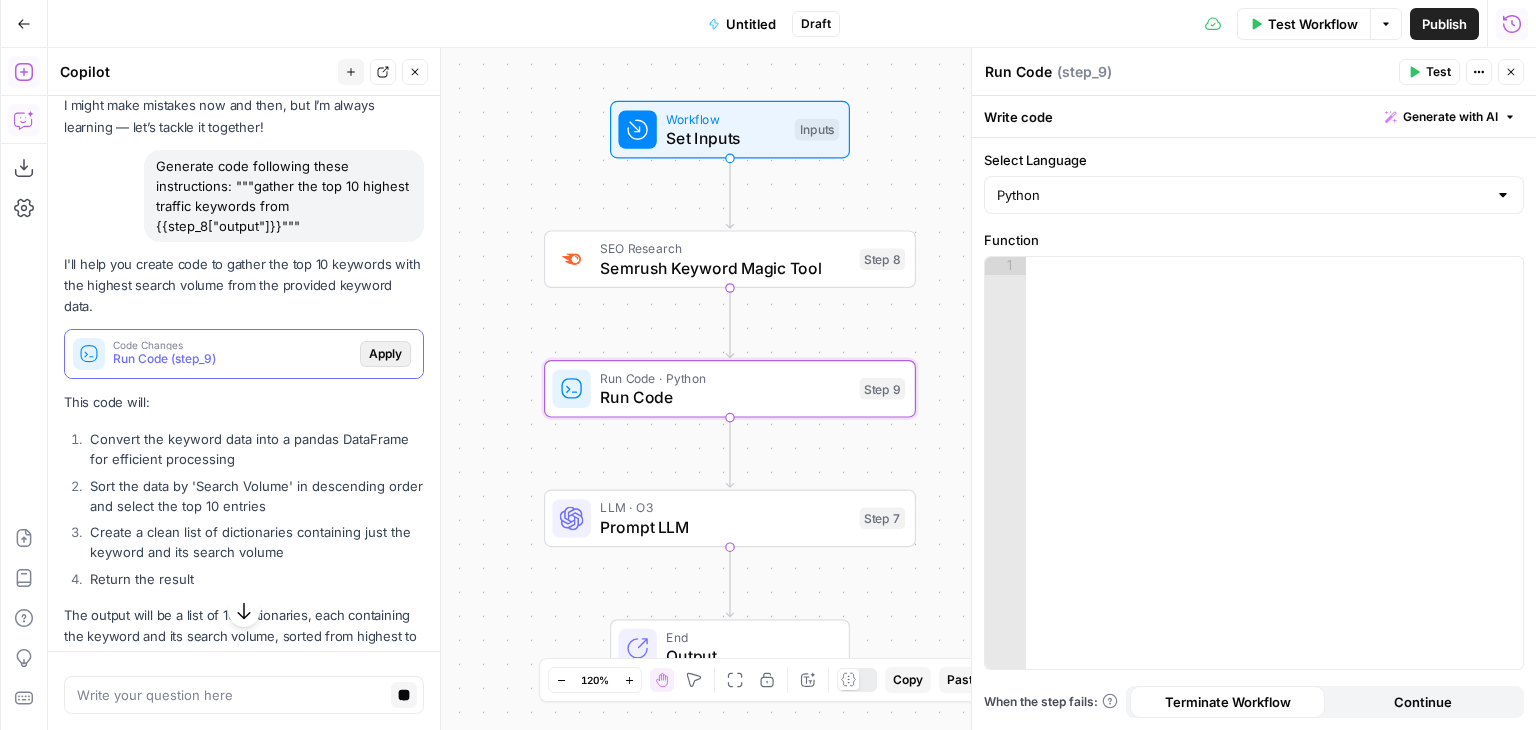 click on "Apply" at bounding box center [385, 354] 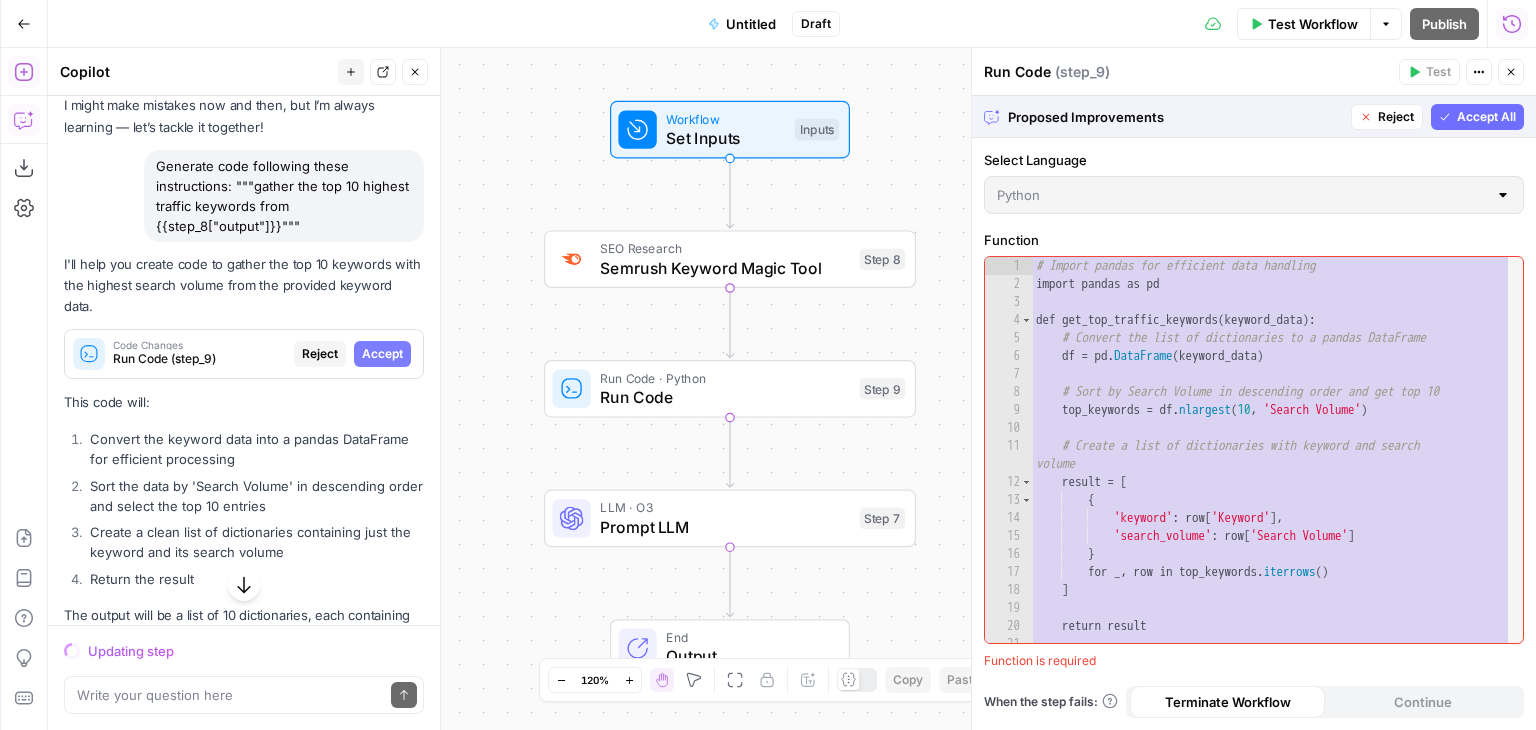 click on "Accept All" at bounding box center [1486, 117] 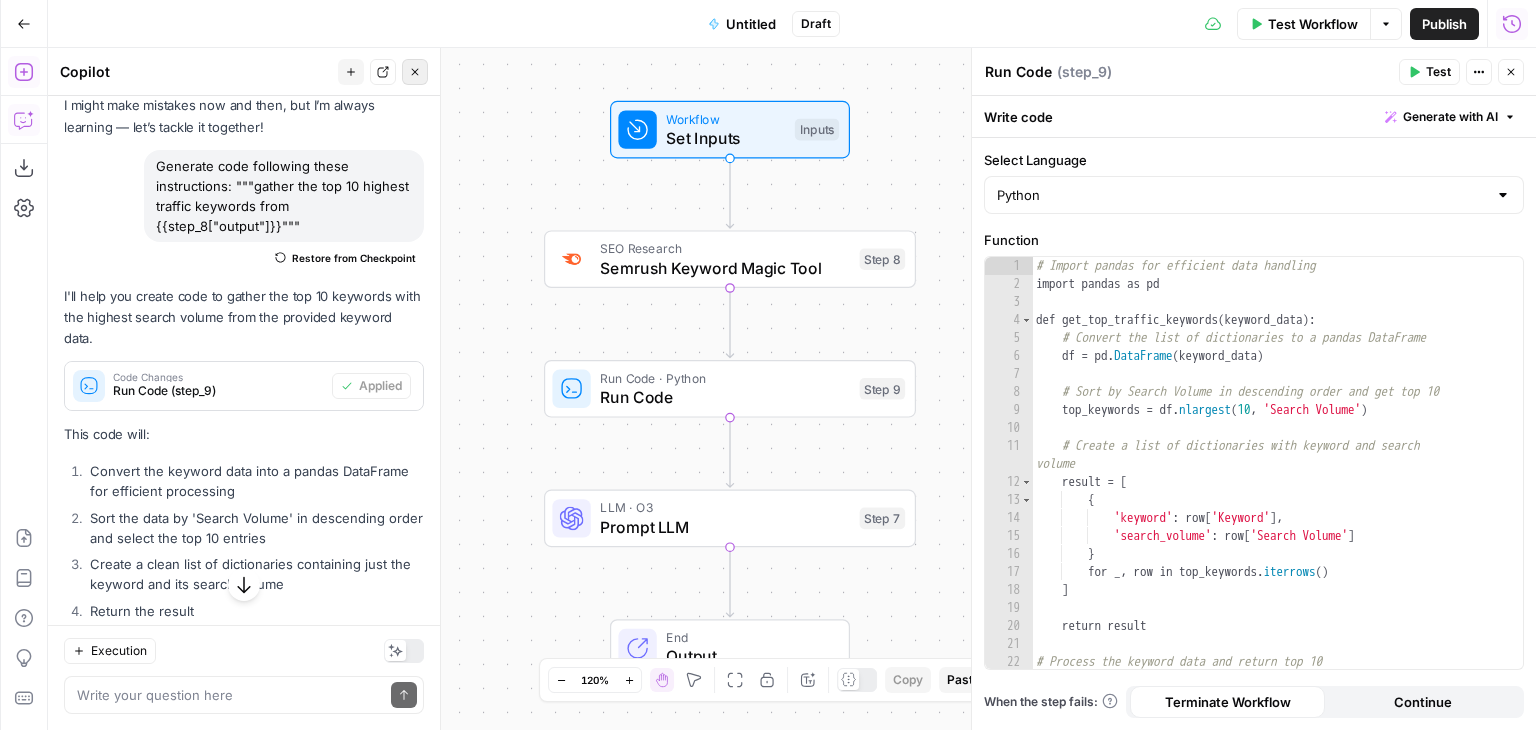 click 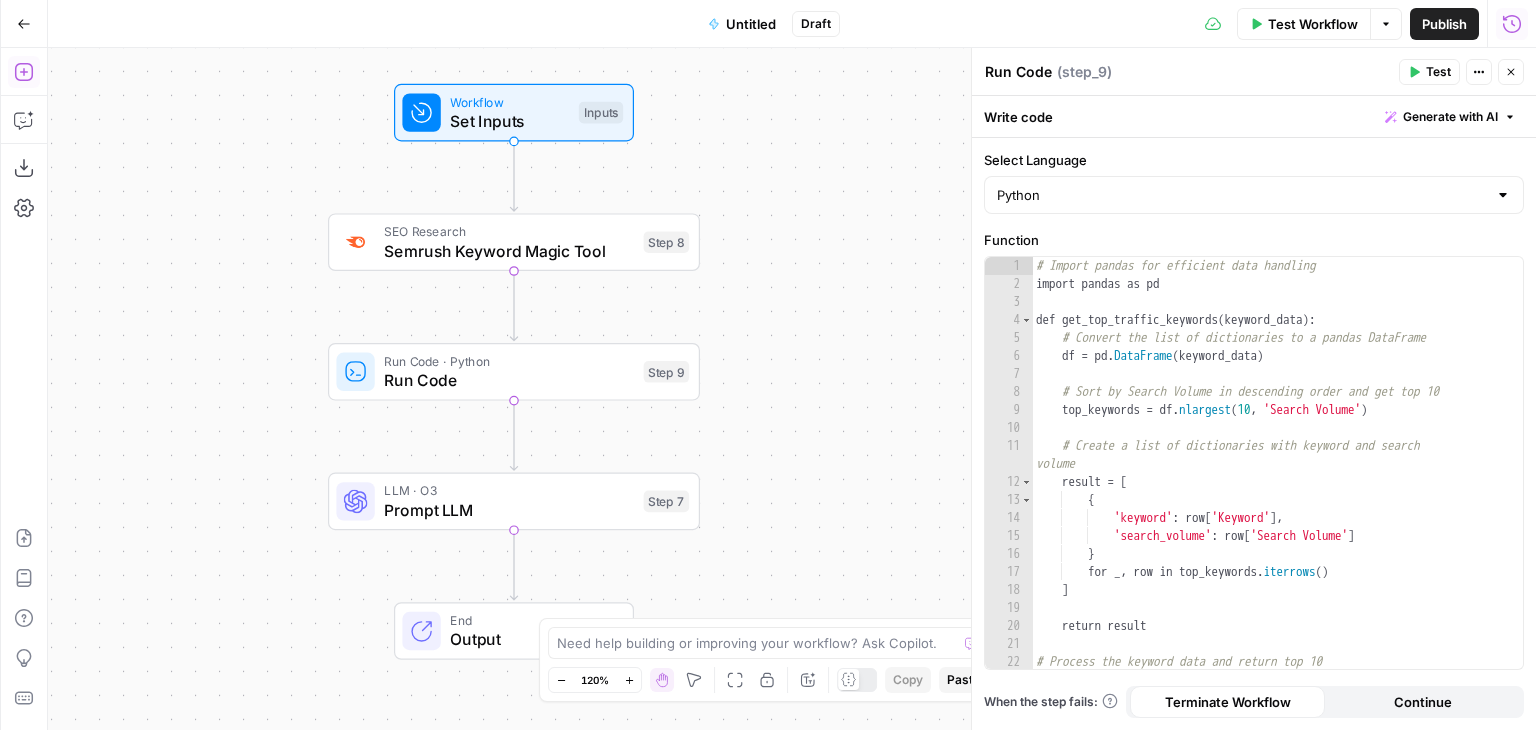click on "Workflow Set Inputs Inputs SEO Research Semrush Keyword Magic Tool Step 8 Run Code · Python Run Code Step 9 LLM · O3 Prompt LLM Step 7 End Output" at bounding box center [792, 389] 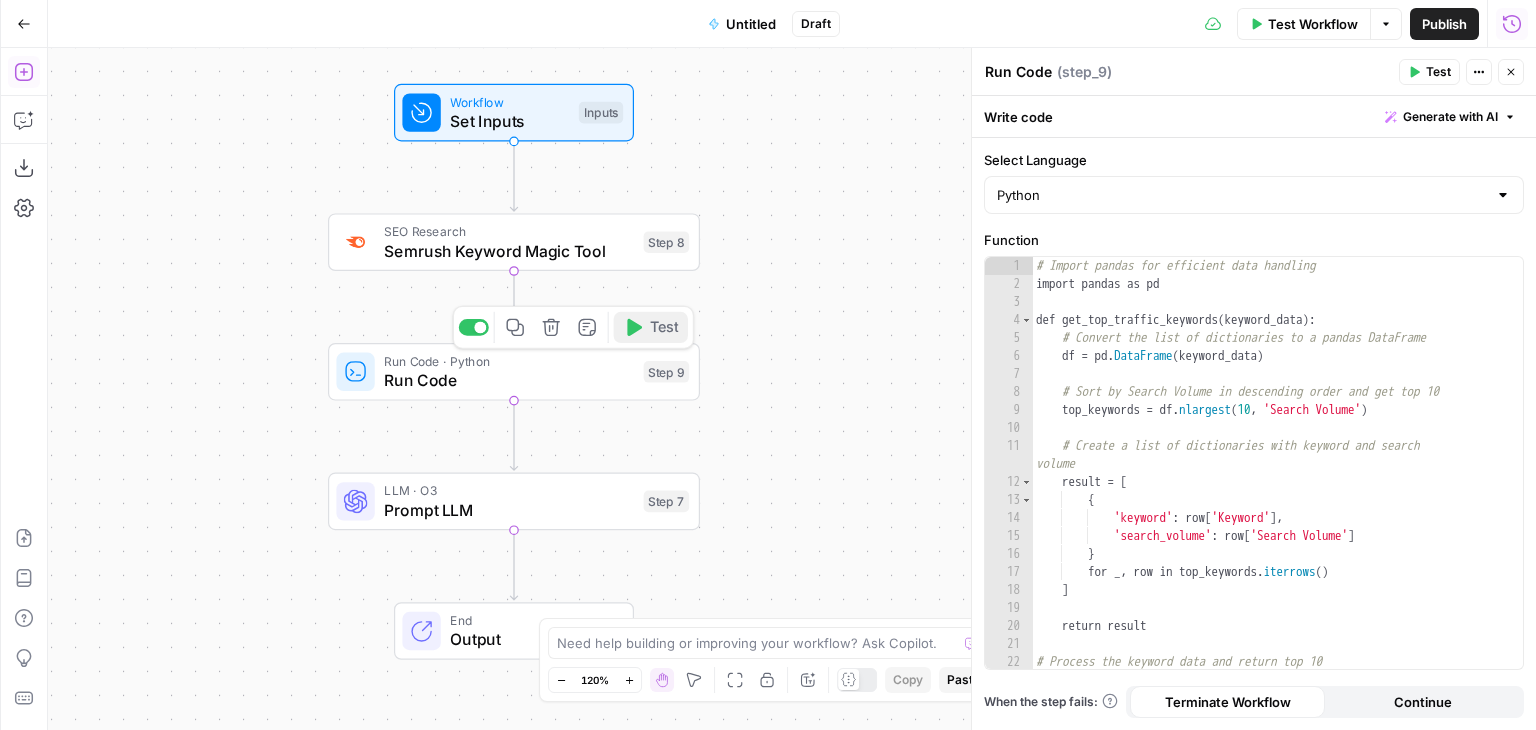 click on "Test" at bounding box center [664, 328] 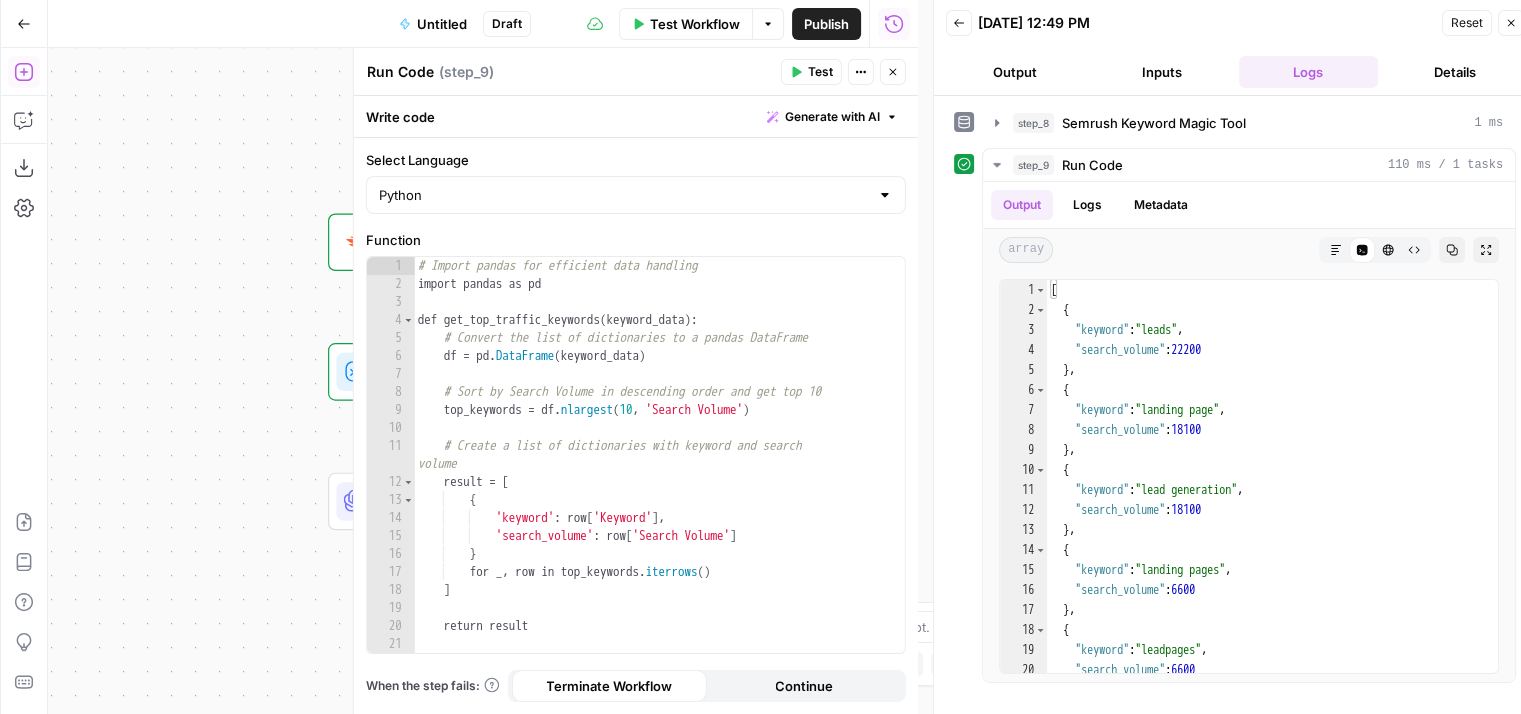 scroll, scrollTop: 16, scrollLeft: 0, axis: vertical 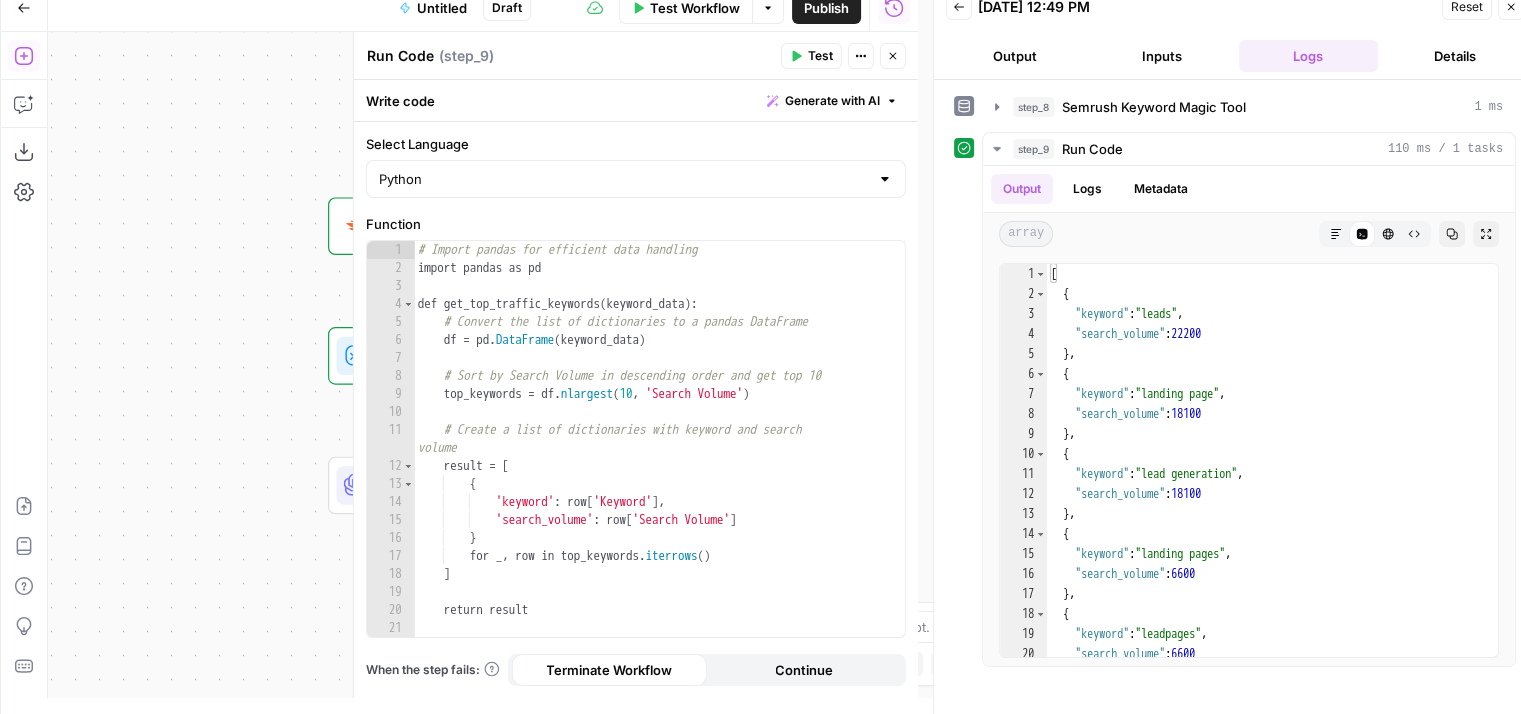 drag, startPoint x: 984, startPoint y: 309, endPoint x: 976, endPoint y: 374, distance: 65.490456 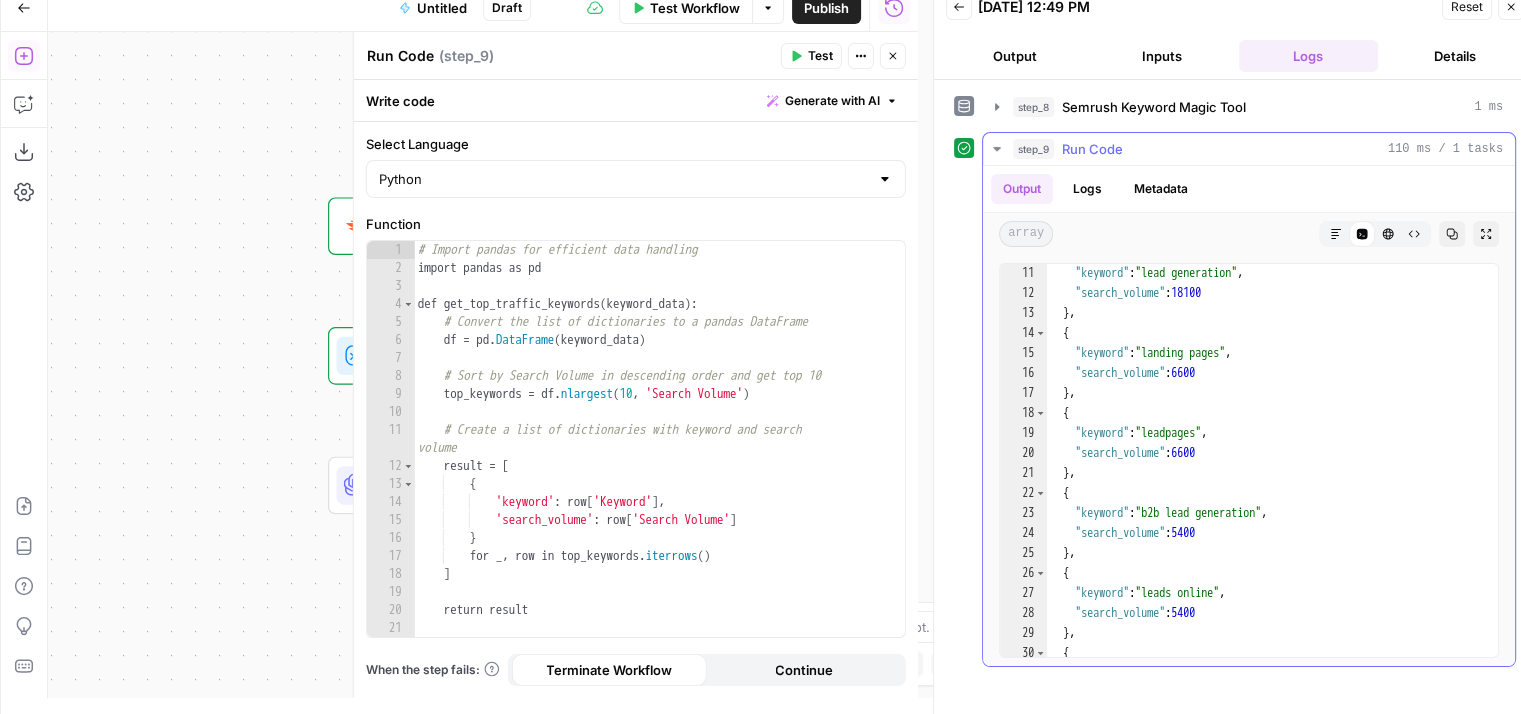 scroll, scrollTop: 206, scrollLeft: 0, axis: vertical 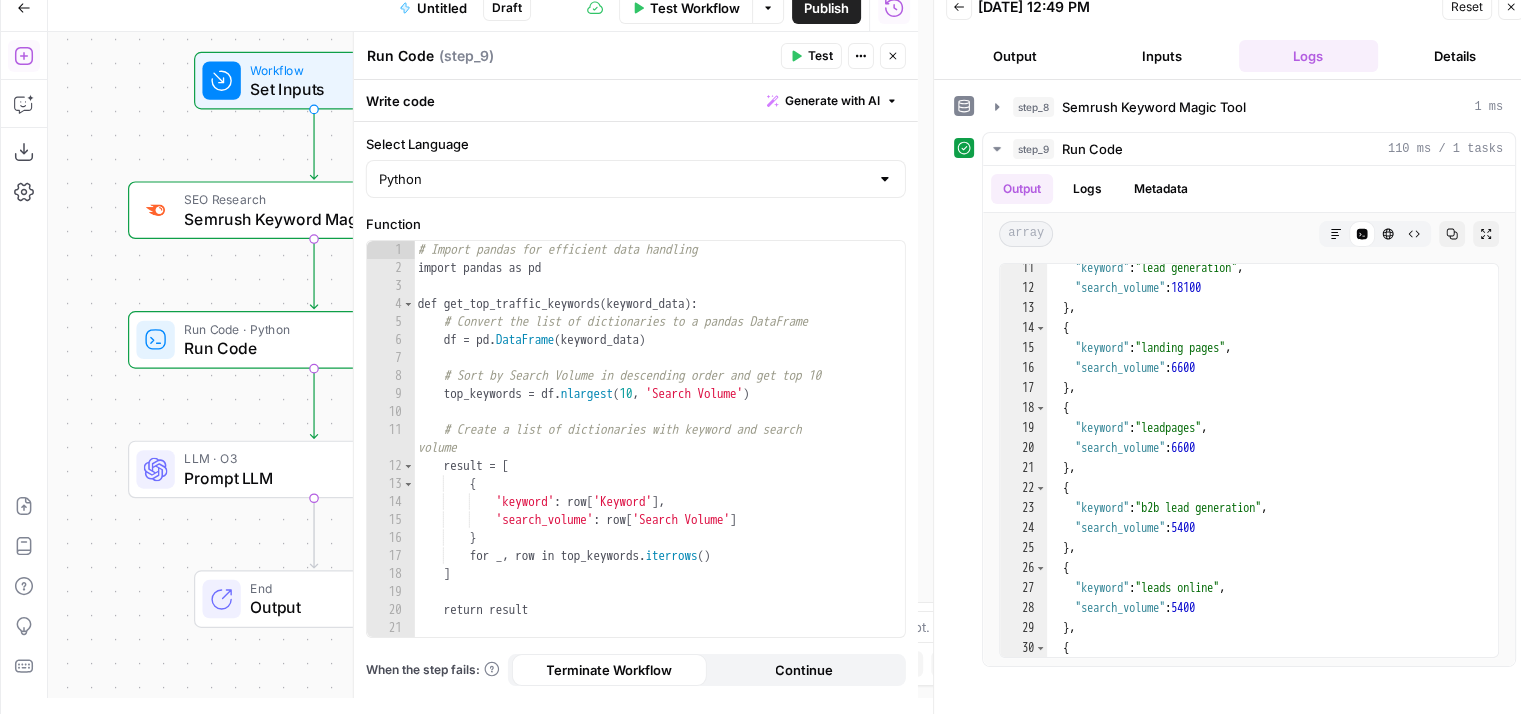 drag, startPoint x: 300, startPoint y: 161, endPoint x: 285, endPoint y: 201, distance: 42.72002 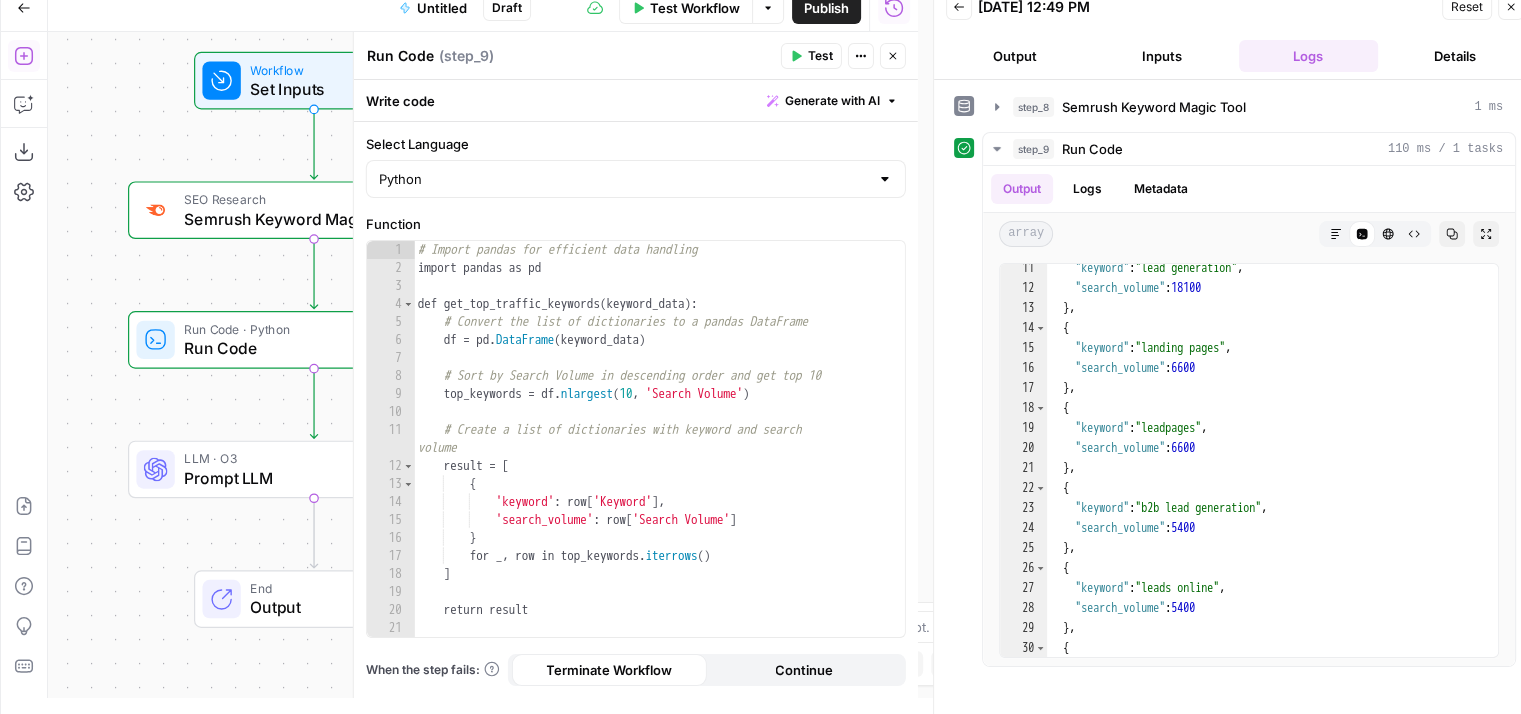 click on "Workflow Set Inputs Inputs SEO Research Semrush Keyword Magic Tool Step 8 Run Code · Python Run Code Step 9 LLM · O3 Prompt LLM Step 7 End Output" at bounding box center (483, 365) 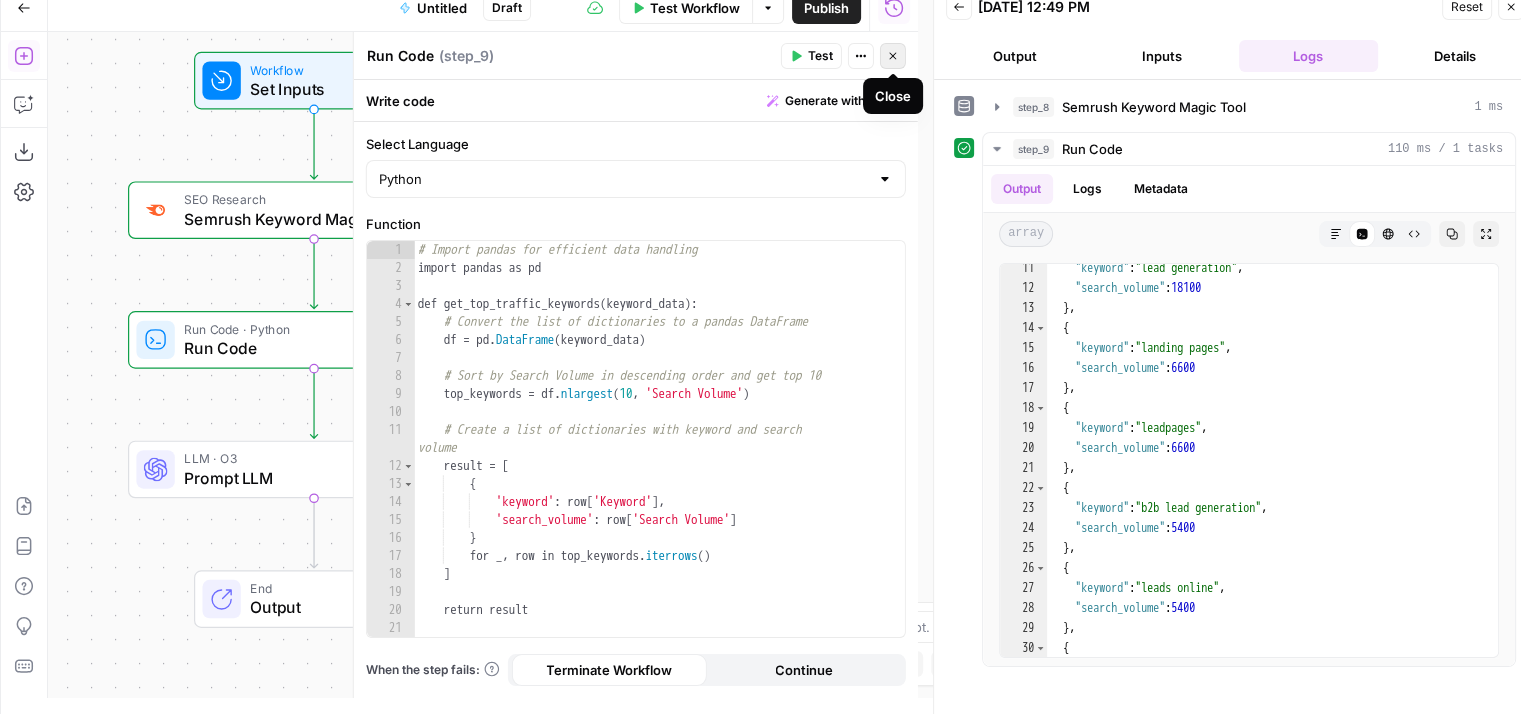 click 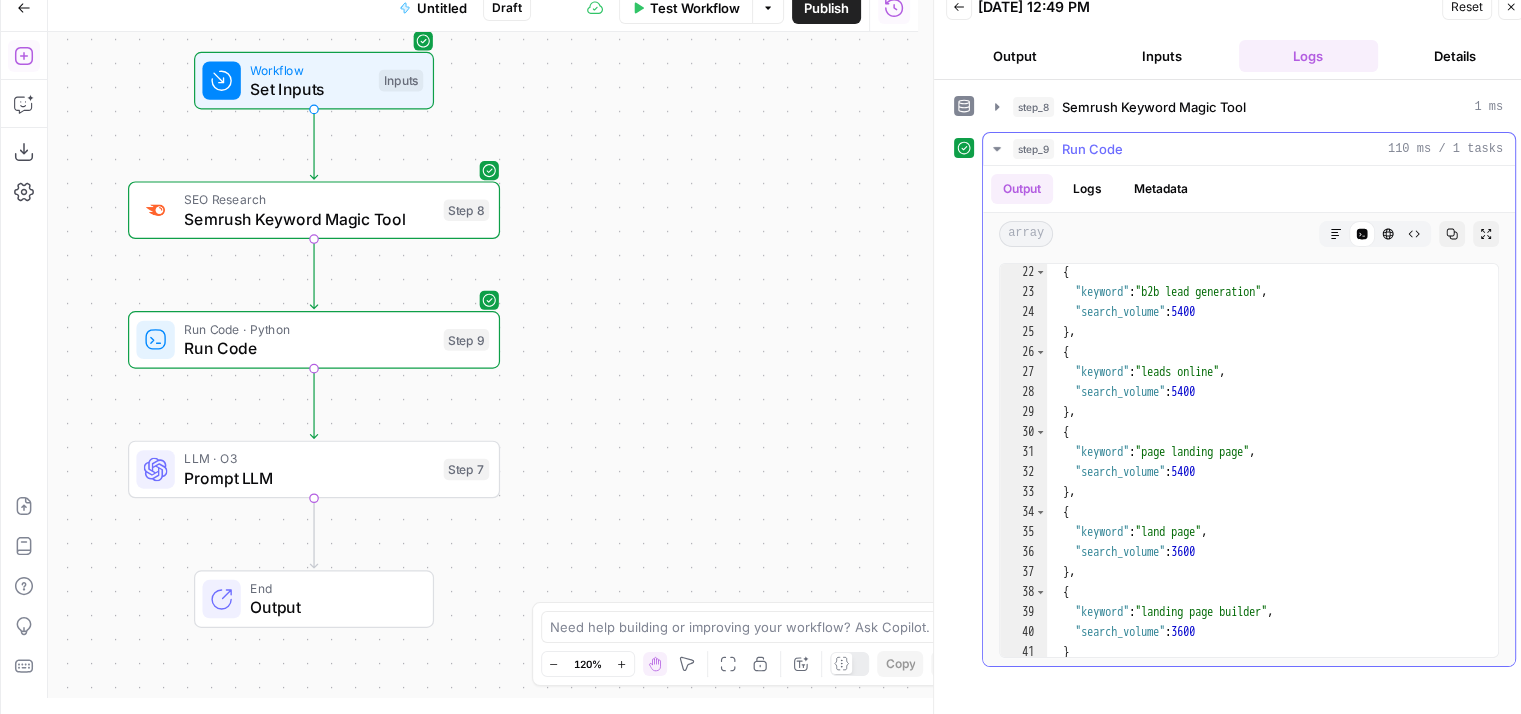 scroll, scrollTop: 445, scrollLeft: 0, axis: vertical 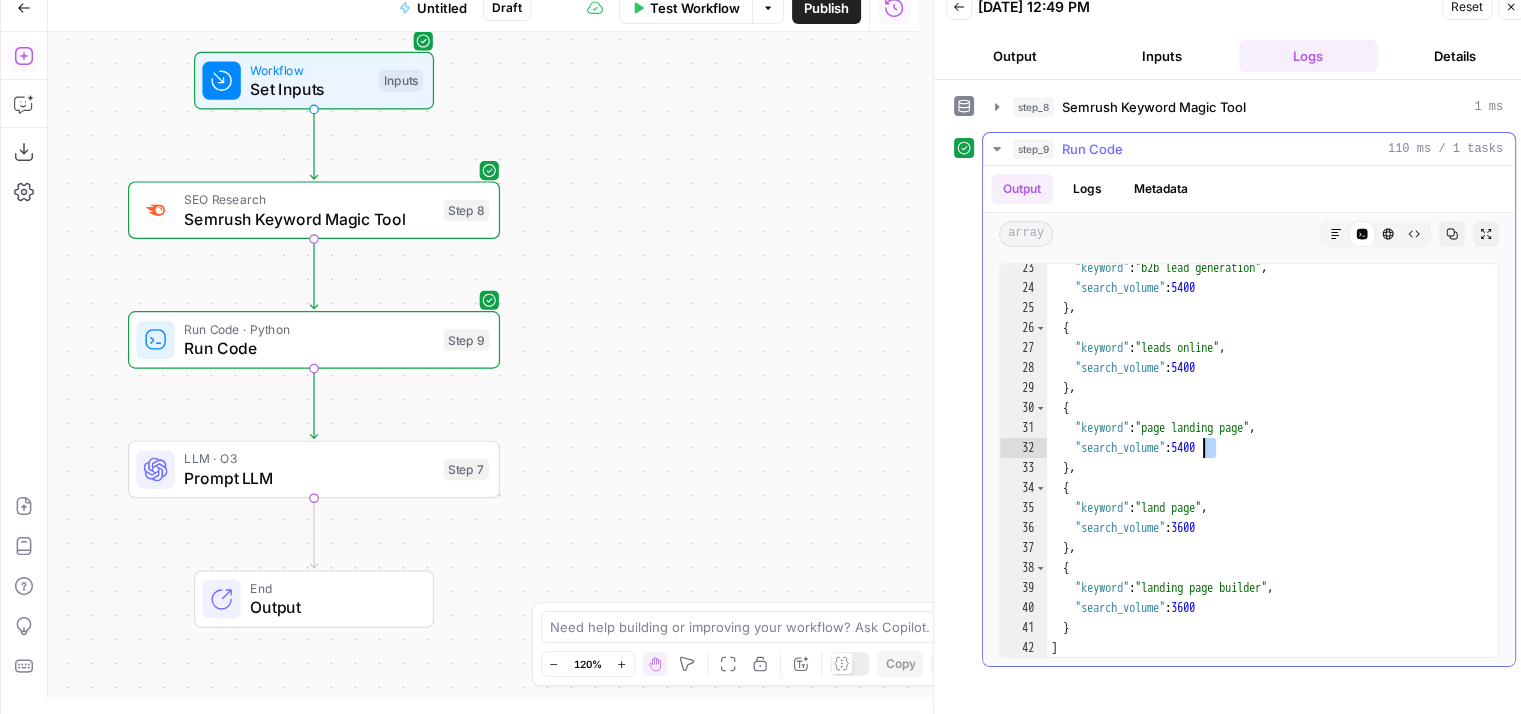 drag, startPoint x: 1221, startPoint y: 445, endPoint x: 1188, endPoint y: 442, distance: 33.13608 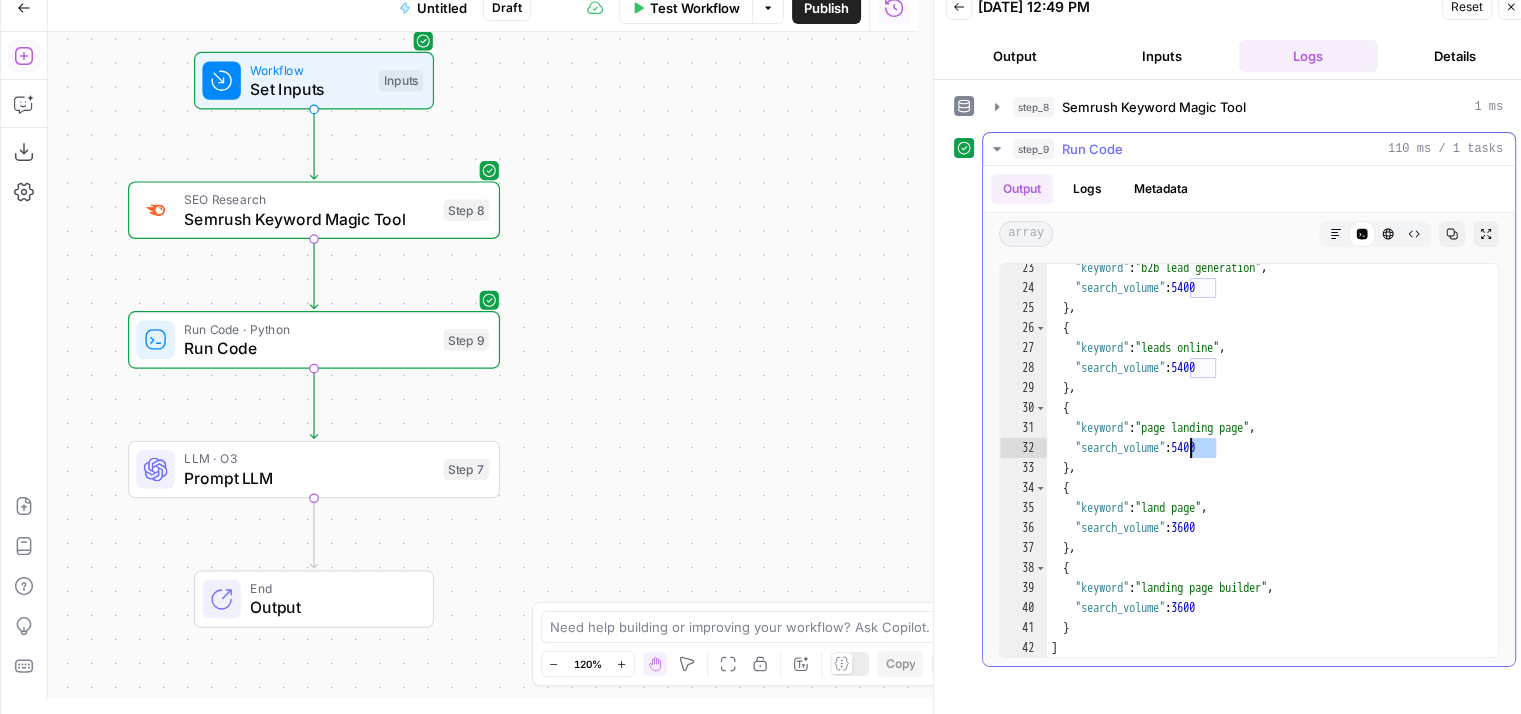 click on ""keyword" :  "b2b lead generation" ,      "search_volume" :  5400    } ,    {      "keyword" :  "leads online" ,      "search_volume" :  5400    } ,    {      "keyword" :  "page landing page" ,      "search_volume" :  5400    } ,    {      "keyword" :  "land page" ,      "search_volume" :  3600    } ,    {      "keyword" :  "landing page builder" ,      "search_volume" :  3600    } ]" at bounding box center (1265, 475) 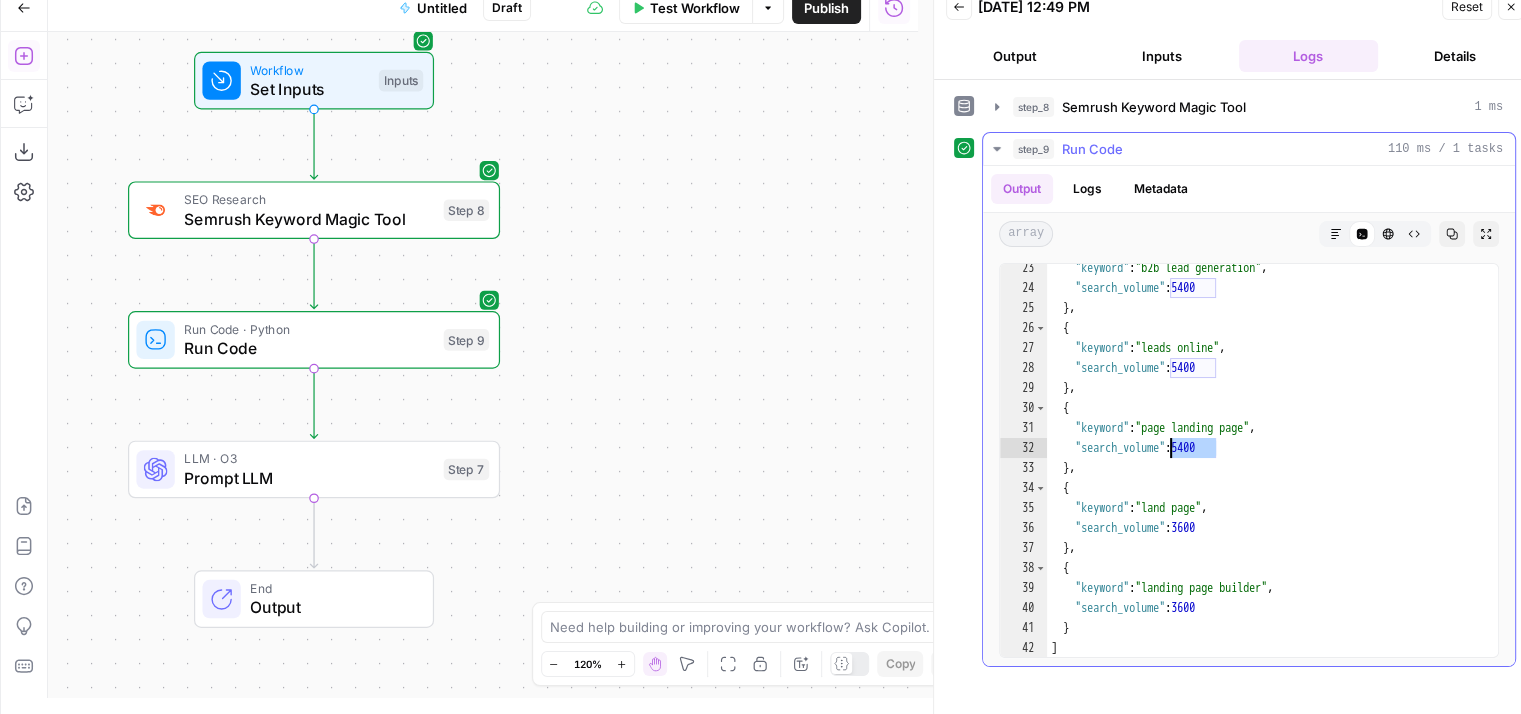 drag, startPoint x: 1231, startPoint y: 445, endPoint x: 1209, endPoint y: 450, distance: 22.561028 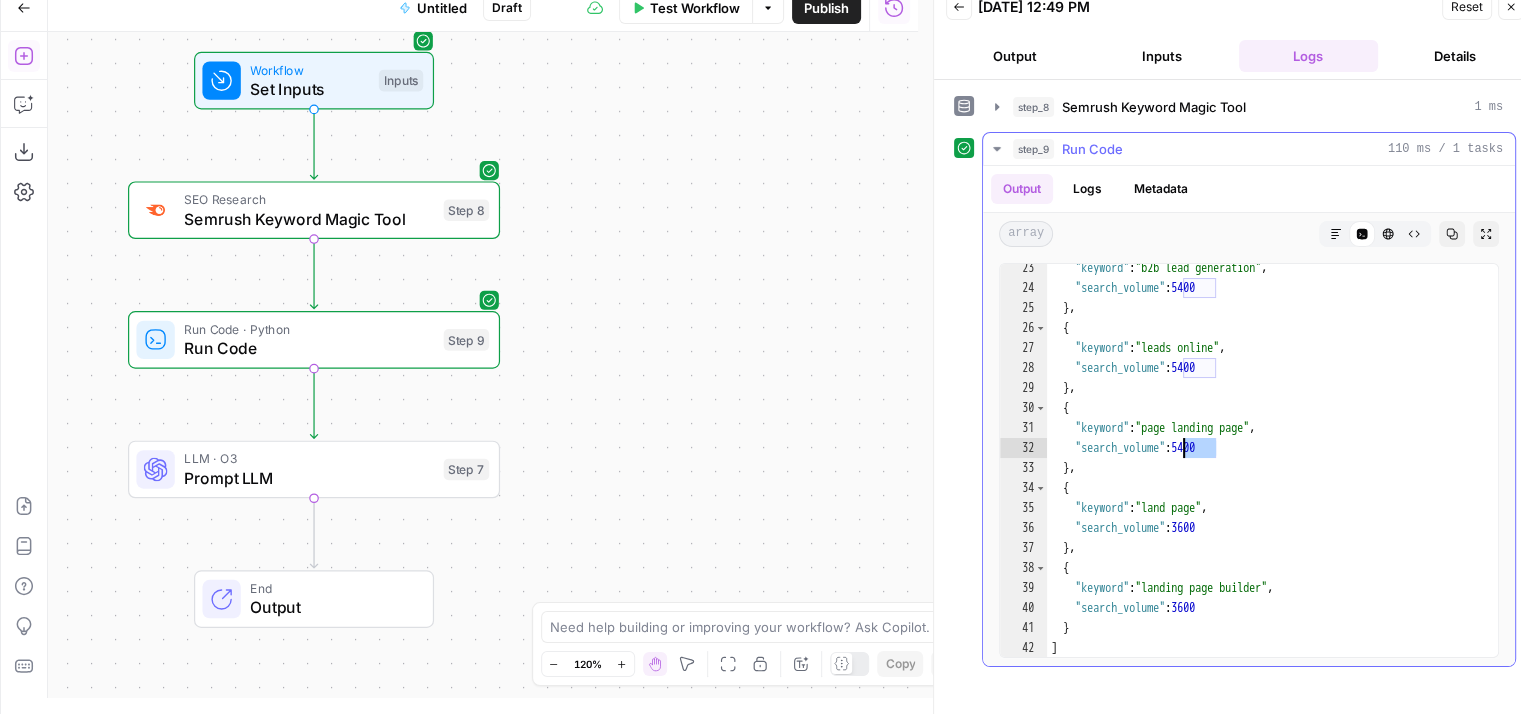click on ""keyword" :  "b2b lead generation" ,      "search_volume" :  5400    } ,    {      "keyword" :  "leads online" ,      "search_volume" :  5400    } ,    {      "keyword" :  "page landing page" ,      "search_volume" :  5400    } ,    {      "keyword" :  "land page" ,      "search_volume" :  3600    } ,    {      "keyword" :  "landing page builder" ,      "search_volume" :  3600    } ]" at bounding box center (1265, 460) 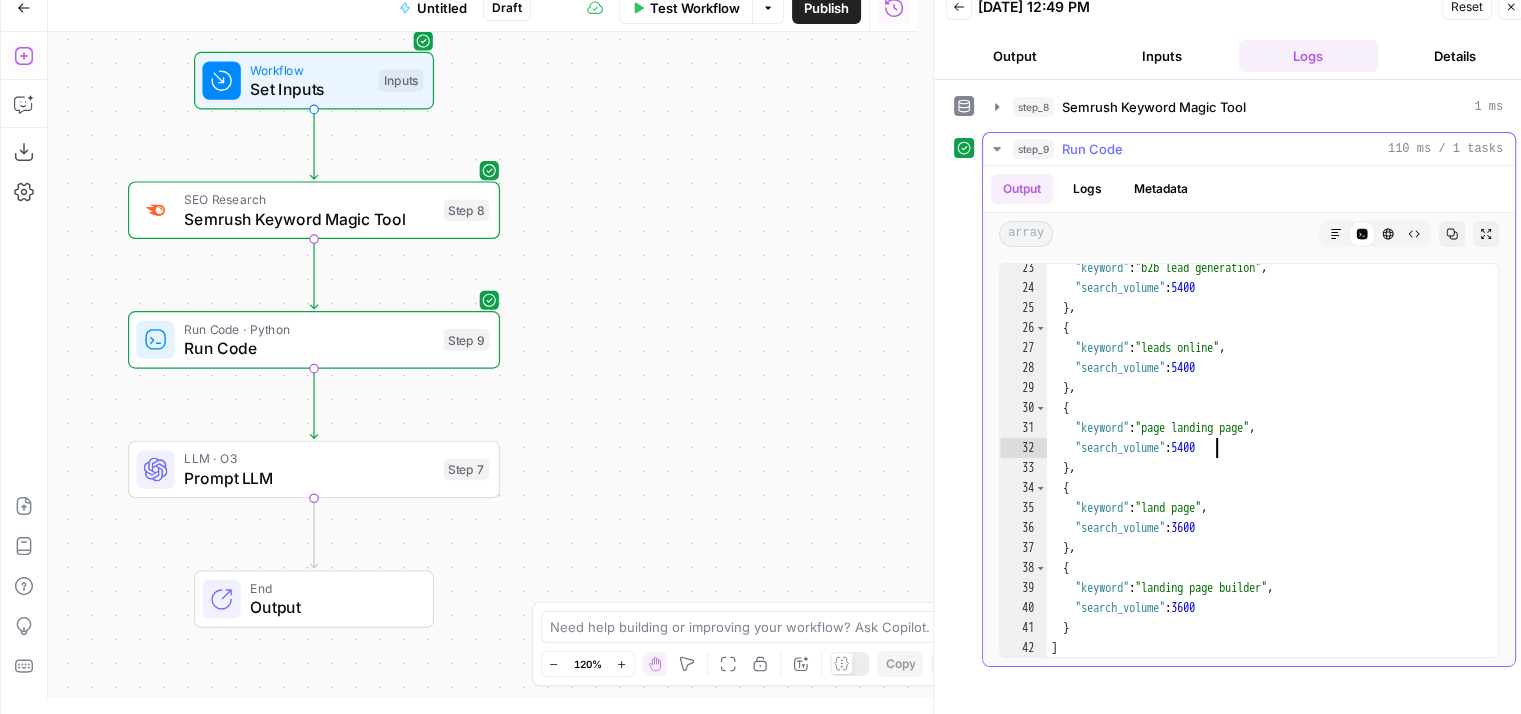 click on ""keyword" :  "b2b lead generation" ,      "search_volume" :  5400    } ,    {      "keyword" :  "leads online" ,      "search_volume" :  5400    } ,    {      "keyword" :  "page landing page" ,      "search_volume" :  5400    } ,    {      "keyword" :  "land page" ,      "search_volume" :  3600    } ,    {      "keyword" :  "landing page builder" ,      "search_volume" :  3600    } ]" at bounding box center (1265, 475) 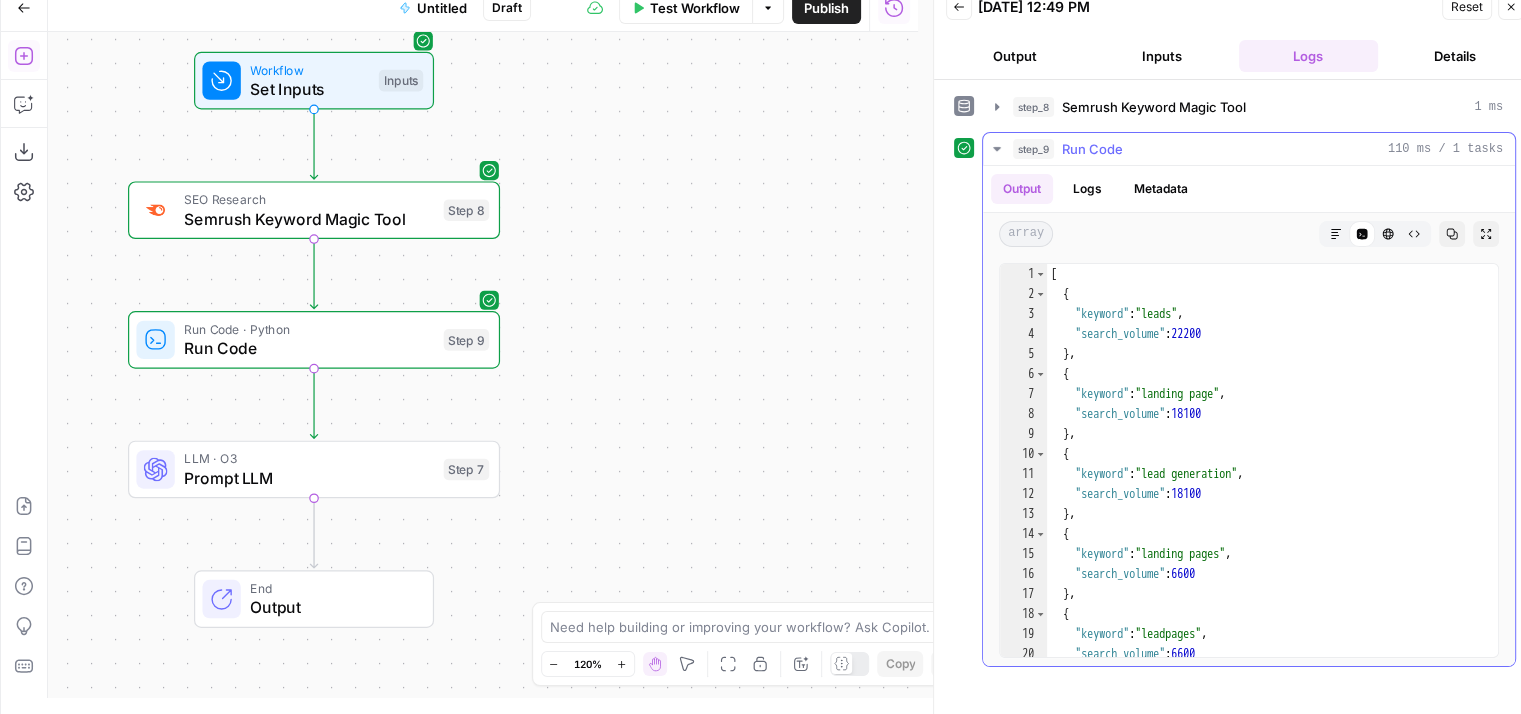 scroll, scrollTop: 445, scrollLeft: 0, axis: vertical 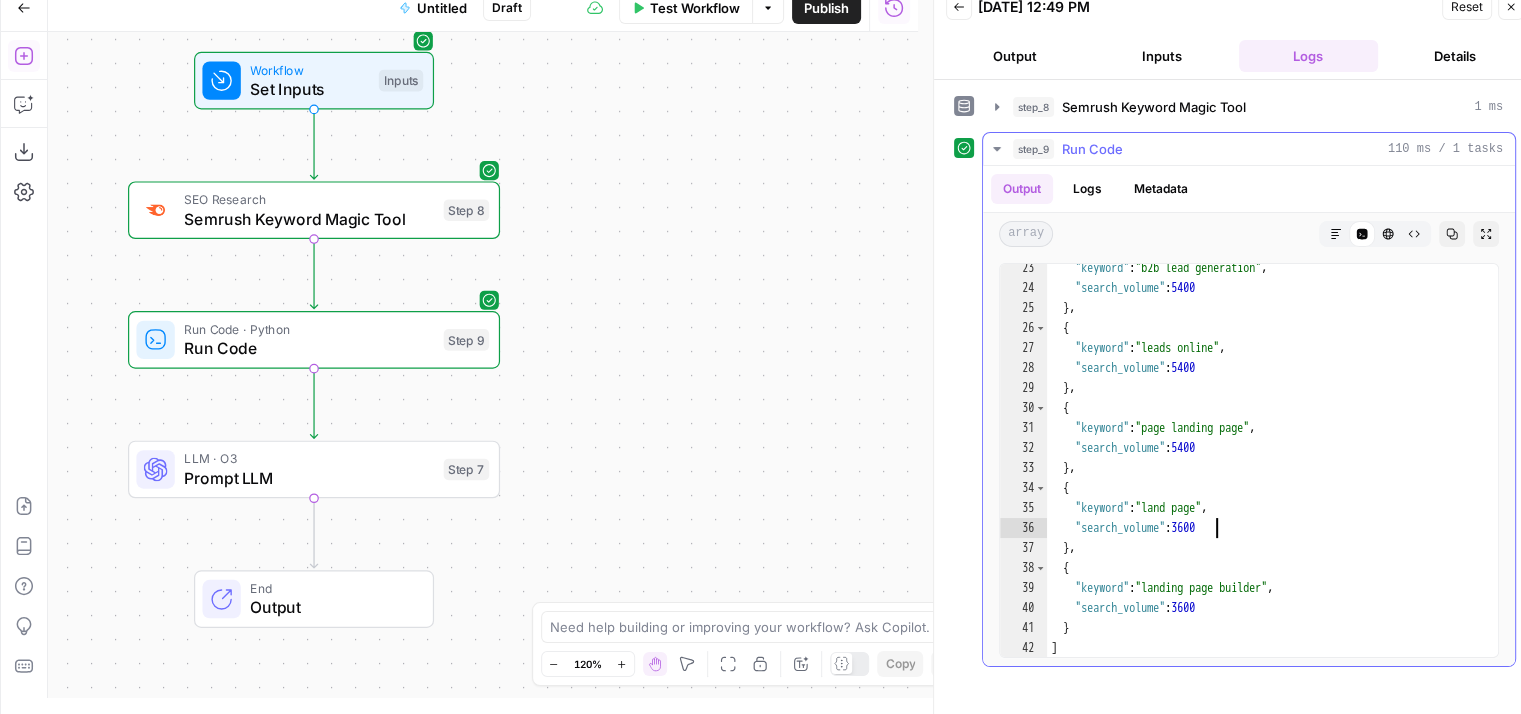 click on ""keyword" :  "b2b lead generation" ,      "search_volume" :  5400    } ,    {      "keyword" :  "leads online" ,      "search_volume" :  5400    } ,    {      "keyword" :  "page landing page" ,      "search_volume" :  5400    } ,    {      "keyword" :  "land page" ,      "search_volume" :  3600    } ,    {      "keyword" :  "landing page builder" ,      "search_volume" :  3600    } ]" at bounding box center [1265, 475] 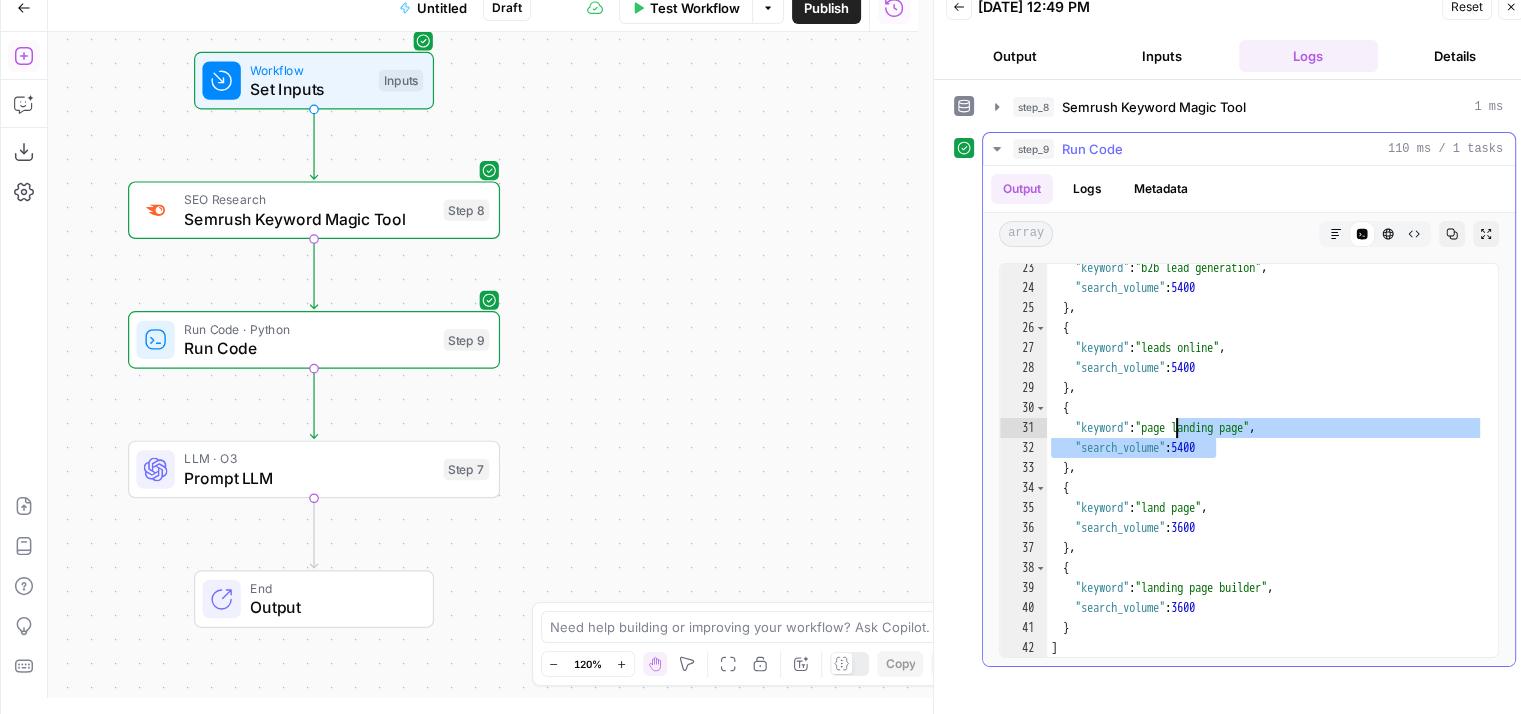 drag, startPoint x: 1281, startPoint y: 439, endPoint x: 1178, endPoint y: 435, distance: 103.077644 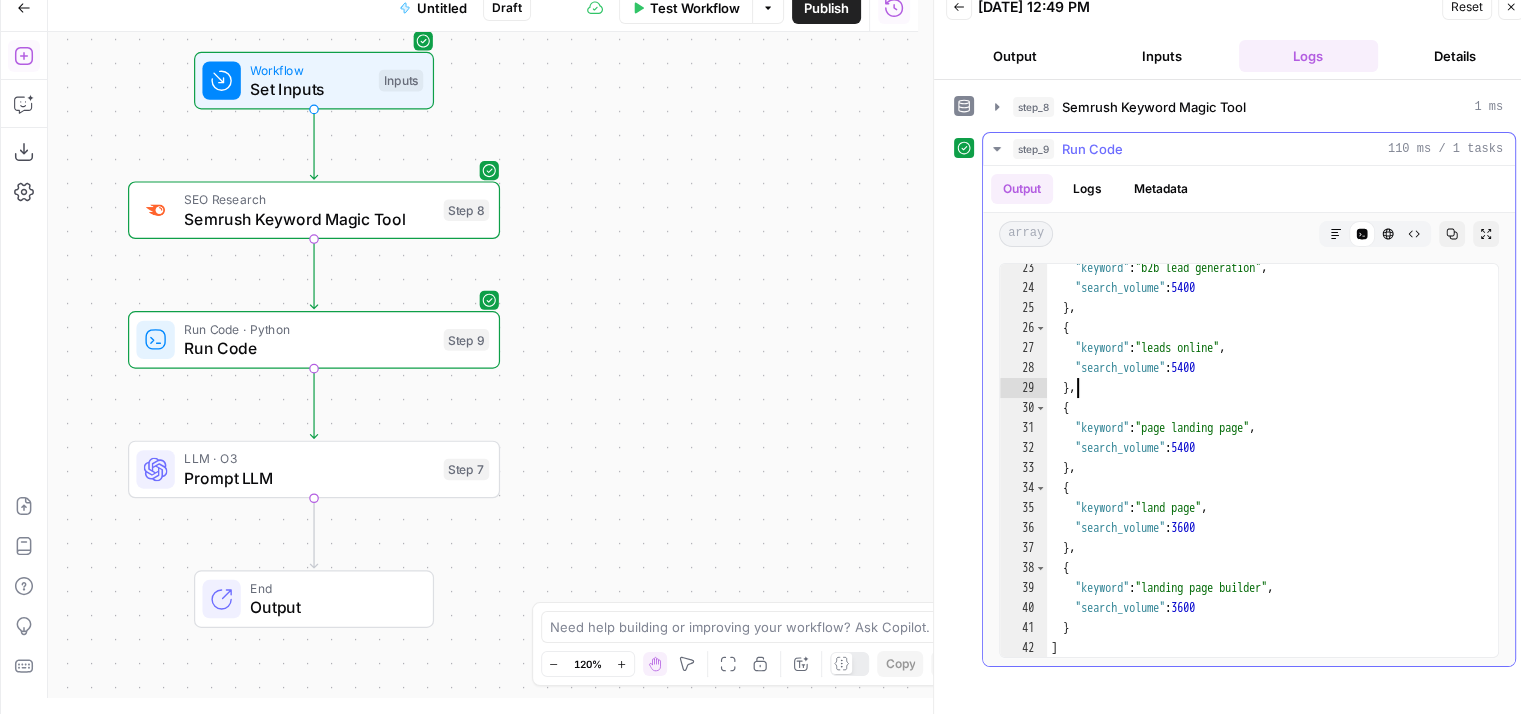 click on ""keyword" :  "b2b lead generation" ,      "search_volume" :  5400    } ,    {      "keyword" :  "leads online" ,      "search_volume" :  5400    } ,    {      "keyword" :  "page landing page" ,      "search_volume" :  5400    } ,    {      "keyword" :  "land page" ,      "search_volume" :  3600    } ,    {      "keyword" :  "landing page builder" ,      "search_volume" :  3600    } ]" at bounding box center (1265, 475) 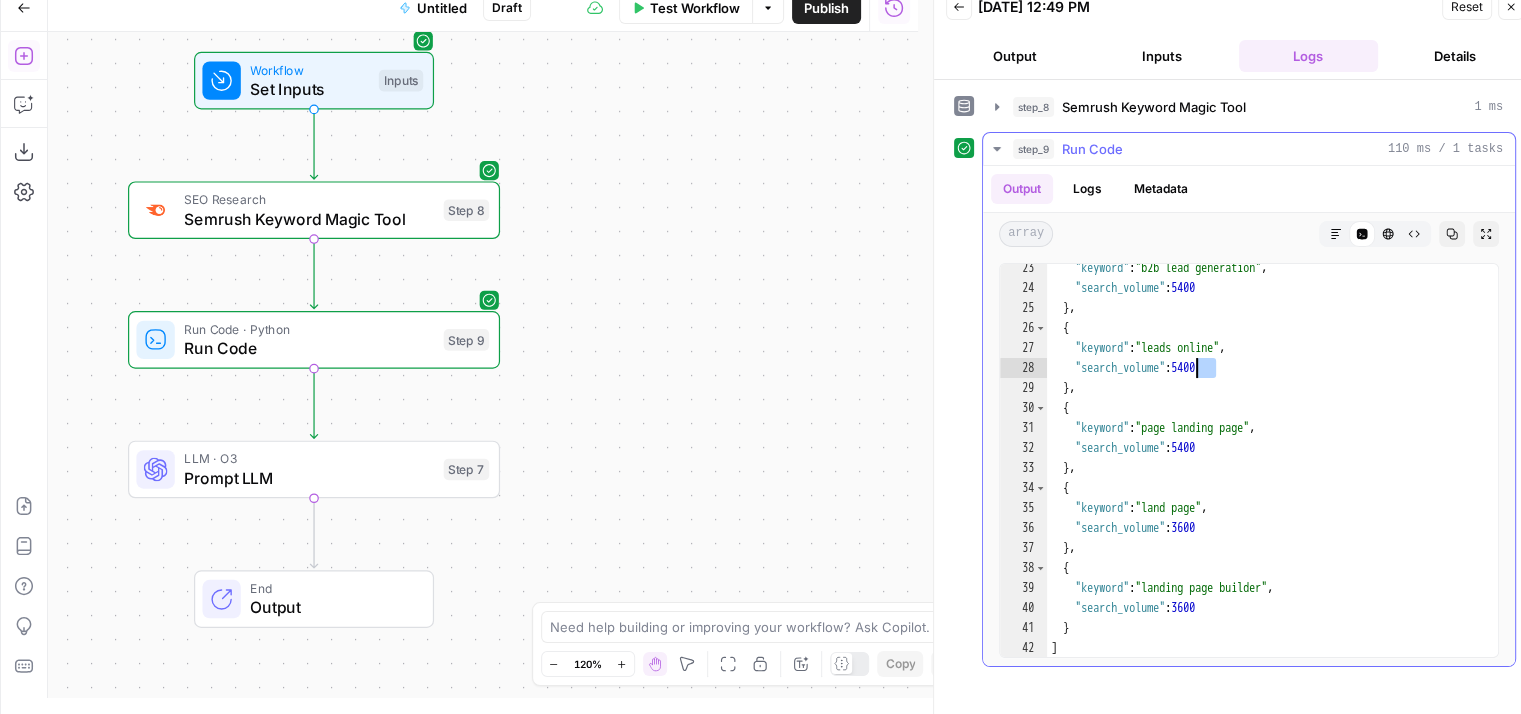 drag, startPoint x: 1237, startPoint y: 369, endPoint x: 1194, endPoint y: 369, distance: 43 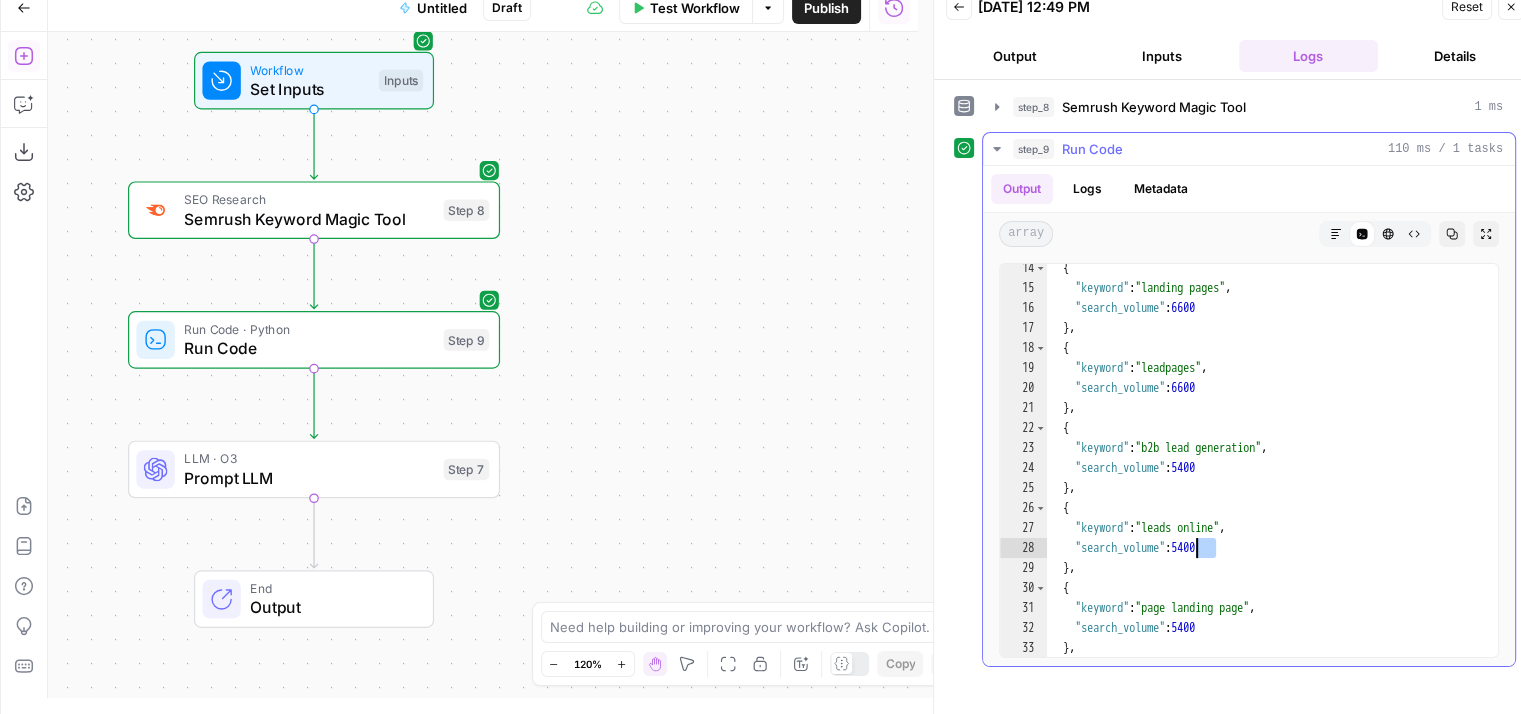 scroll, scrollTop: 260, scrollLeft: 0, axis: vertical 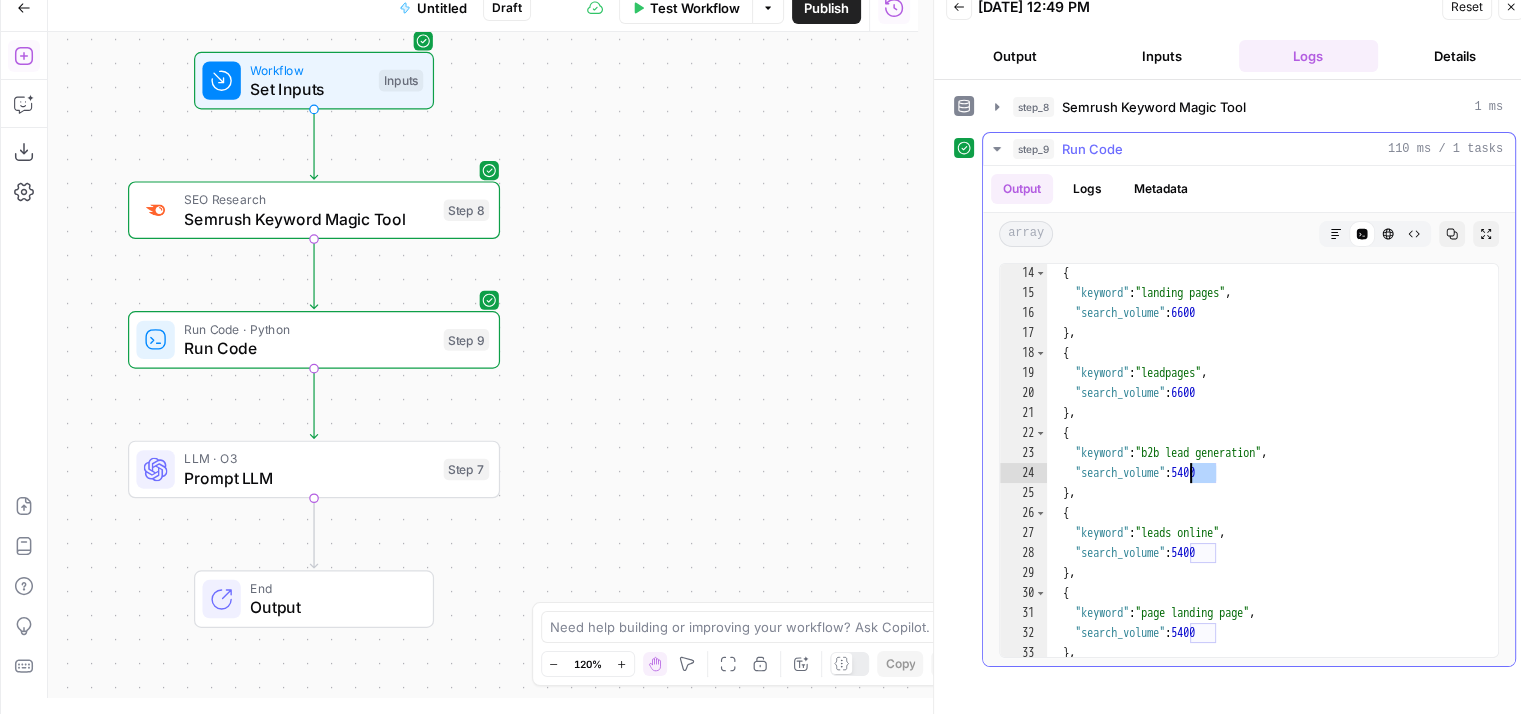 drag, startPoint x: 1243, startPoint y: 467, endPoint x: 1191, endPoint y: 464, distance: 52.086468 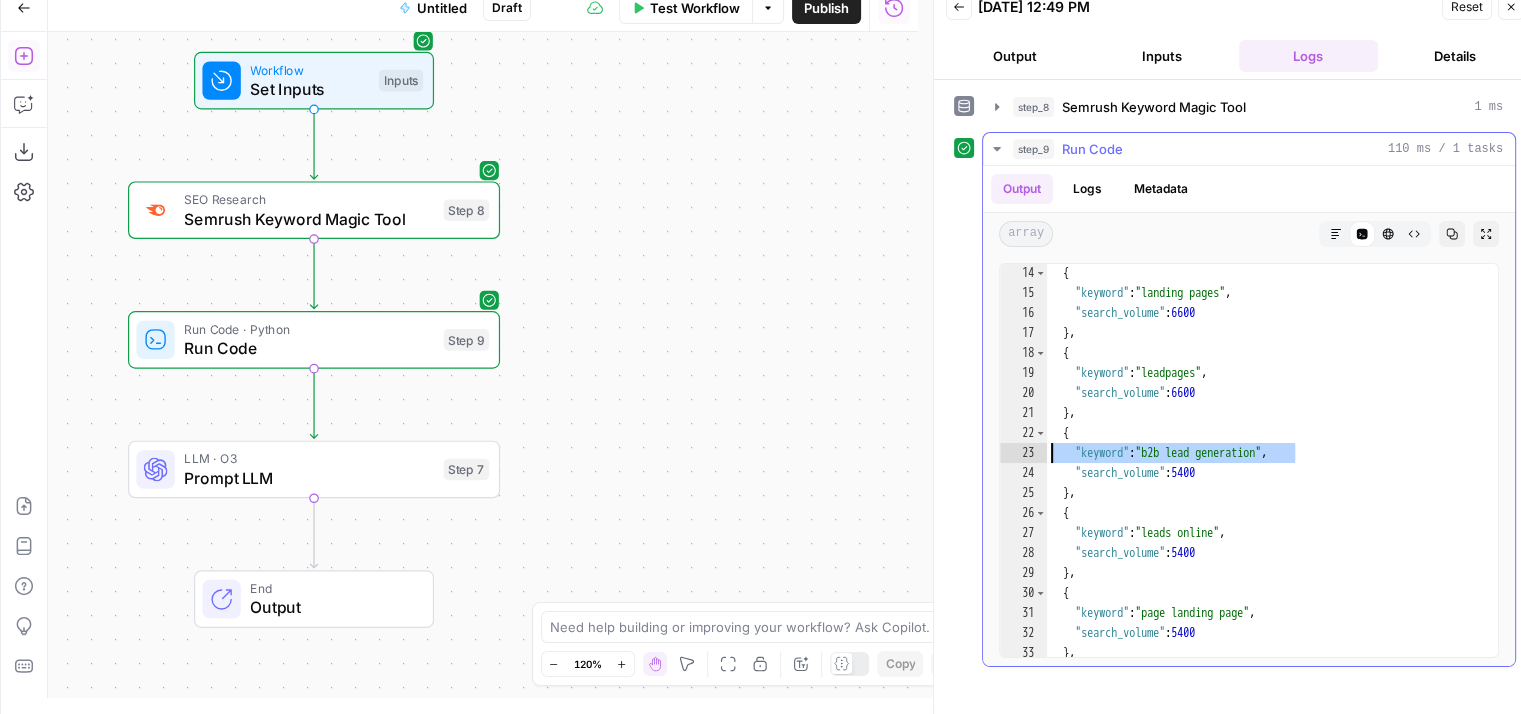 drag, startPoint x: 1332, startPoint y: 449, endPoint x: 1029, endPoint y: 455, distance: 303.0594 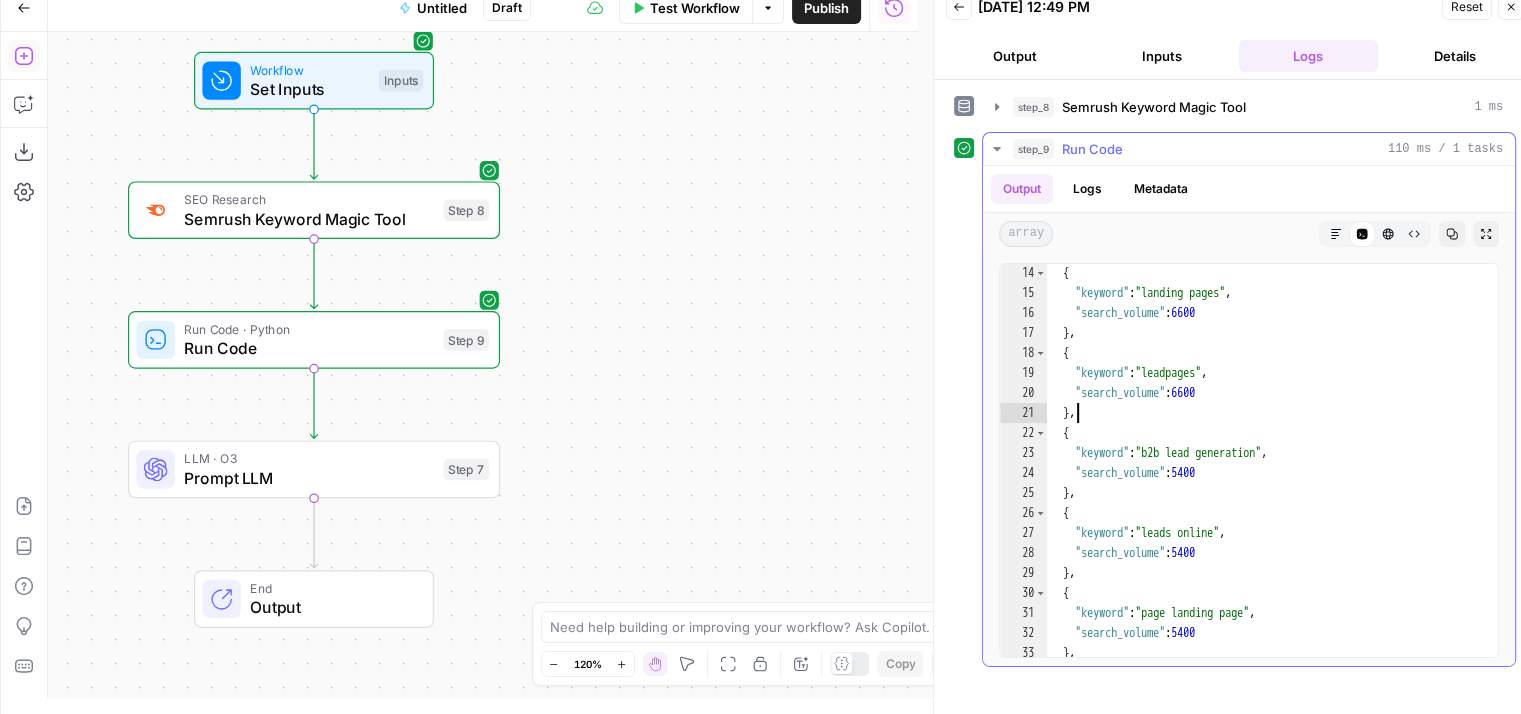 click on "{      "keyword" :  "landing pages" ,      "search_volume" :  6600    } ,    {      "keyword" :  "leadpages" ,      "search_volume" :  6600    } ,    {      "keyword" :  "b2b lead generation" ,      "search_volume" :  5400    } ,    {      "keyword" :  "leads online" ,      "search_volume" :  5400    } ,    {      "keyword" :  "page landing page" ,      "search_volume" :  5400    } ,    {" at bounding box center [1265, 480] 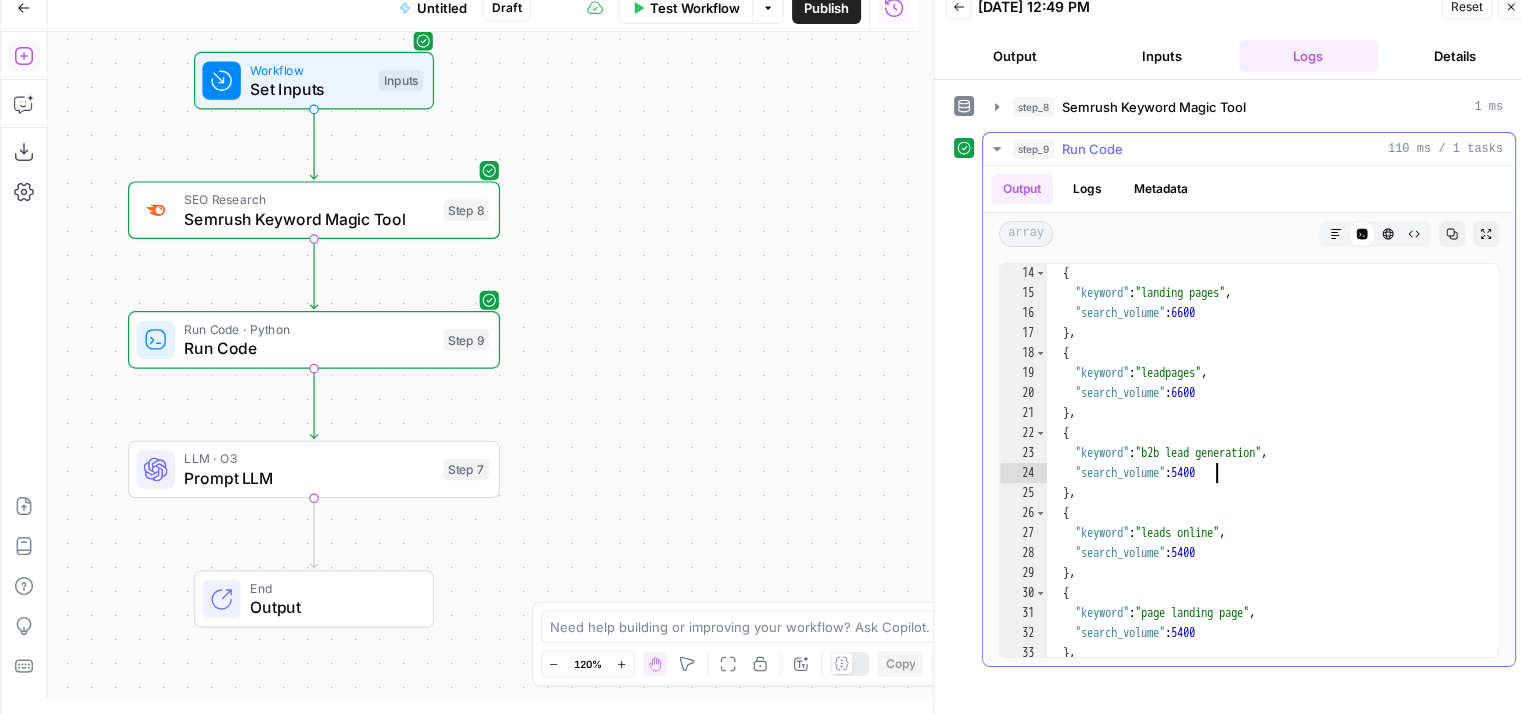click on "{      "keyword" :  "landing pages" ,      "search_volume" :  6600    } ,    {      "keyword" :  "leadpages" ,      "search_volume" :  6600    } ,    {      "keyword" :  "b2b lead generation" ,      "search_volume" :  5400    } ,    {      "keyword" :  "leads online" ,      "search_volume" :  5400    } ,    {      "keyword" :  "page landing page" ,      "search_volume" :  5400    } ,    {" at bounding box center [1265, 480] 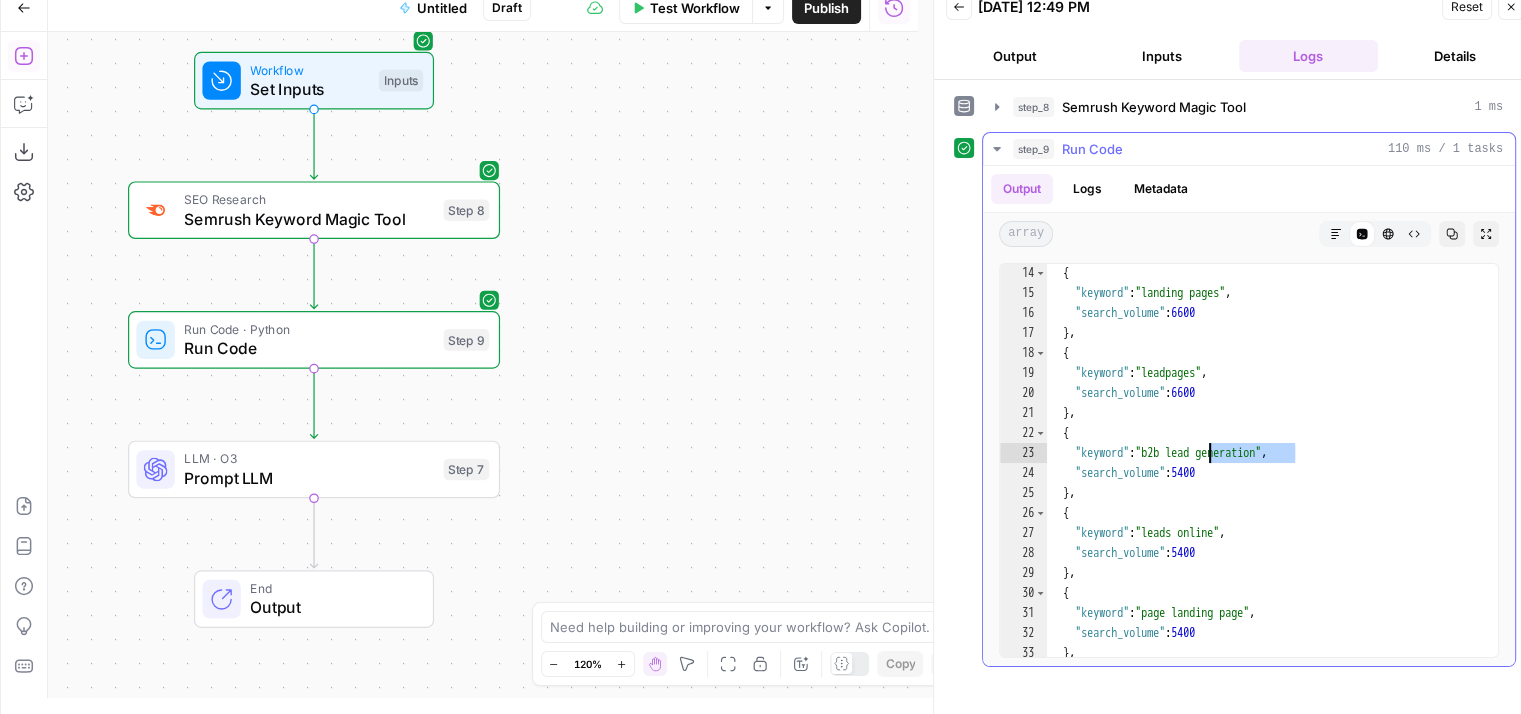 drag, startPoint x: 1325, startPoint y: 447, endPoint x: 1207, endPoint y: 449, distance: 118.016945 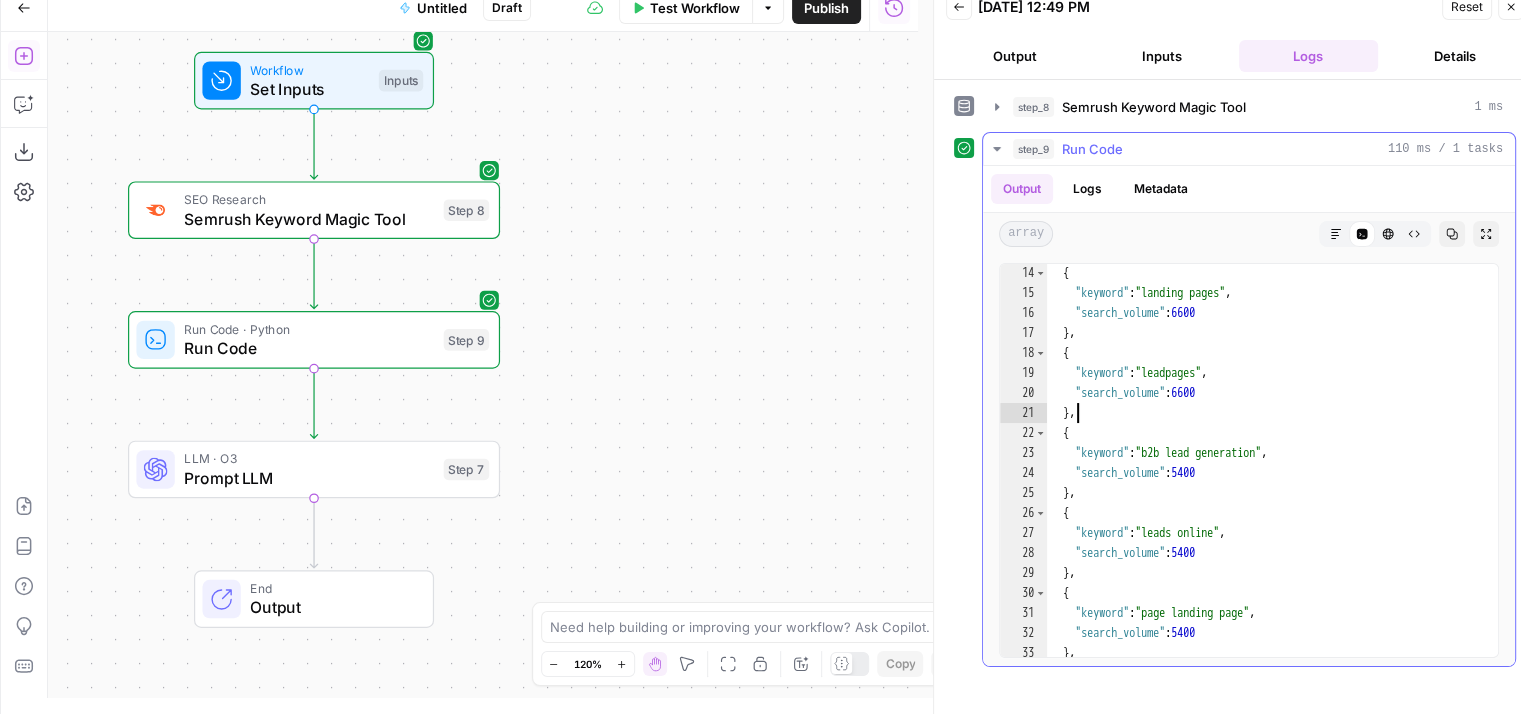 drag, startPoint x: 1280, startPoint y: 417, endPoint x: 1276, endPoint y: 429, distance: 12.649111 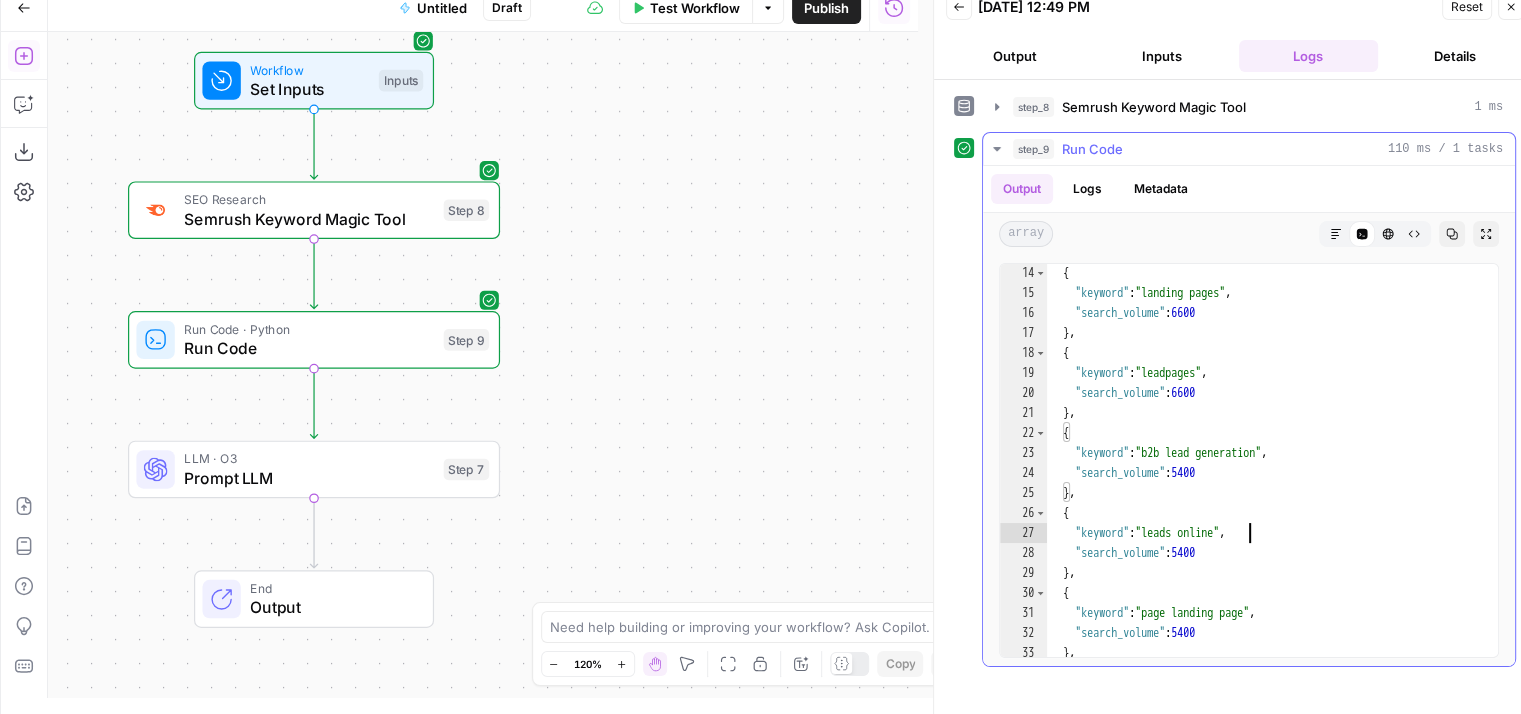 click on "{      "keyword" :  "landing pages" ,      "search_volume" :  6600    } ,    {      "keyword" :  "leadpages" ,      "search_volume" :  6600    } ,    {      "keyword" :  "b2b lead generation" ,      "search_volume" :  5400    } ,    {      "keyword" :  "leads online" ,      "search_volume" :  5400    } ,    {      "keyword" :  "page landing page" ,      "search_volume" :  5400    } ,    {" at bounding box center (1265, 480) 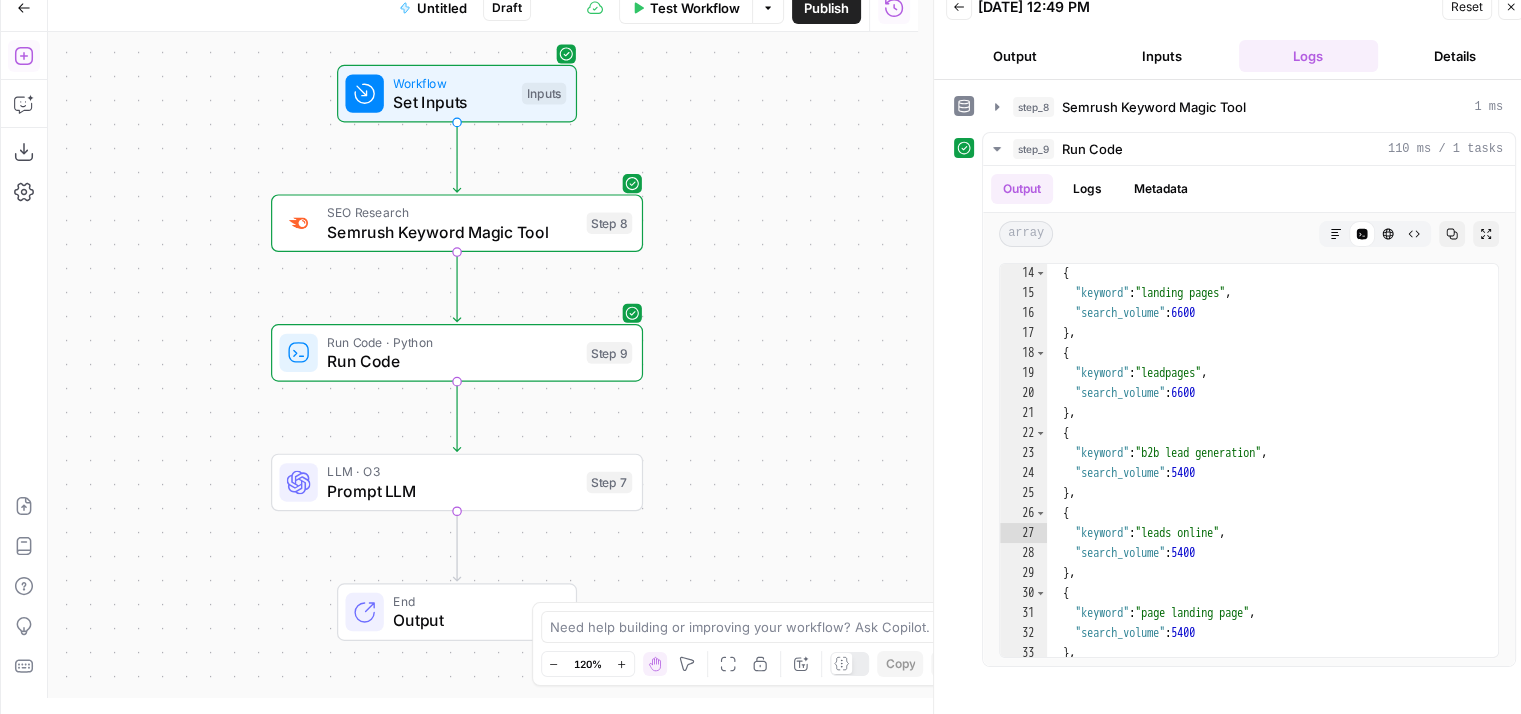 drag, startPoint x: 653, startPoint y: 308, endPoint x: 795, endPoint y: 321, distance: 142.59383 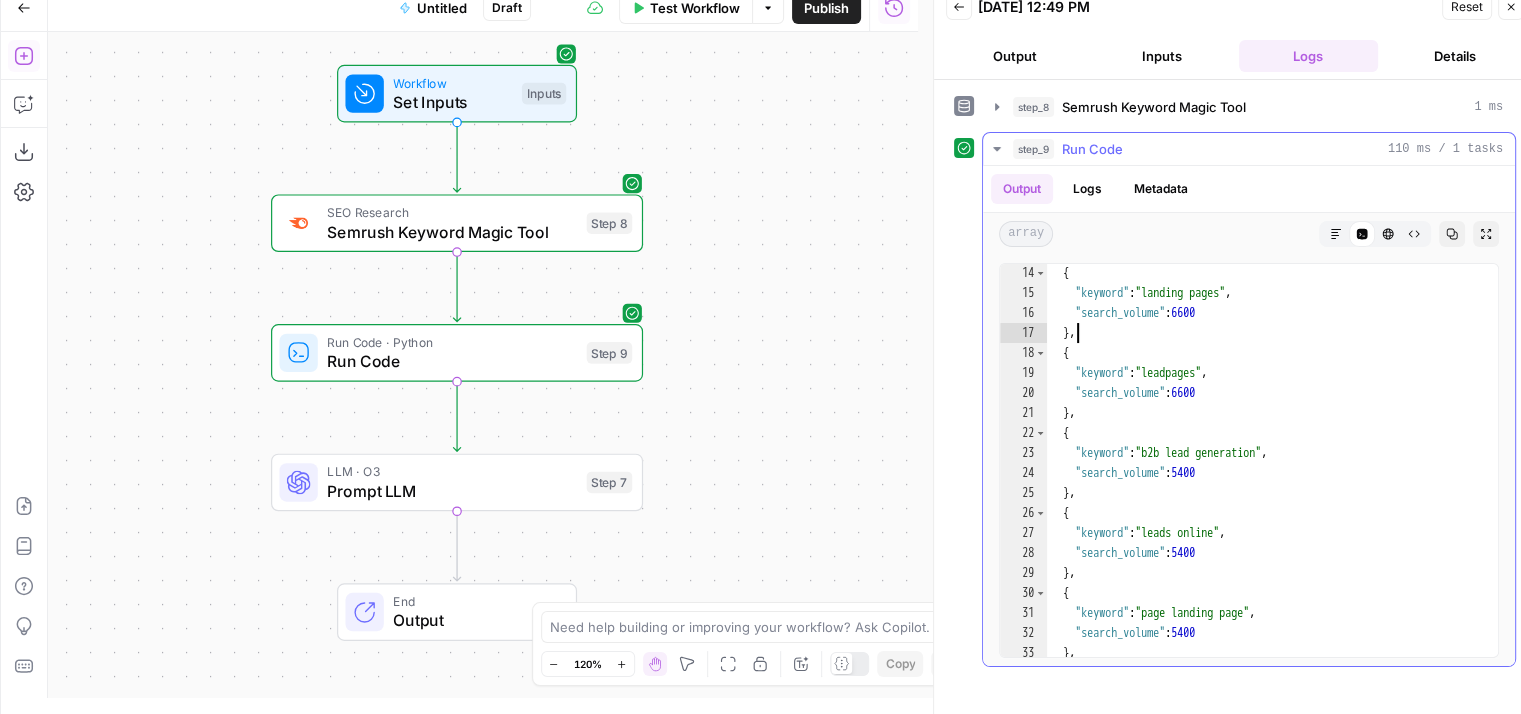 click on "{      "keyword" :  "landing pages" ,      "search_volume" :  6600    } ,    {      "keyword" :  "leadpages" ,      "search_volume" :  6600    } ,    {      "keyword" :  "b2b lead generation" ,      "search_volume" :  5400    } ,    {      "keyword" :  "leads online" ,      "search_volume" :  5400    } ,    {      "keyword" :  "page landing page" ,      "search_volume" :  5400    } ,    {" at bounding box center [1265, 480] 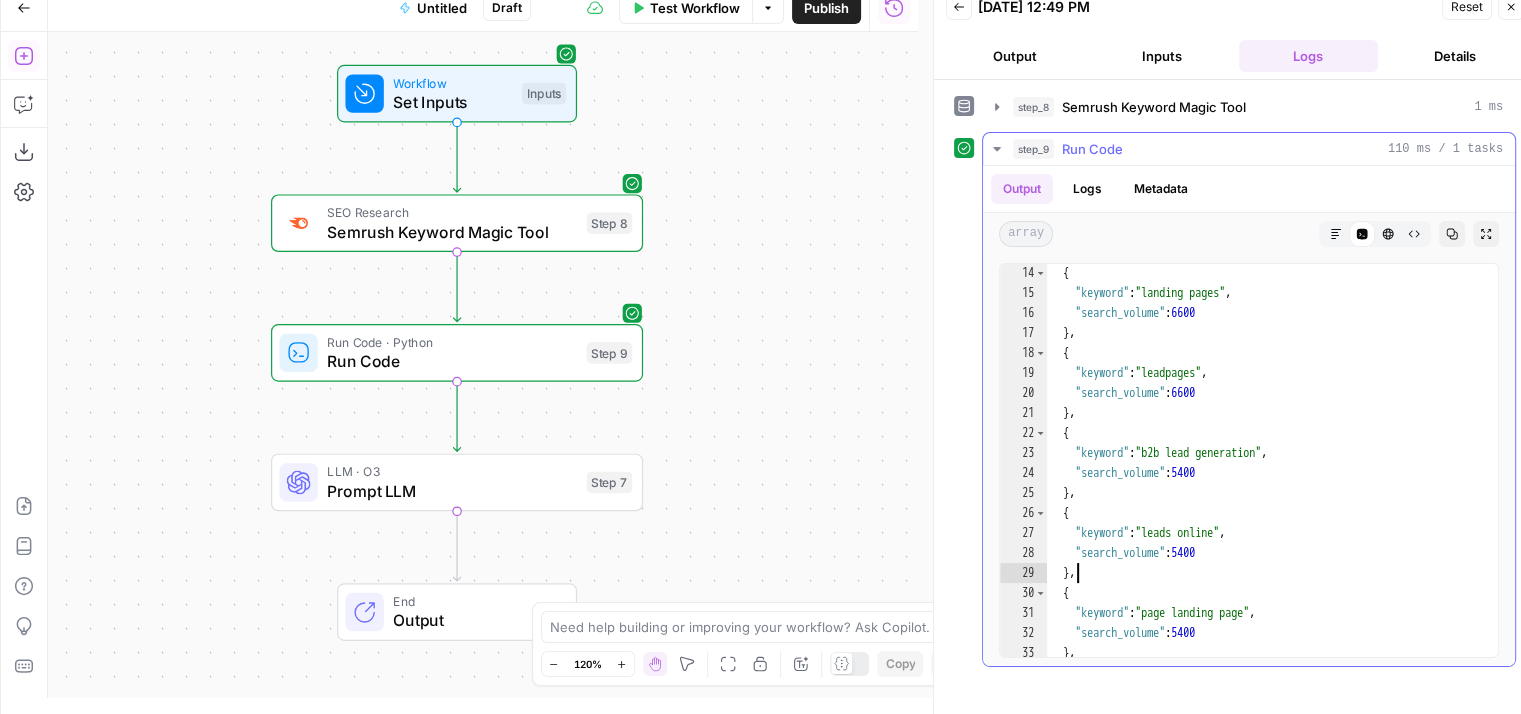 scroll, scrollTop: 0, scrollLeft: 0, axis: both 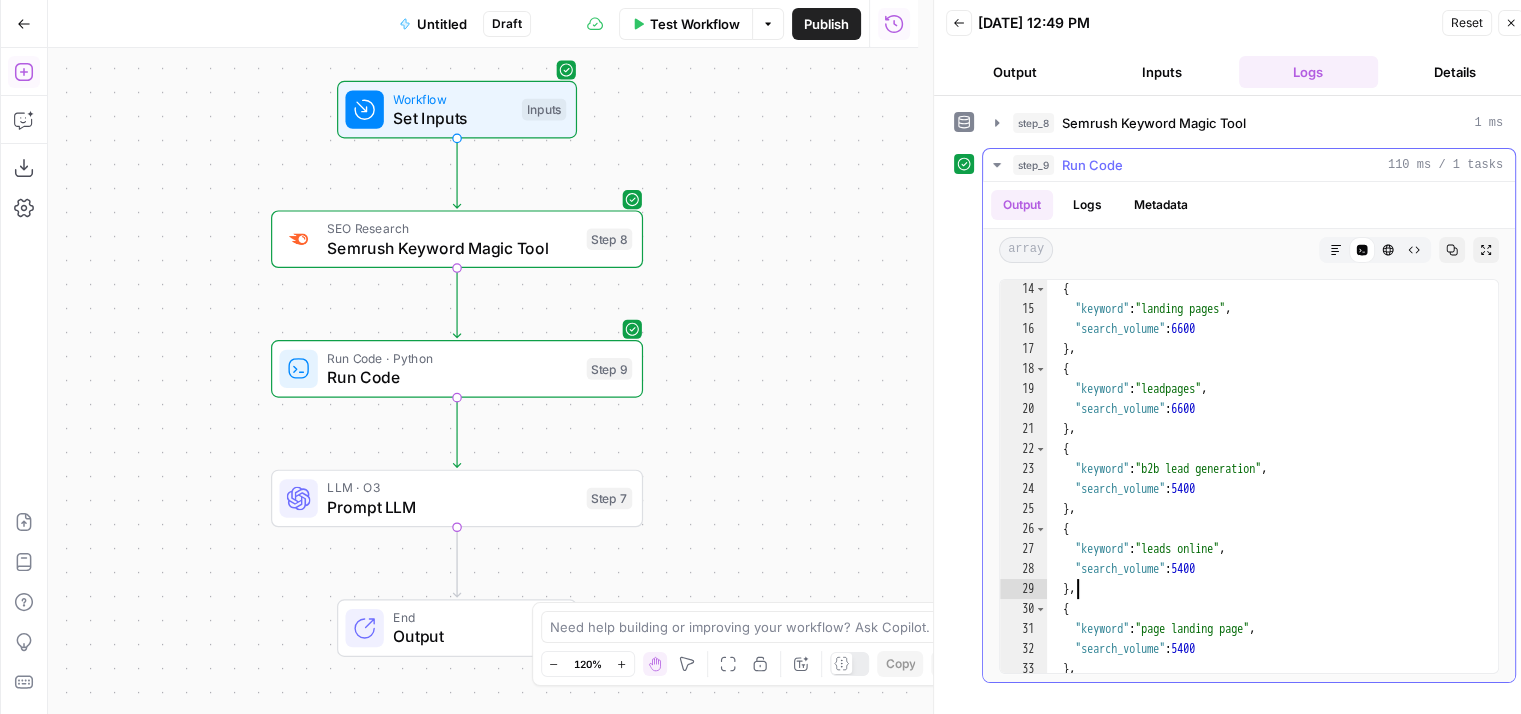 drag, startPoint x: 1344, startPoint y: 432, endPoint x: 1329, endPoint y: 357, distance: 76.48529 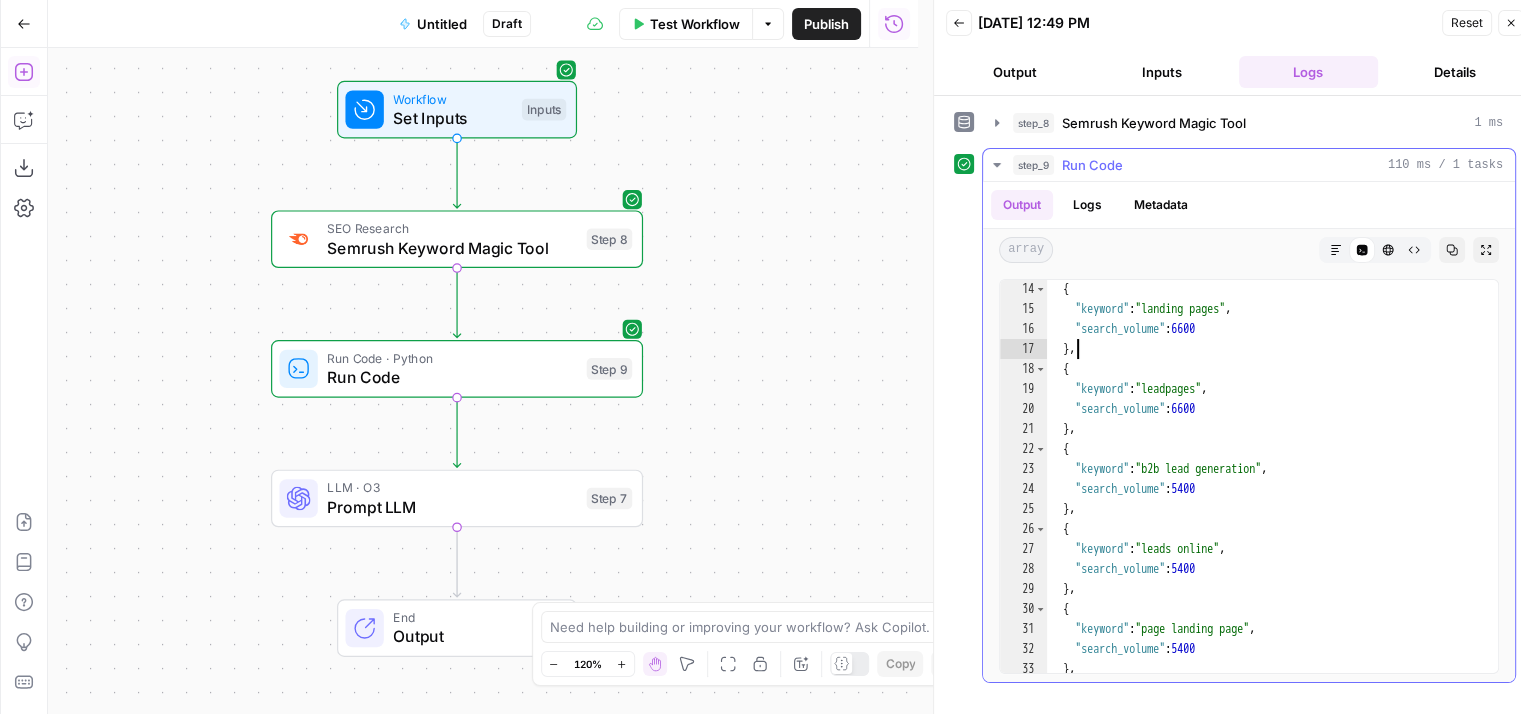scroll, scrollTop: 16, scrollLeft: 0, axis: vertical 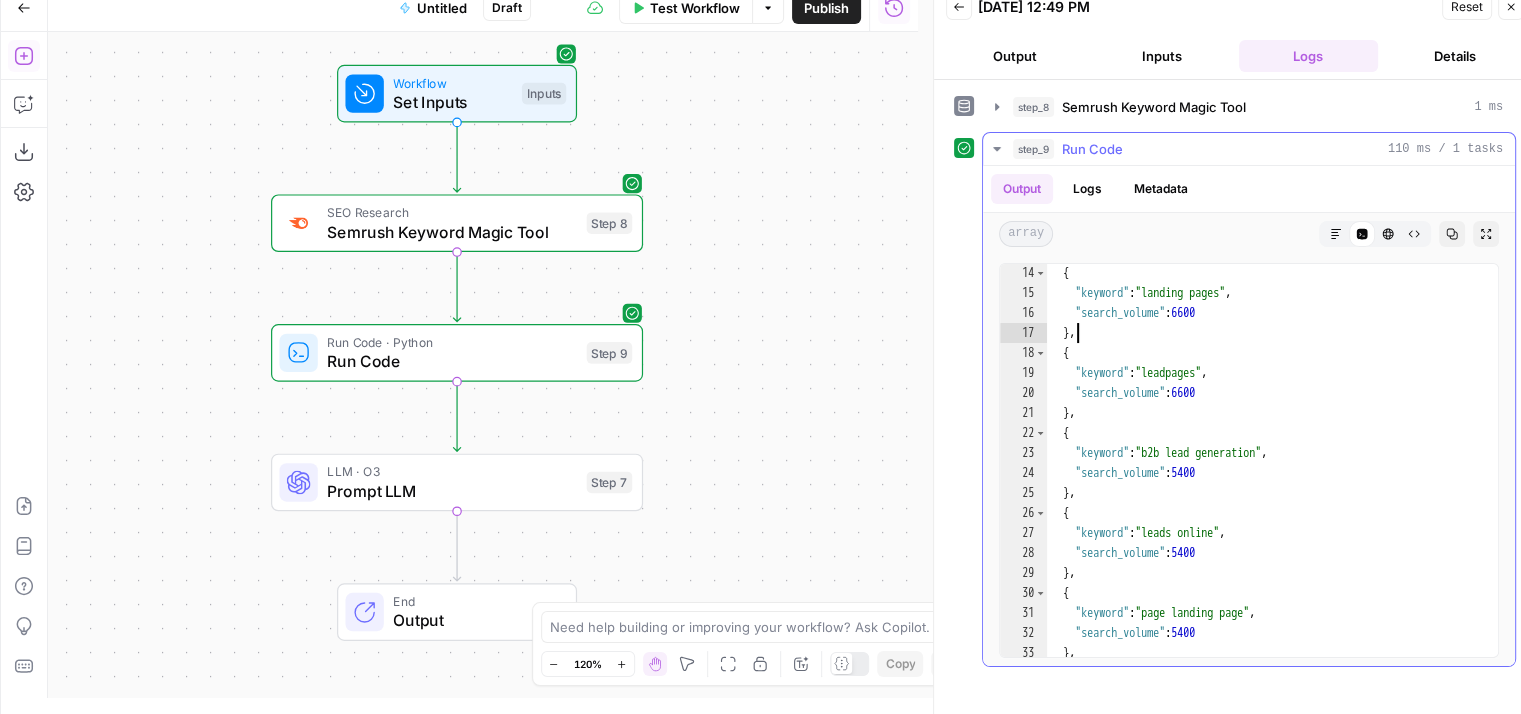 drag, startPoint x: 1350, startPoint y: 347, endPoint x: 1304, endPoint y: 530, distance: 188.69287 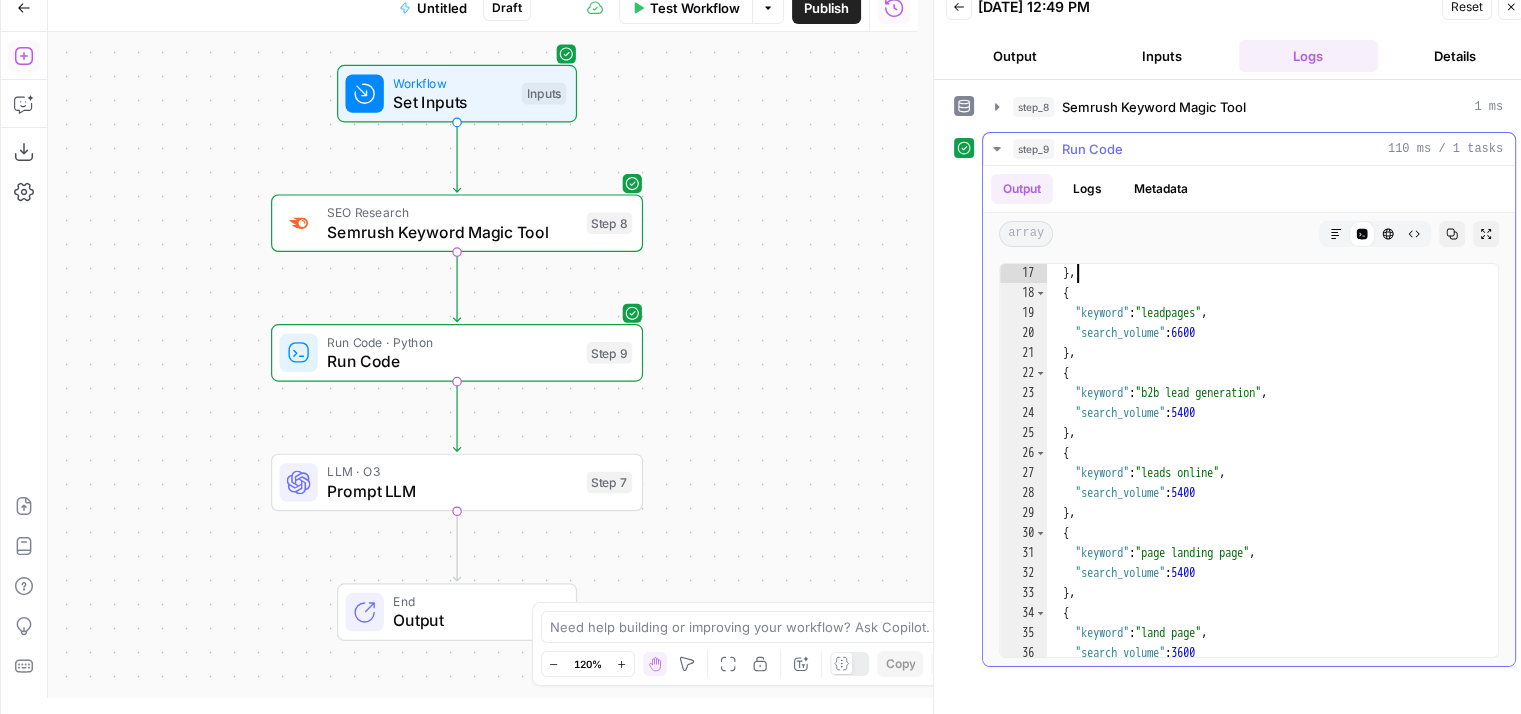 scroll, scrollTop: 320, scrollLeft: 0, axis: vertical 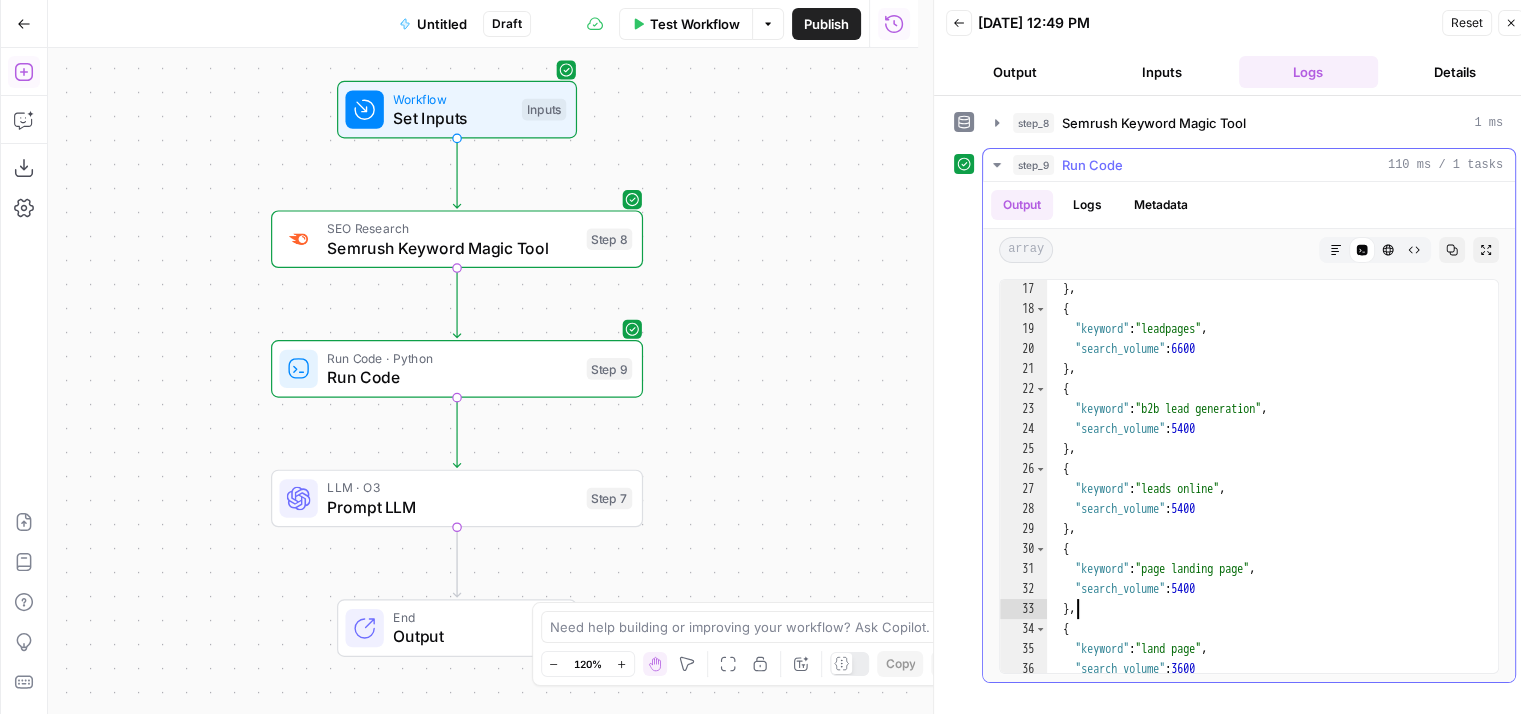 drag, startPoint x: 1348, startPoint y: 585, endPoint x: 1360, endPoint y: 335, distance: 250.28784 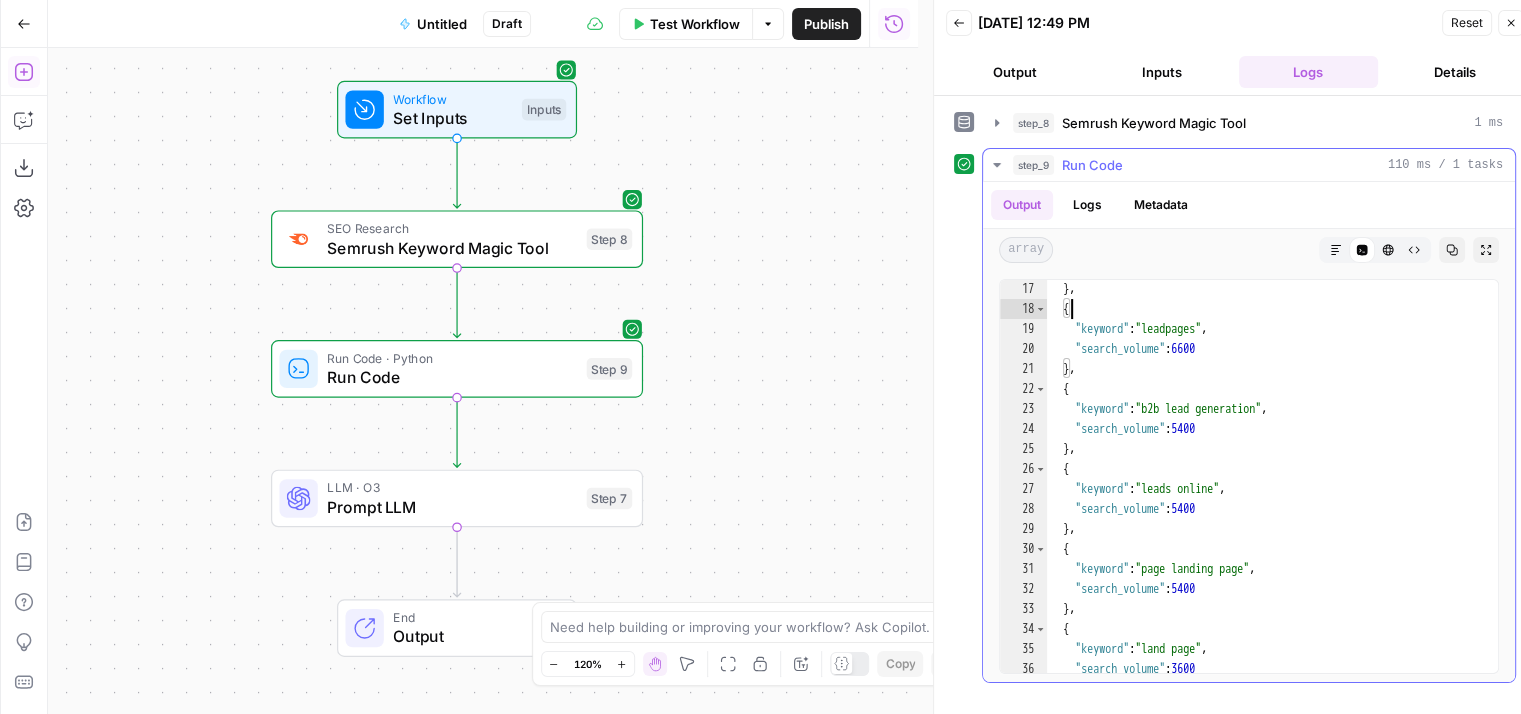 click on "} ,    {      "keyword" :  "leadpages" ,      "search_volume" :  6600    } ,    {      "keyword" :  "b2b lead generation" ,      "search_volume" :  5400    } ,    {      "keyword" :  "leads online" ,      "search_volume" :  5400    } ,    {      "keyword" :  "page landing page" ,      "search_volume" :  5400    } ,    {      "keyword" :  "land page" ,      "search_volume" :  3600    } ," at bounding box center [1265, 496] 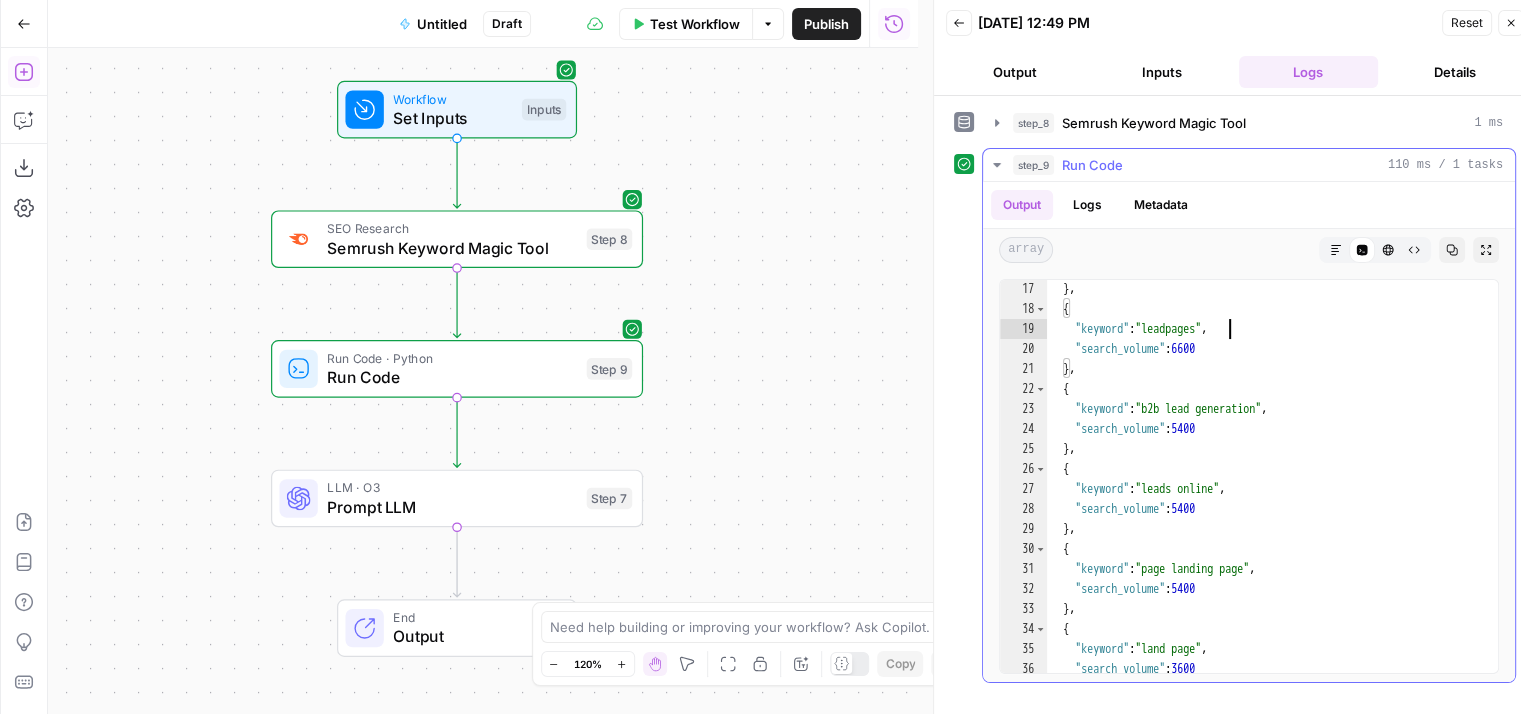 scroll, scrollTop: 16, scrollLeft: 0, axis: vertical 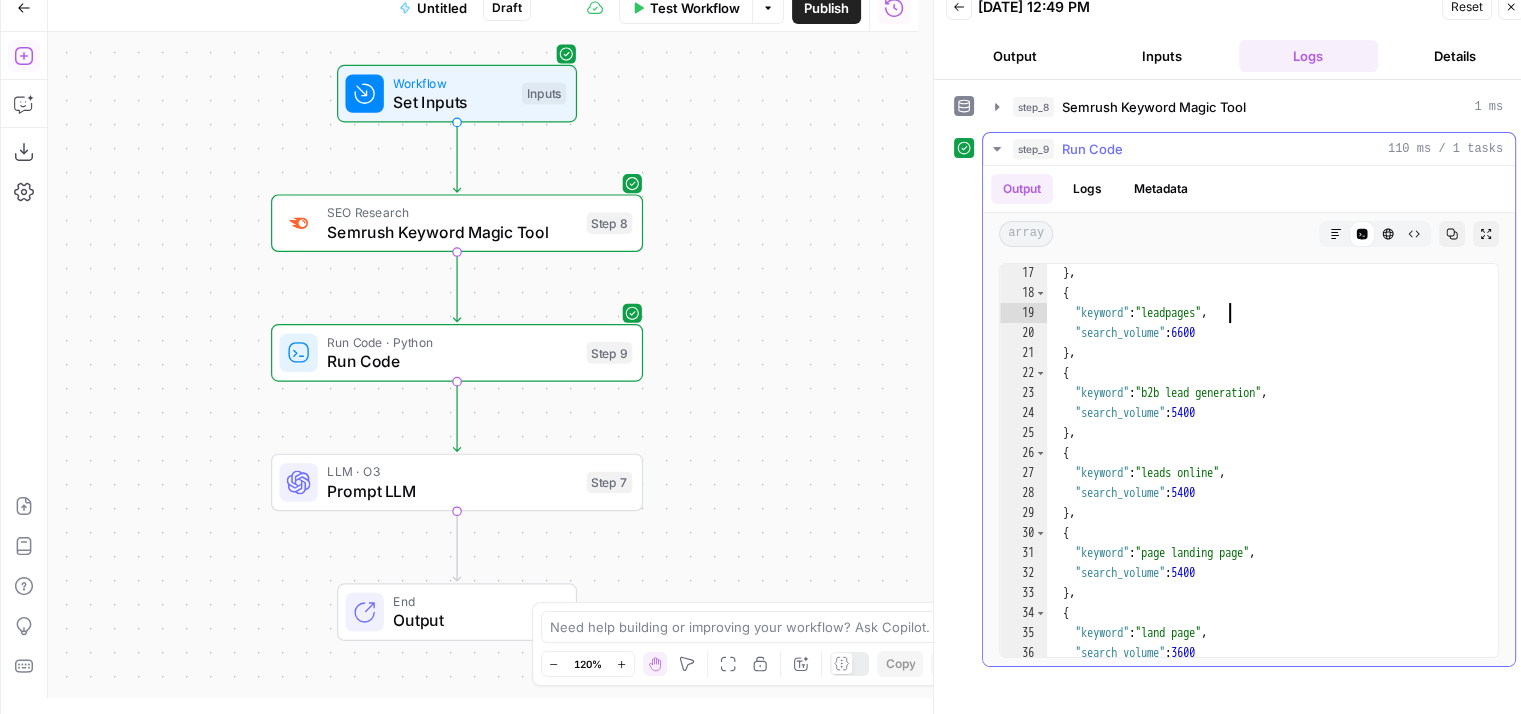 drag, startPoint x: 1343, startPoint y: 323, endPoint x: 1488, endPoint y: 476, distance: 210.79373 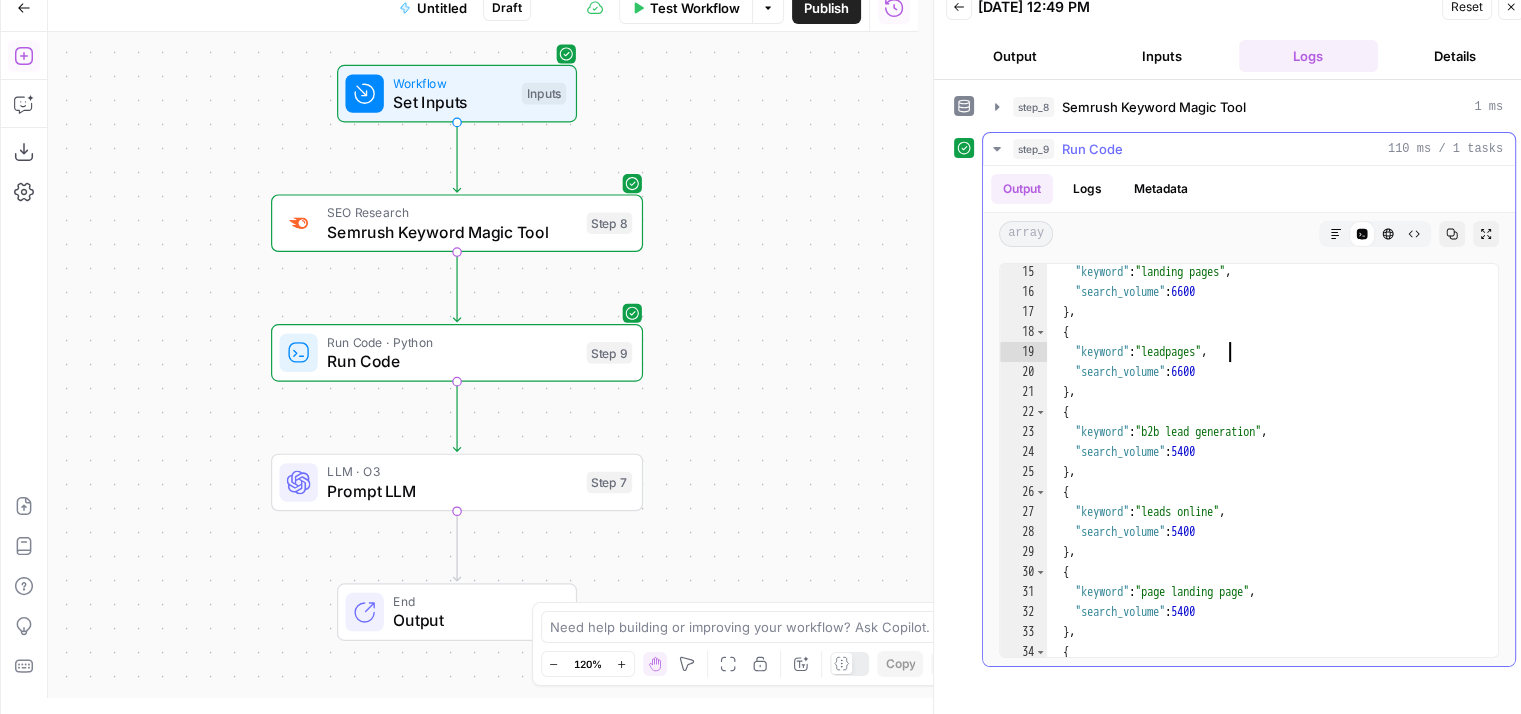 scroll, scrollTop: 0, scrollLeft: 0, axis: both 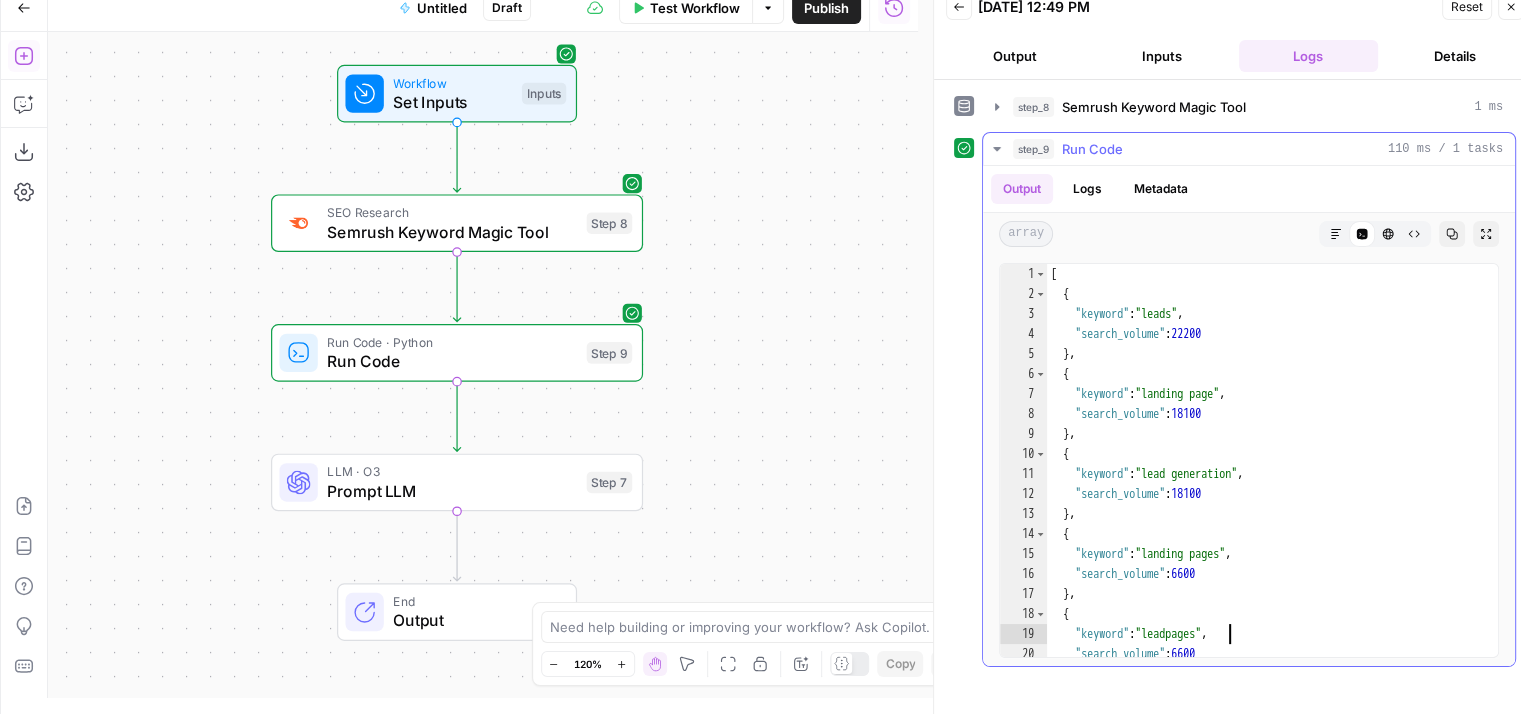 click on "[    {      "keyword" :  "leads" ,      "search_volume" :  22200    } ,    {      "keyword" :  "landing page" ,      "search_volume" :  18100    } ,    {      "keyword" :  "lead generation" ,      "search_volume" :  18100    } ,    {      "keyword" :  "landing pages" ,      "search_volume" :  6600    } ,    {      "keyword" :  "leadpages" ,      "search_volume" :  6600    } ," at bounding box center (1265, 481) 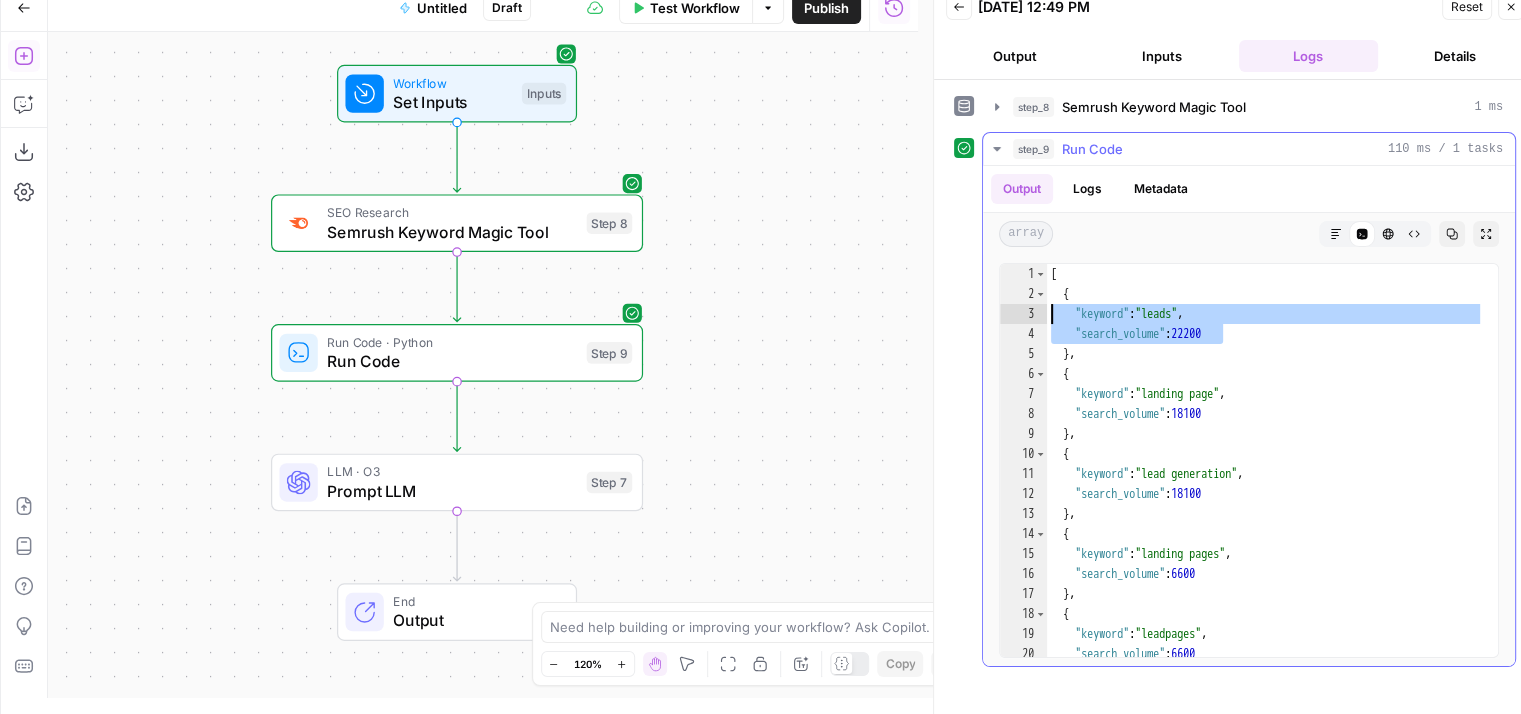 drag, startPoint x: 1311, startPoint y: 335, endPoint x: 1035, endPoint y: 313, distance: 276.87543 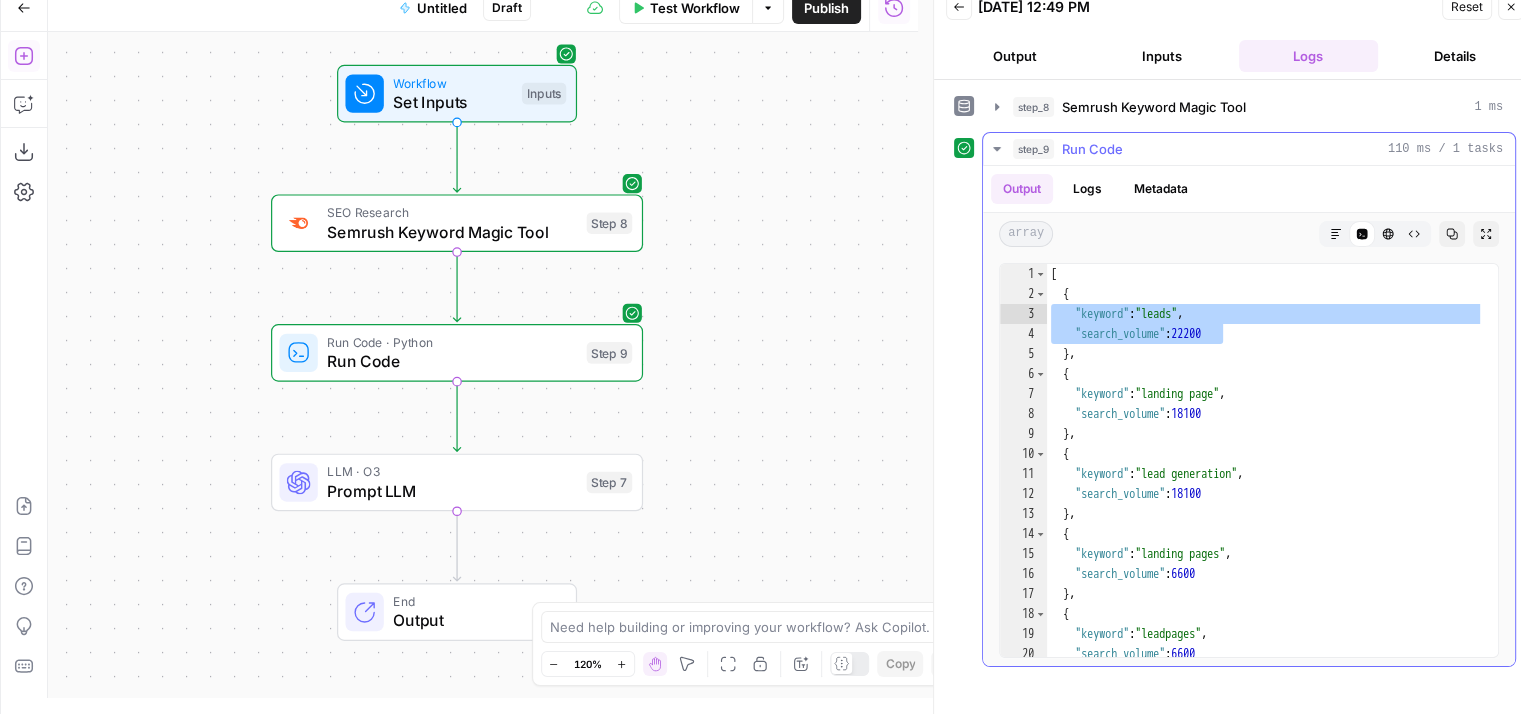 click on "[    {      "keyword" :  "leads" ,      "search_volume" :  22200    } ,    {      "keyword" :  "landing page" ,      "search_volume" :  18100    } ,    {      "keyword" :  "lead generation" ,      "search_volume" :  18100    } ,    {      "keyword" :  "landing pages" ,      "search_volume" :  6600    } ,    {      "keyword" :  "leadpages" ,      "search_volume" :  6600    } ," at bounding box center [1265, 460] 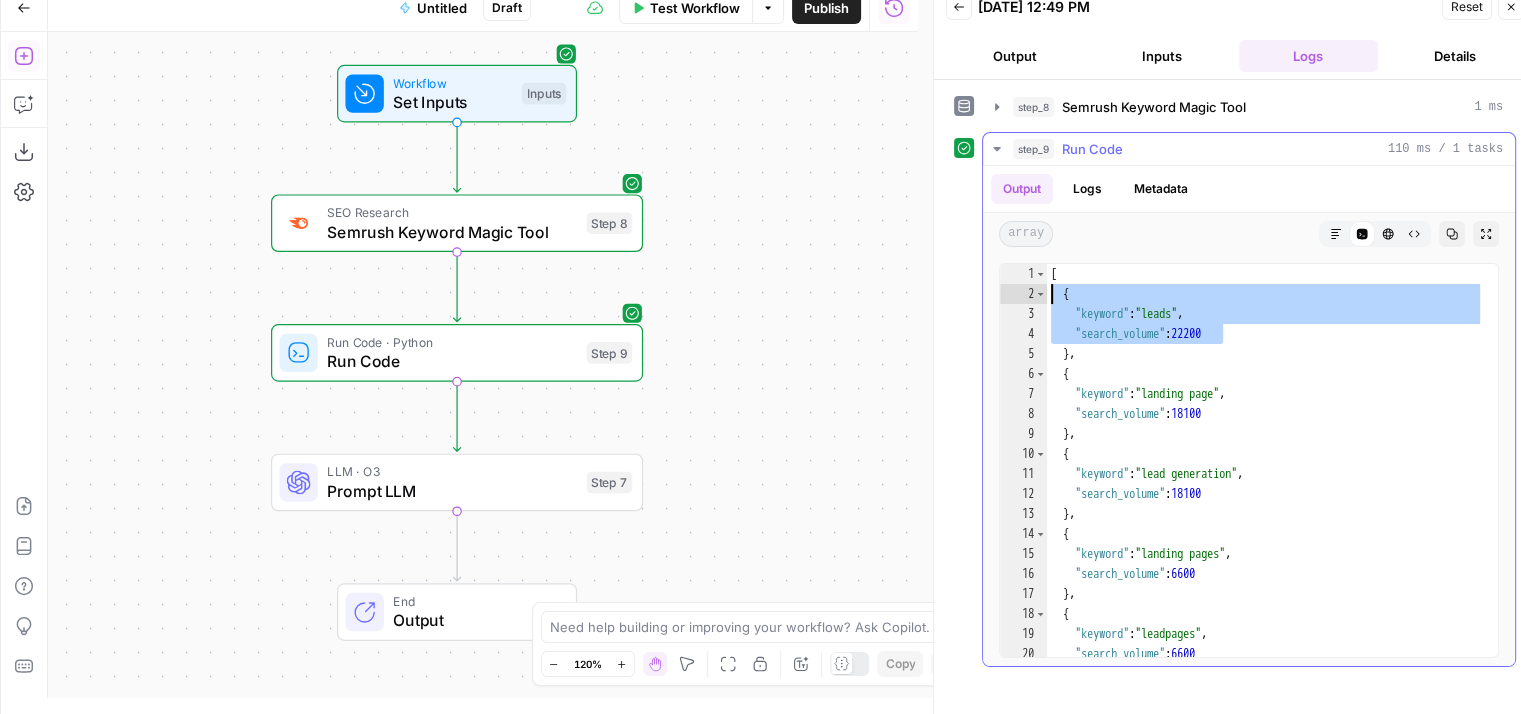 drag, startPoint x: 1288, startPoint y: 333, endPoint x: 1004, endPoint y: 294, distance: 286.6653 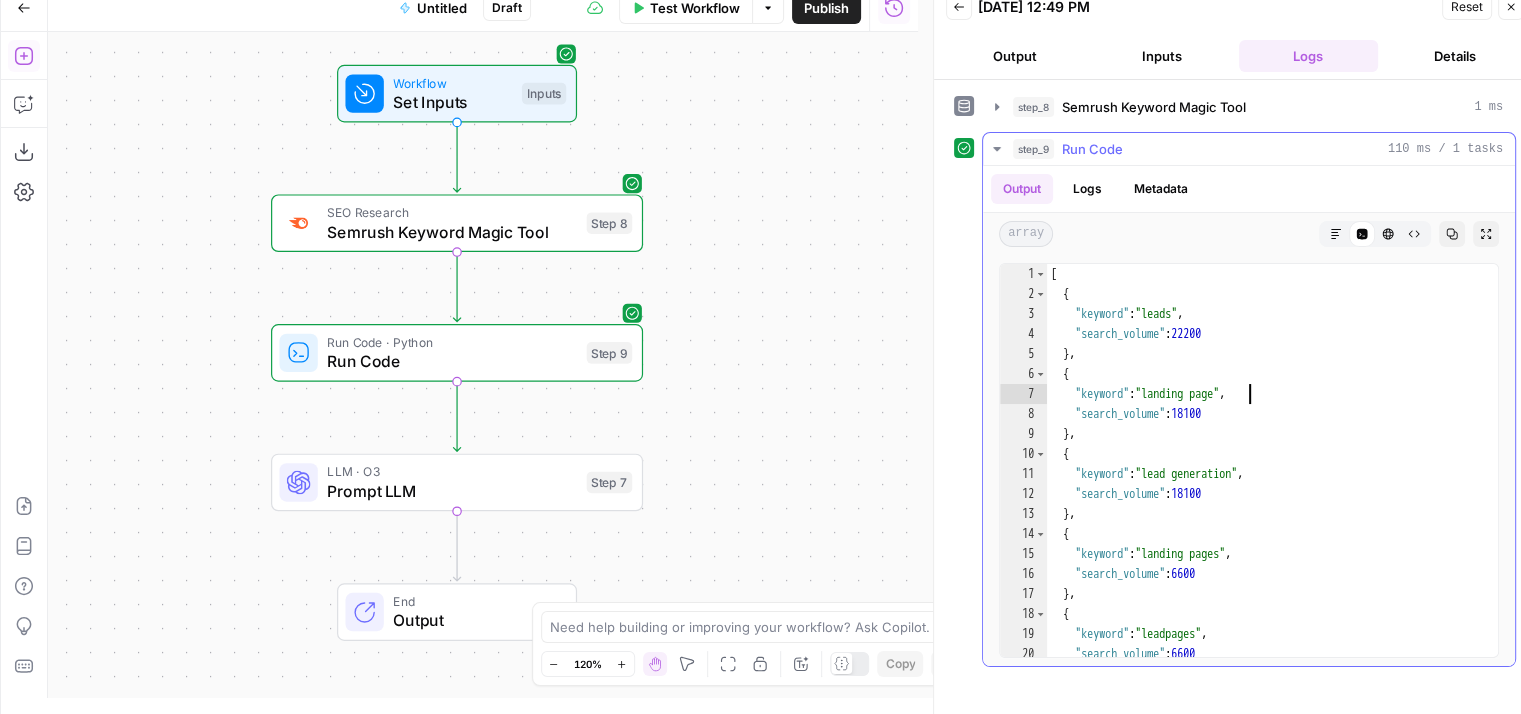 click on "[    {      "keyword" :  "leads" ,      "search_volume" :  22200    } ,    {      "keyword" :  "landing page" ,      "search_volume" :  18100    } ,    {      "keyword" :  "lead generation" ,      "search_volume" :  18100    } ,    {      "keyword" :  "landing pages" ,      "search_volume" :  6600    } ,    {      "keyword" :  "leadpages" ,      "search_volume" :  6600    } ," at bounding box center (1265, 481) 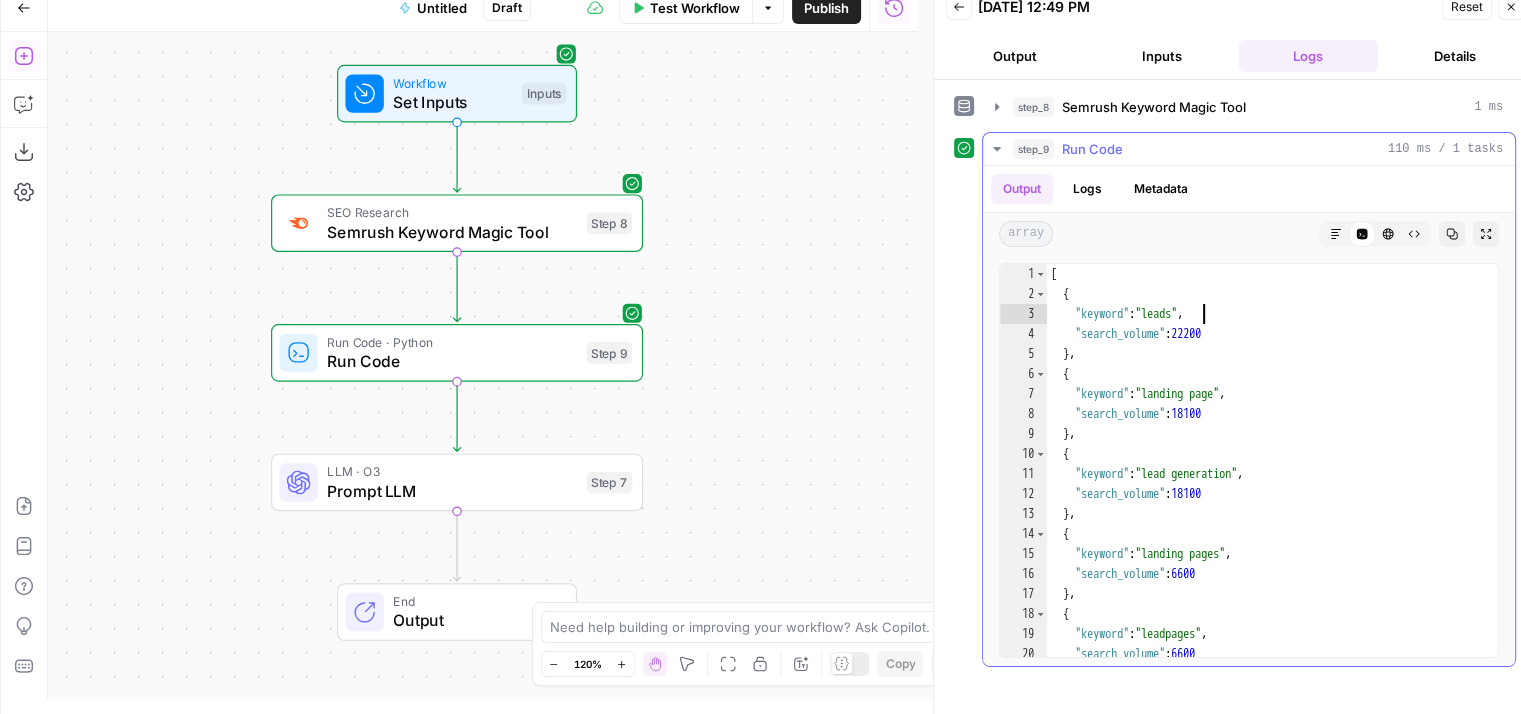 drag, startPoint x: 1310, startPoint y: 316, endPoint x: 1048, endPoint y: 284, distance: 263.94696 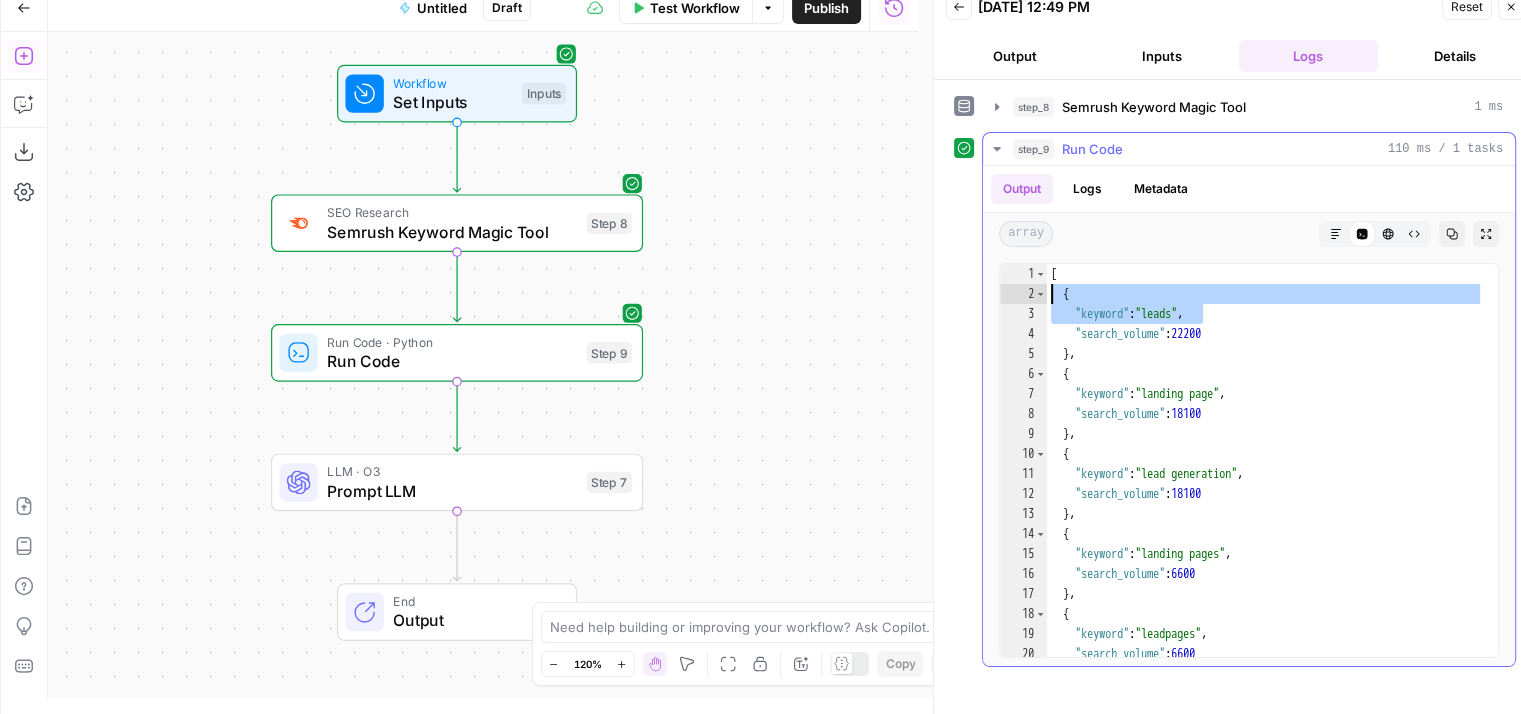 click on "[    {      "keyword" :  "leads" ,      "search_volume" :  22200    } ,    {      "keyword" :  "landing page" ,      "search_volume" :  18100    } ,    {      "keyword" :  "lead generation" ,      "search_volume" :  18100    } ,    {      "keyword" :  "landing pages" ,      "search_volume" :  6600    } ,    {      "keyword" :  "leadpages" ,      "search_volume" :  6600    } ," at bounding box center (1265, 481) 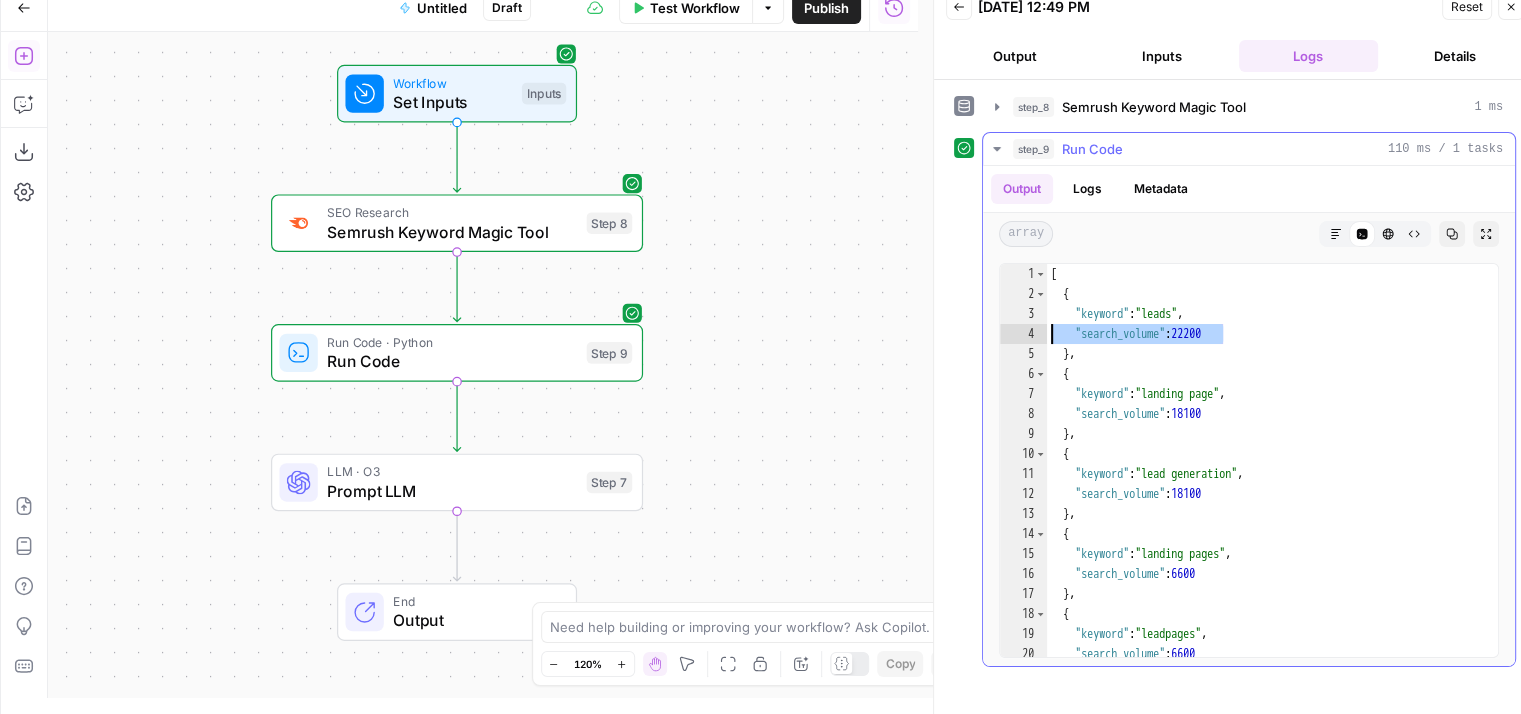 drag, startPoint x: 1272, startPoint y: 338, endPoint x: 1052, endPoint y: 328, distance: 220.22716 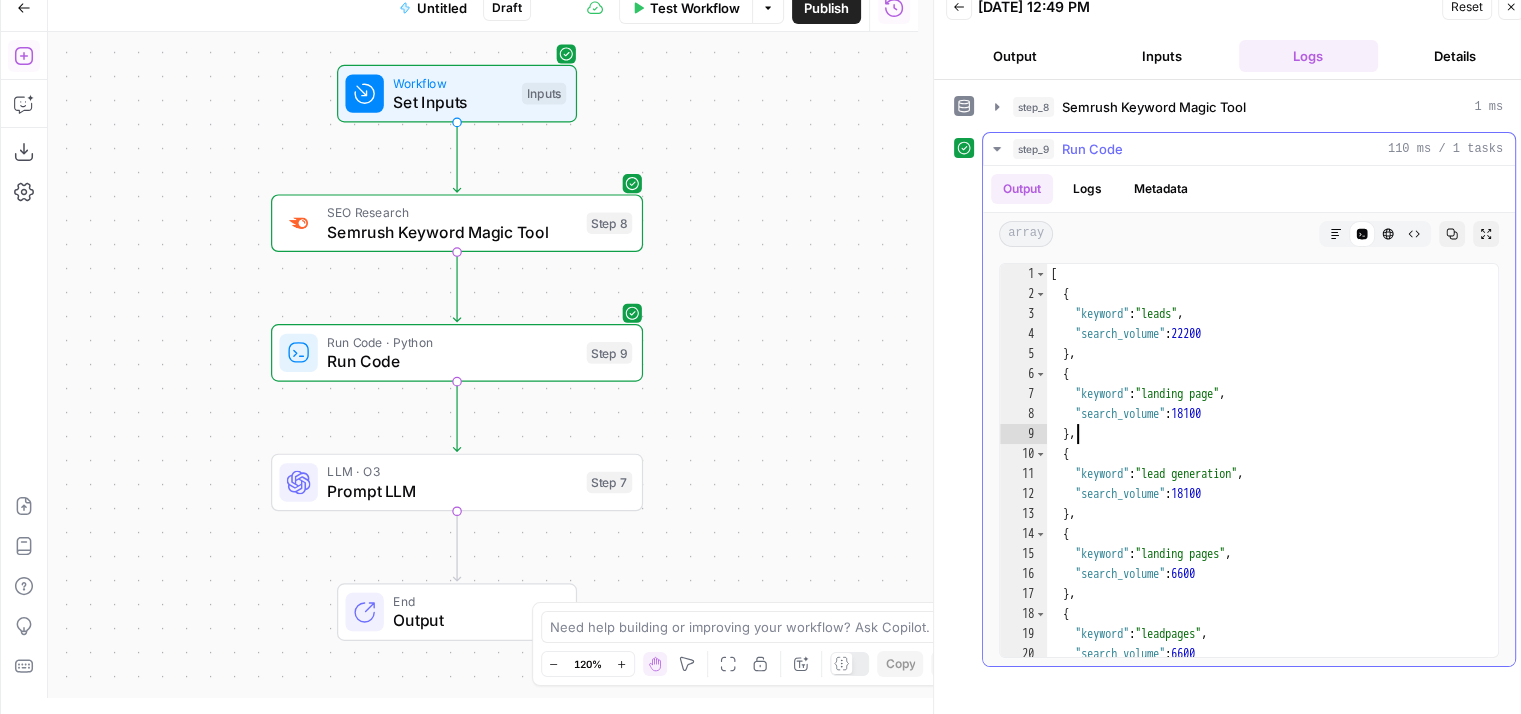 click on "[    {      "keyword" :  "leads" ,      "search_volume" :  22200    } ,    {      "keyword" :  "landing page" ,      "search_volume" :  18100    } ,    {      "keyword" :  "lead generation" ,      "search_volume" :  18100    } ,    {      "keyword" :  "landing pages" ,      "search_volume" :  6600    } ,    {      "keyword" :  "leadpages" ,      "search_volume" :  6600    } ," at bounding box center [1265, 481] 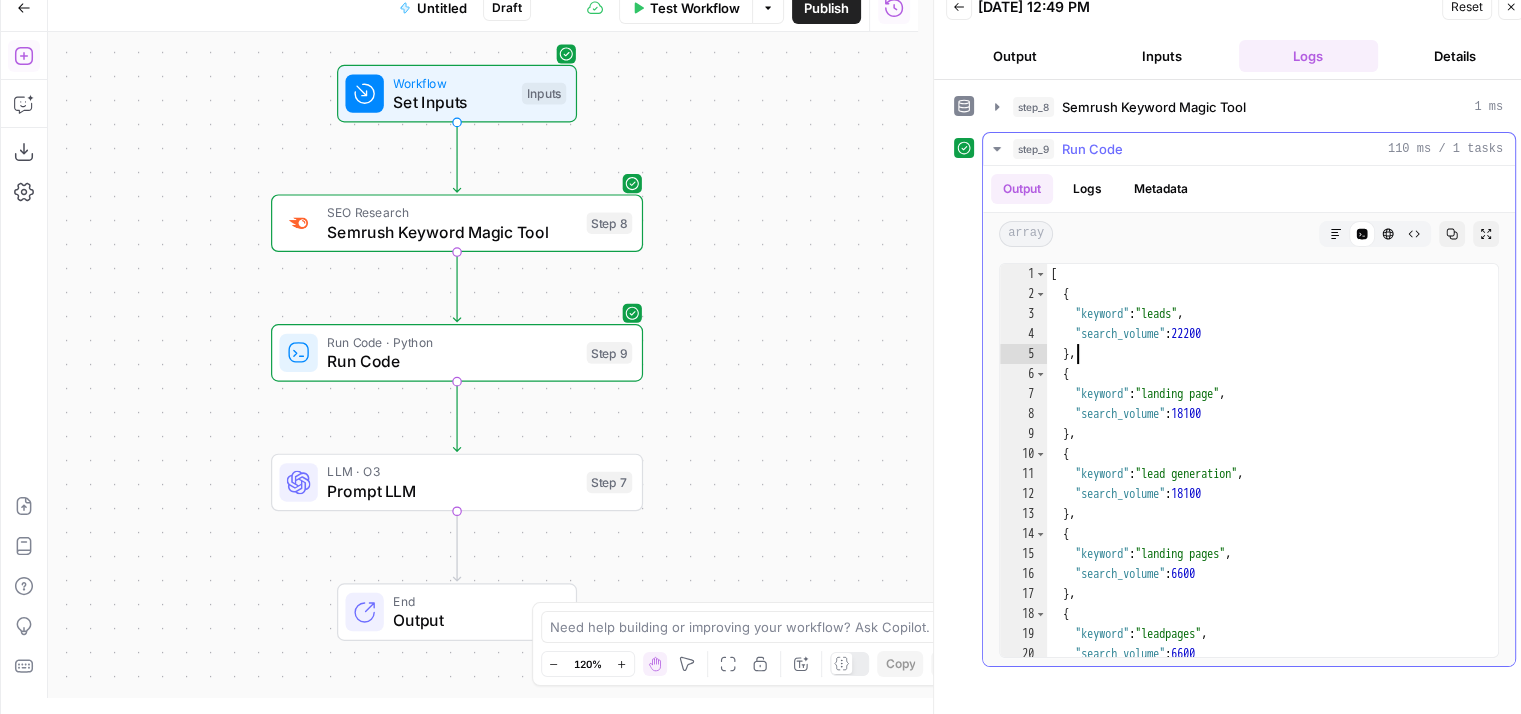 click on "[    {      "keyword" :  "leads" ,      "search_volume" :  22200    } ,    {      "keyword" :  "landing page" ,      "search_volume" :  18100    } ,    {      "keyword" :  "lead generation" ,      "search_volume" :  18100    } ,    {      "keyword" :  "landing pages" ,      "search_volume" :  6600    } ,    {      "keyword" :  "leadpages" ,      "search_volume" :  6600    } ," at bounding box center (1265, 481) 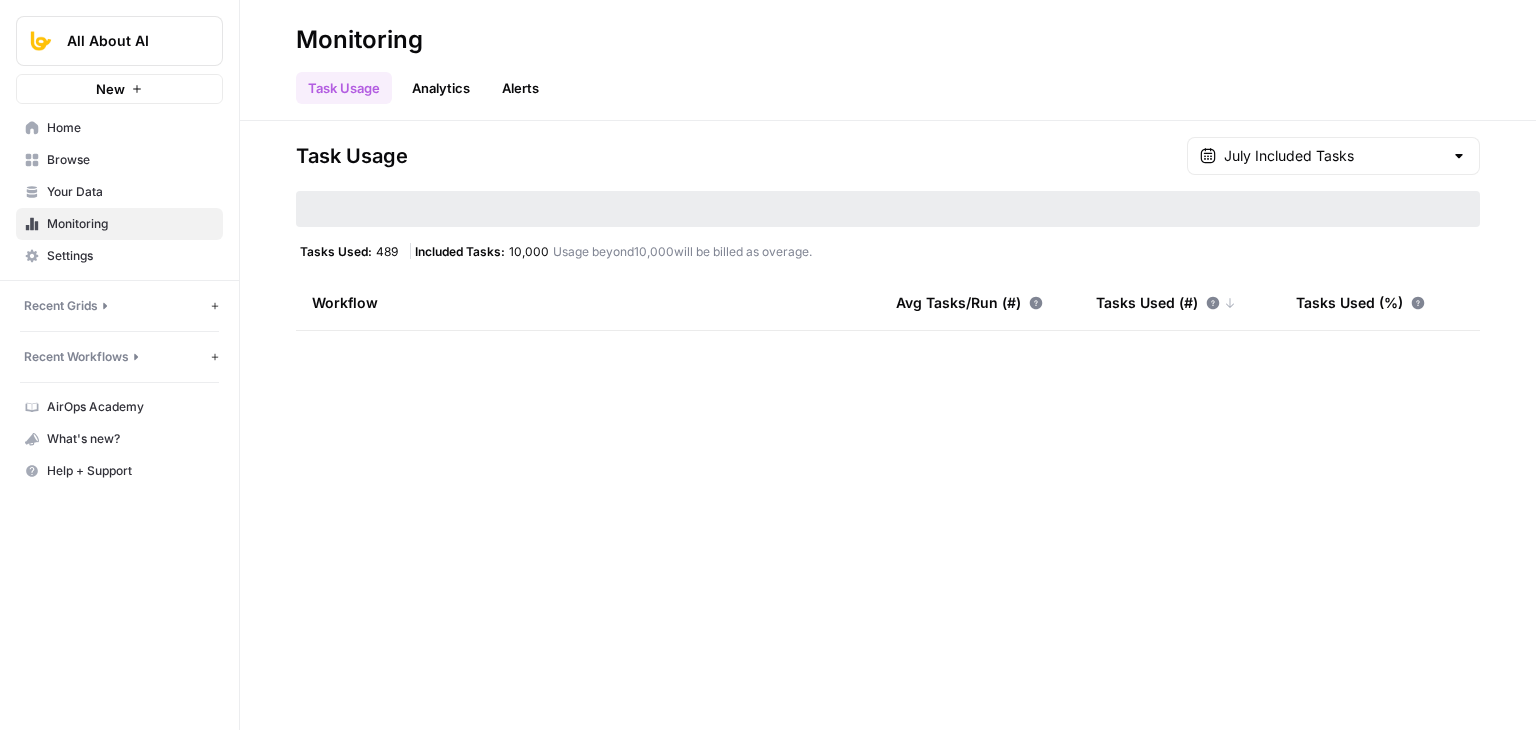 scroll, scrollTop: 0, scrollLeft: 0, axis: both 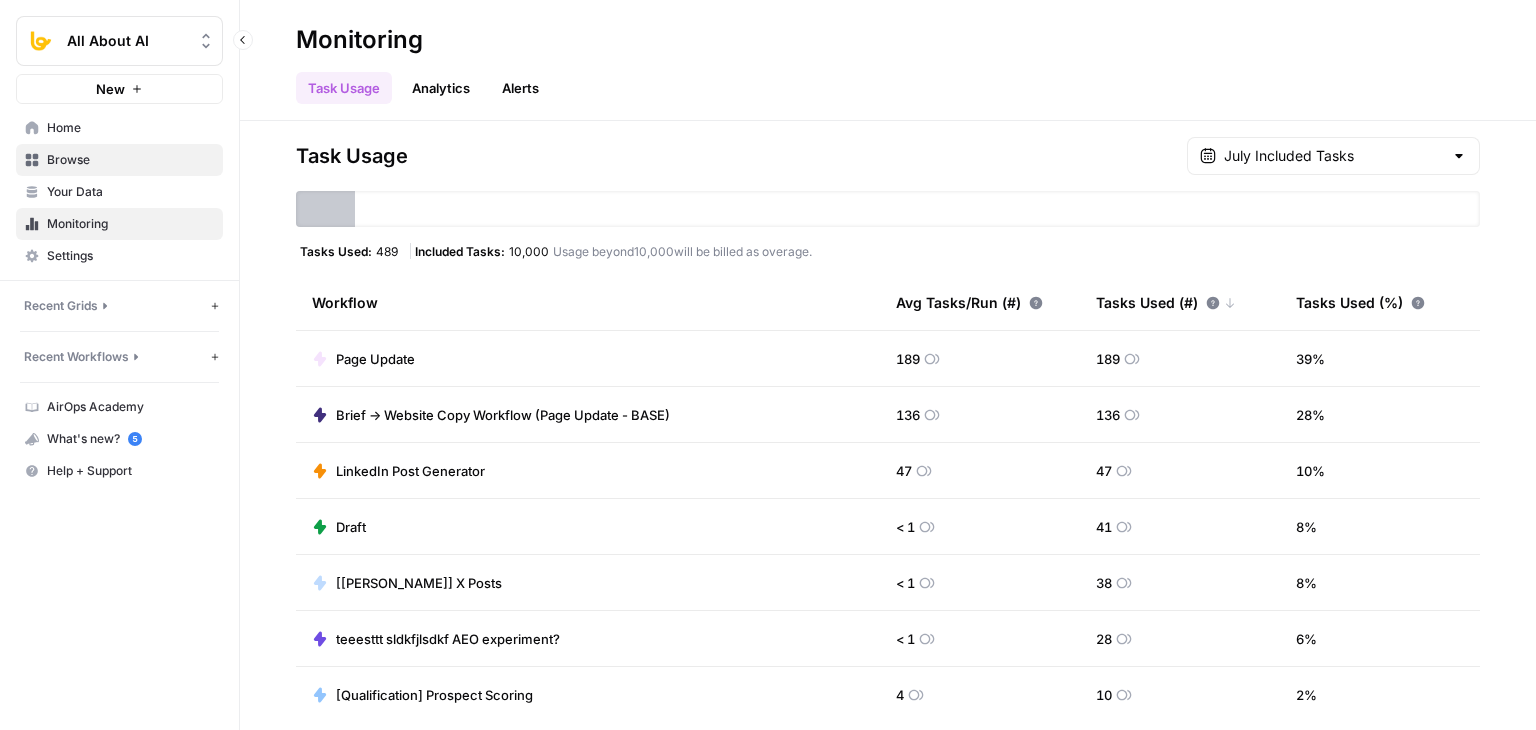 click on "Browse" at bounding box center [130, 160] 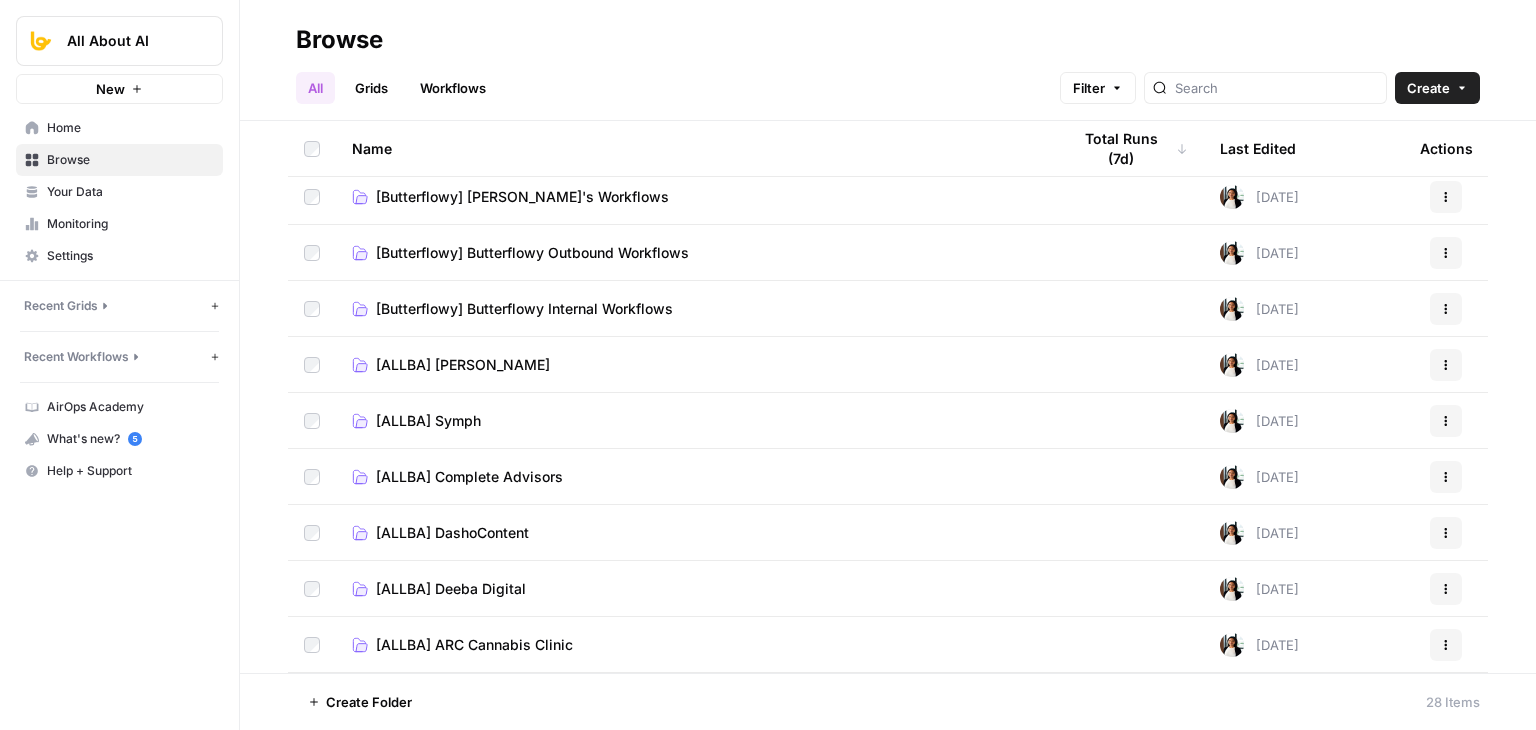 scroll, scrollTop: 0, scrollLeft: 0, axis: both 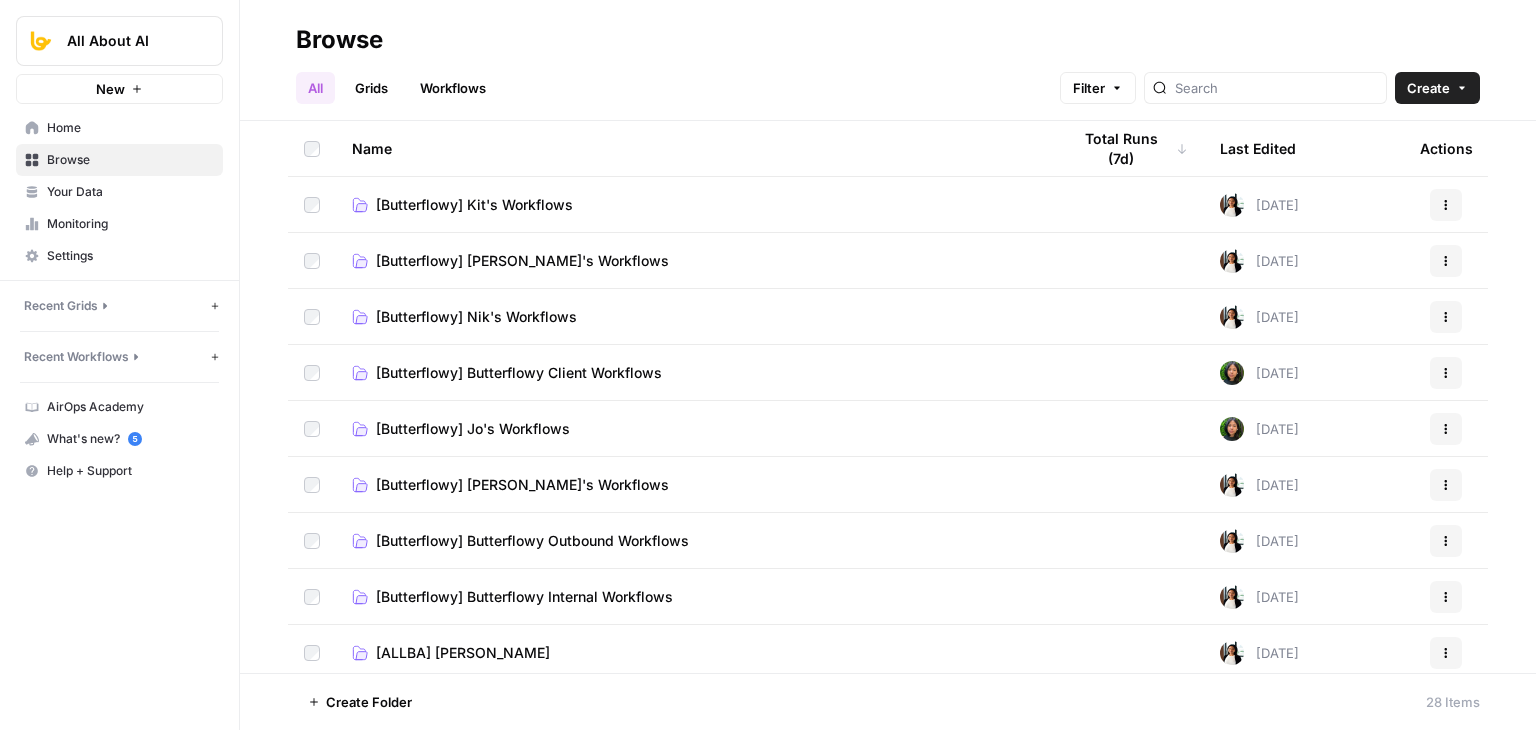 click on "[Butterflowy] Butterflowy Client Workflows" at bounding box center (519, 373) 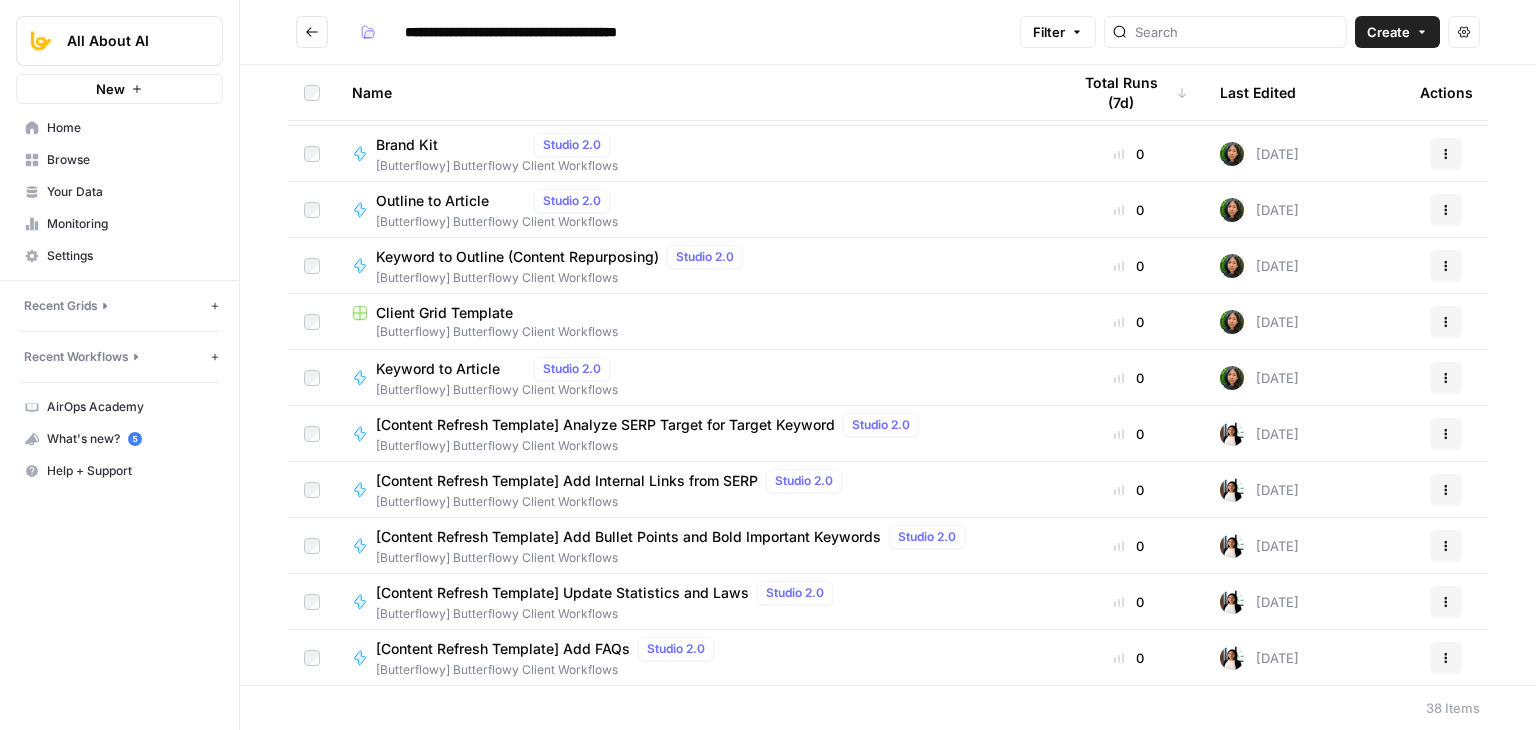 scroll, scrollTop: 1514, scrollLeft: 0, axis: vertical 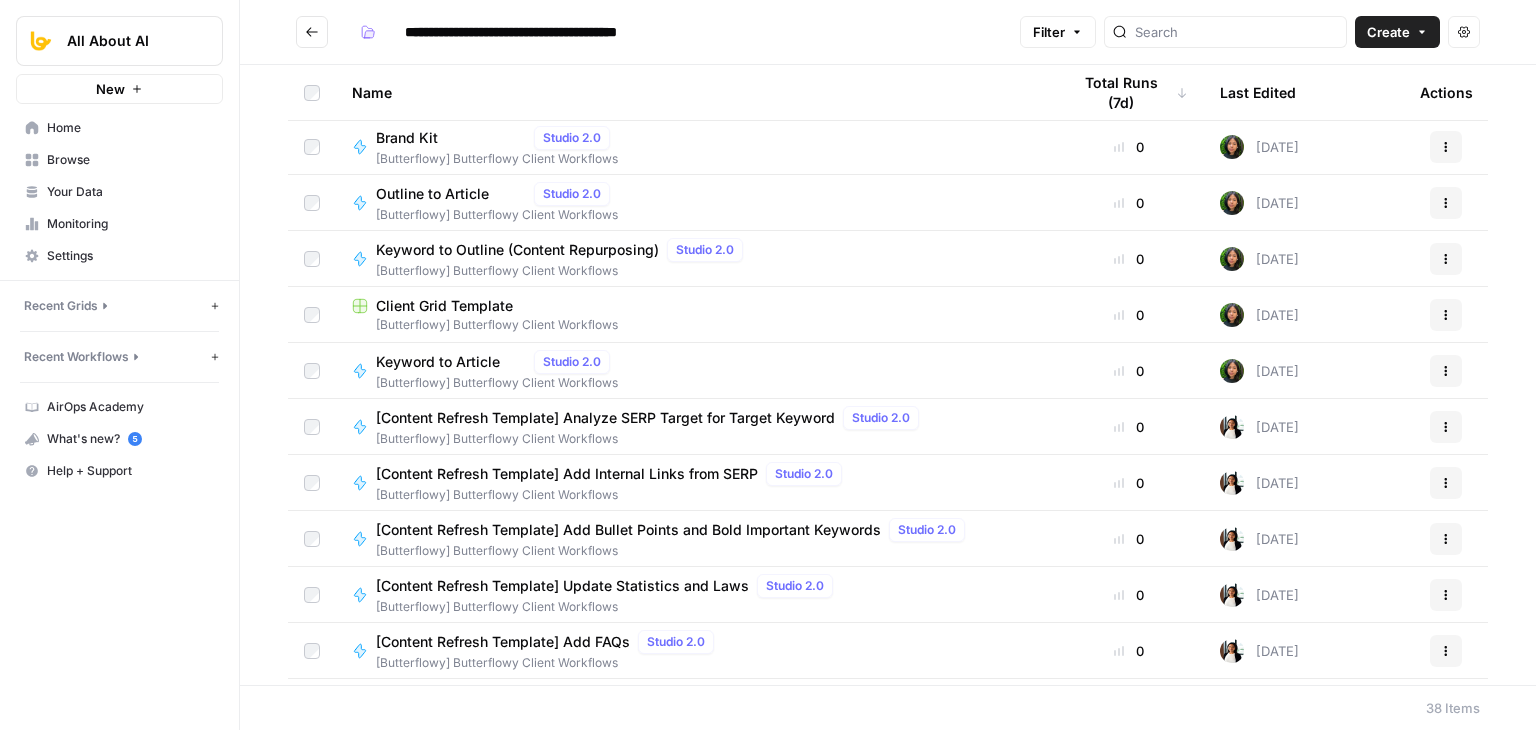 click on "Client Grid Template" at bounding box center (444, 306) 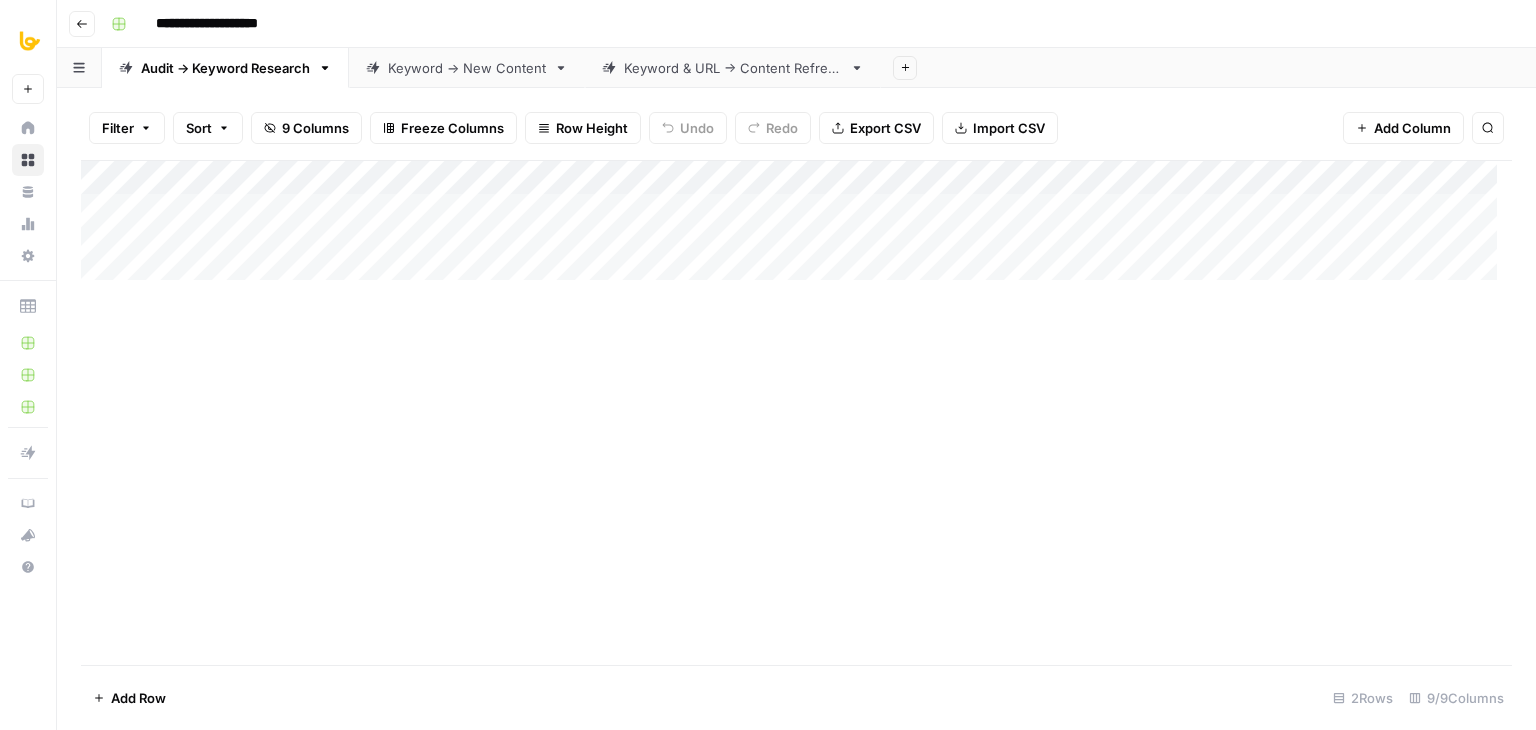 scroll, scrollTop: 0, scrollLeft: 0, axis: both 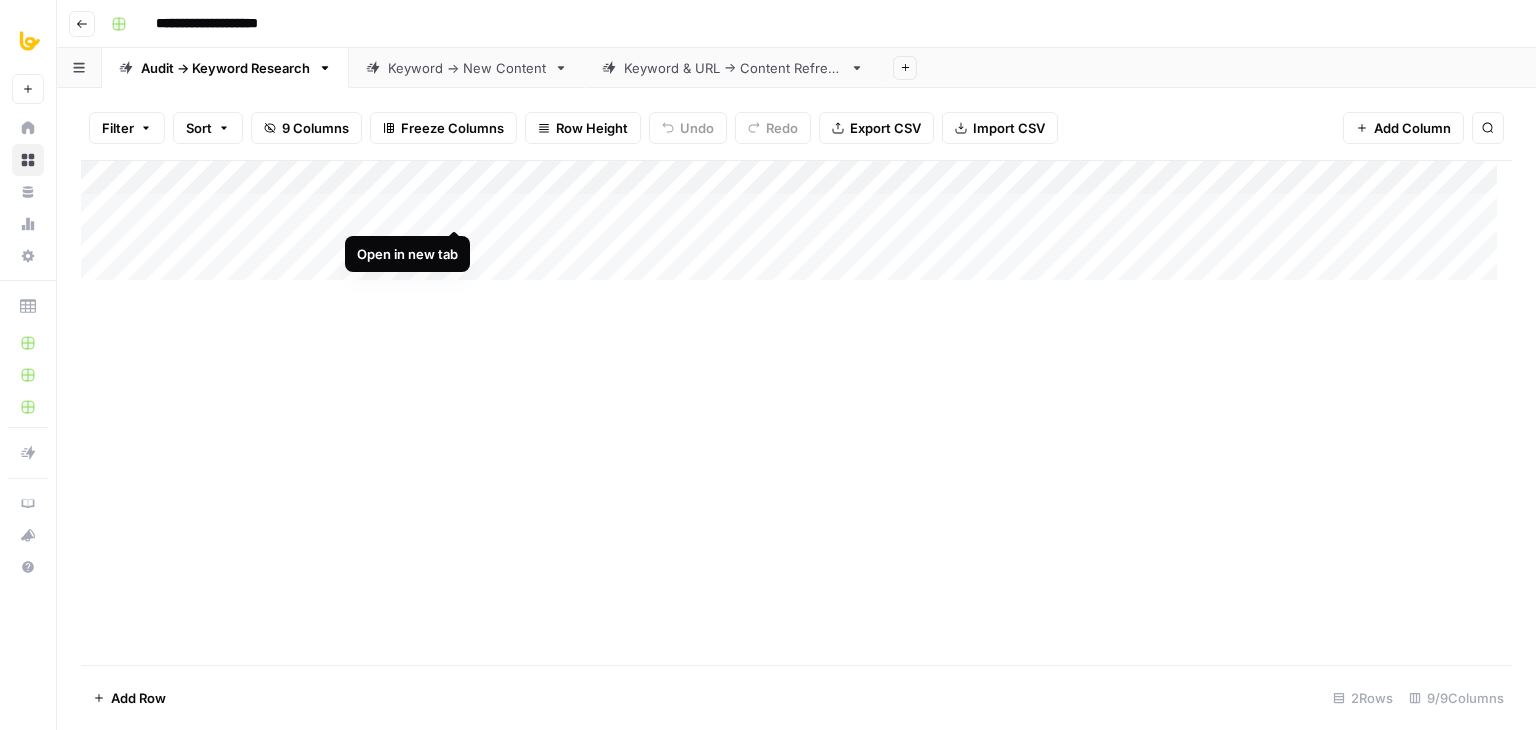 click on "Add Column" at bounding box center (796, 228) 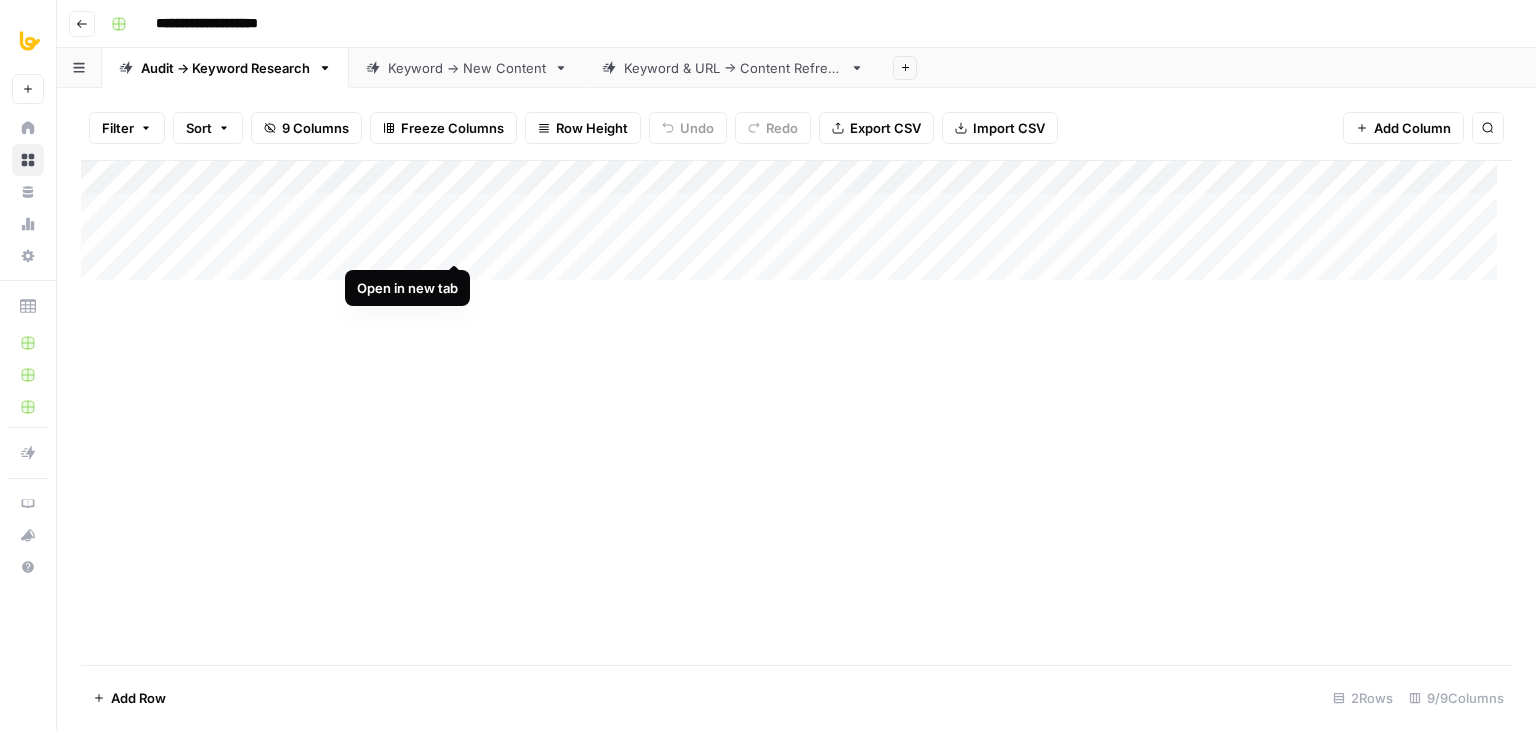click on "Add Column" at bounding box center [796, 228] 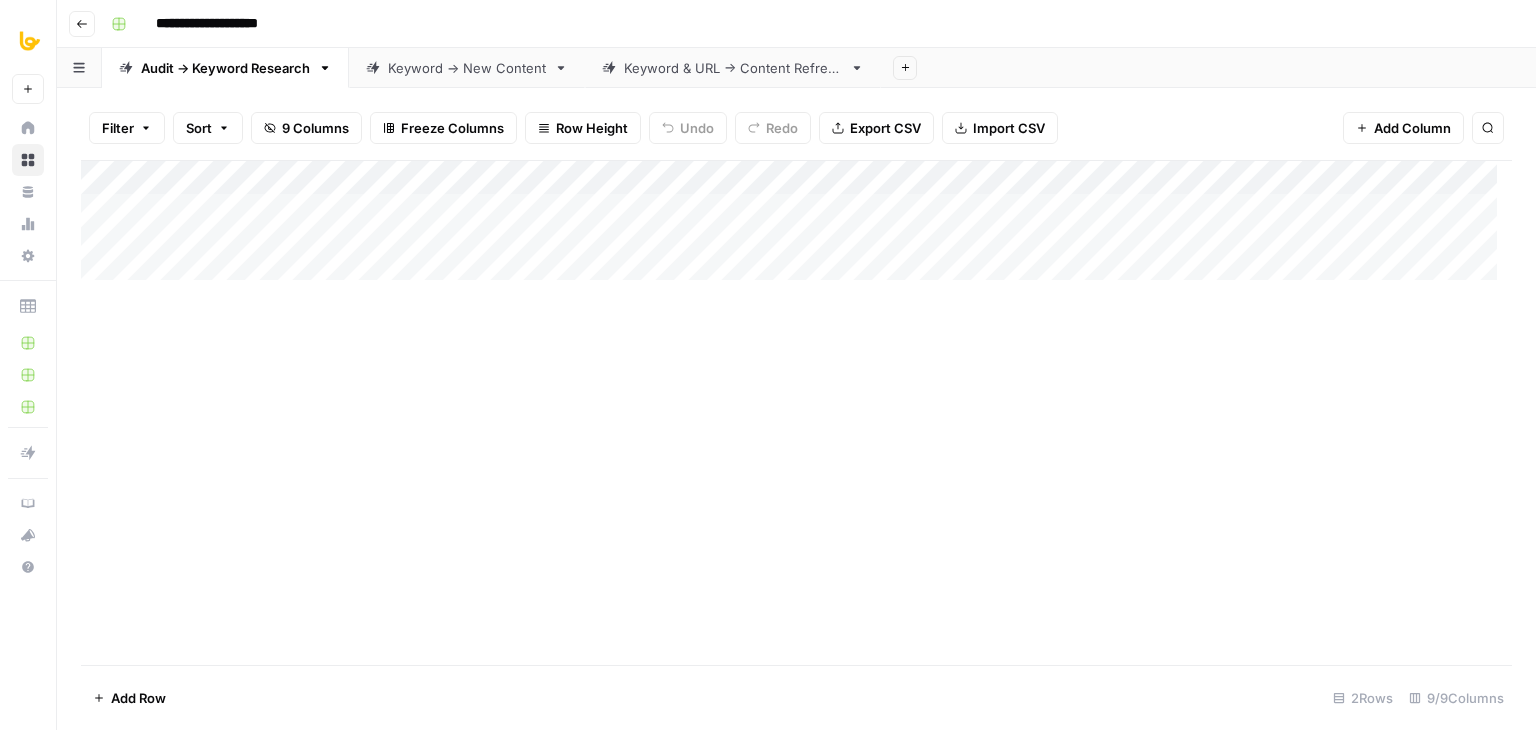 click on "Add Column" at bounding box center (796, 412) 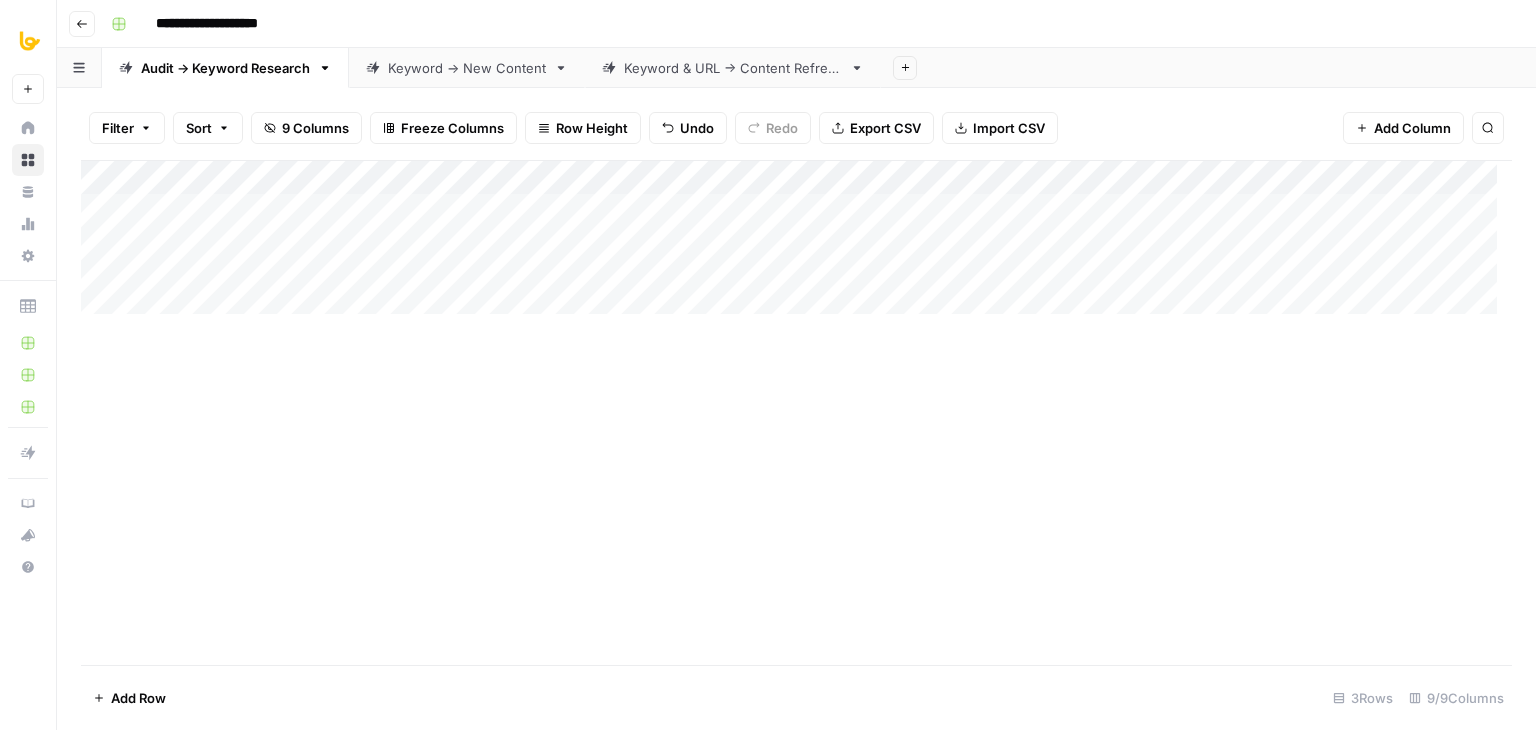 click on "Add Column" at bounding box center (796, 412) 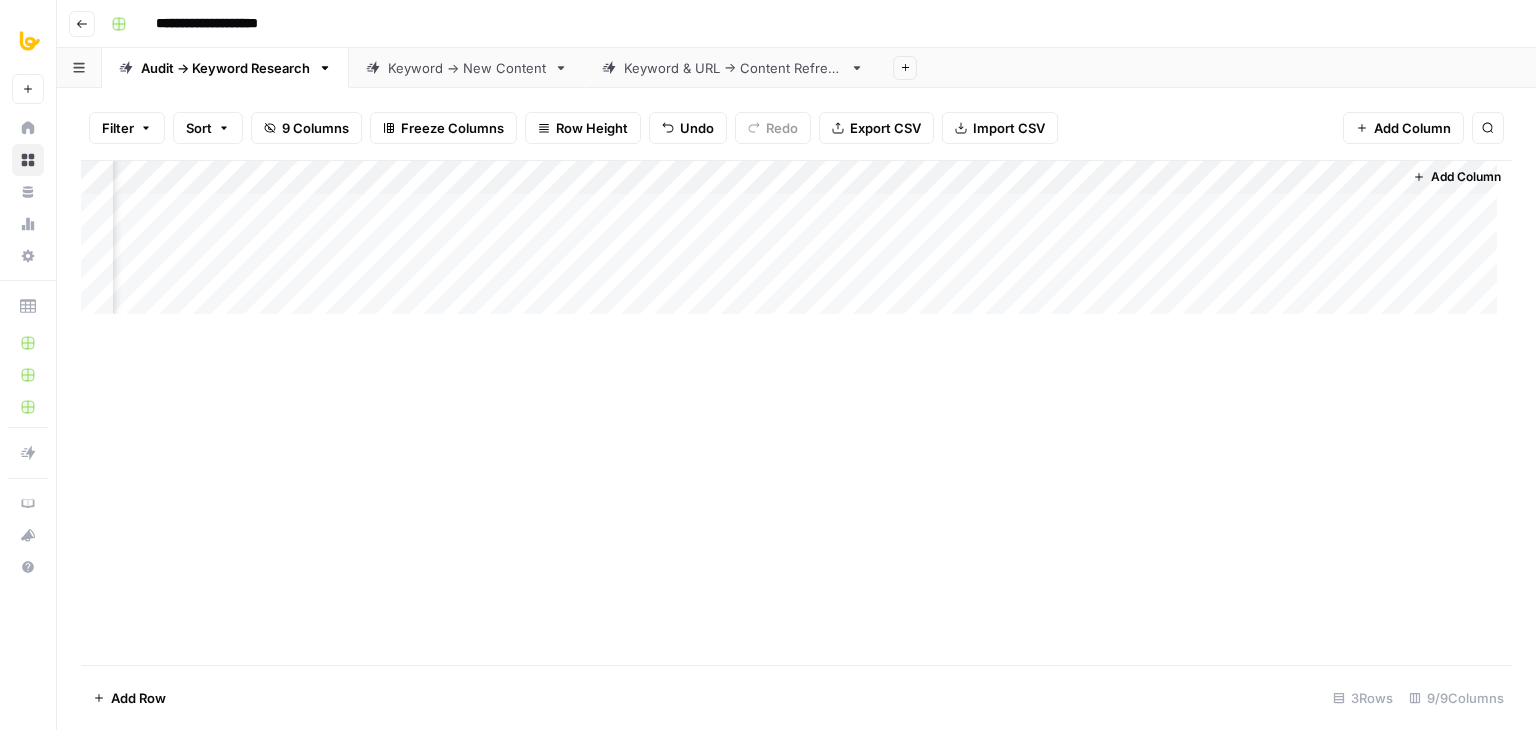 scroll, scrollTop: 0, scrollLeft: 0, axis: both 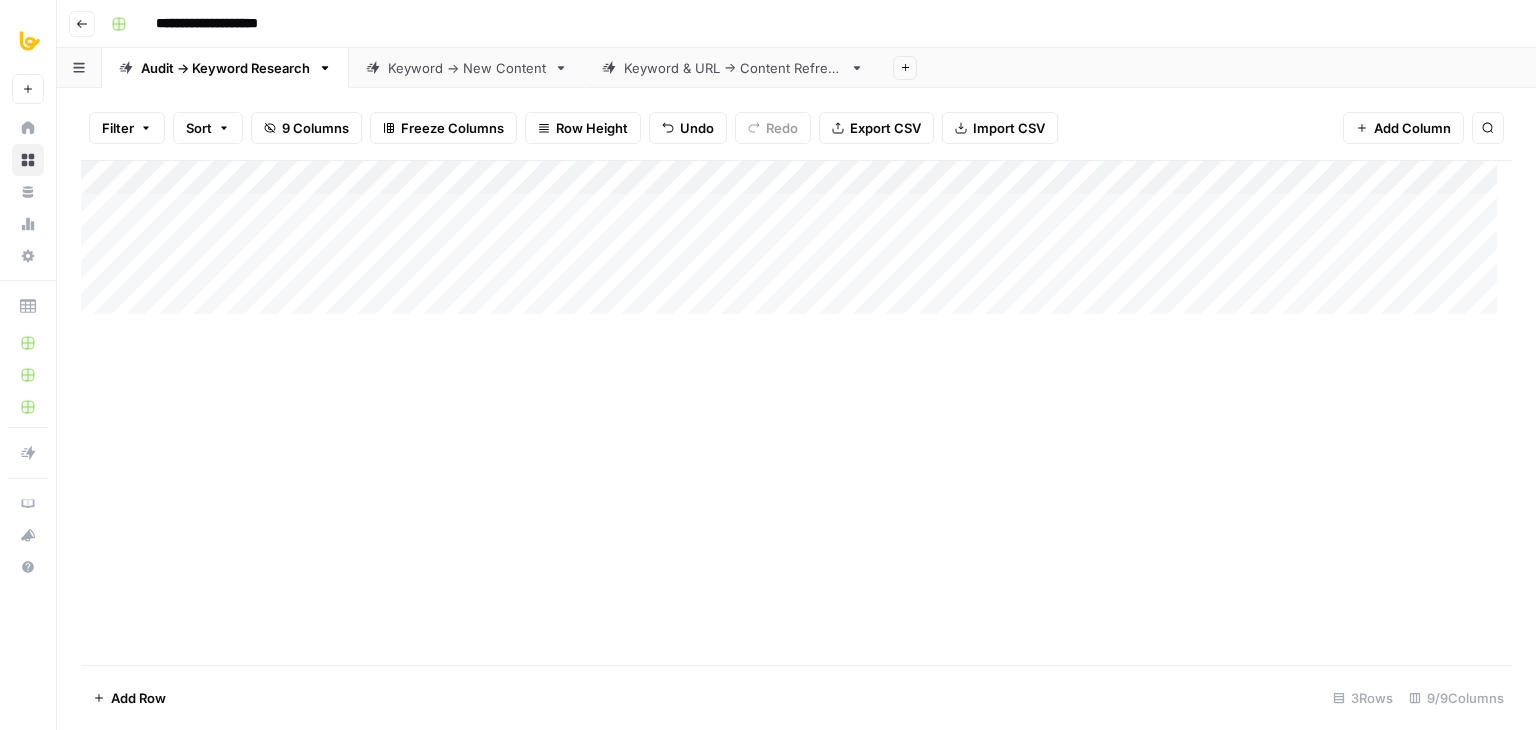 click on "Add Column" at bounding box center [796, 412] 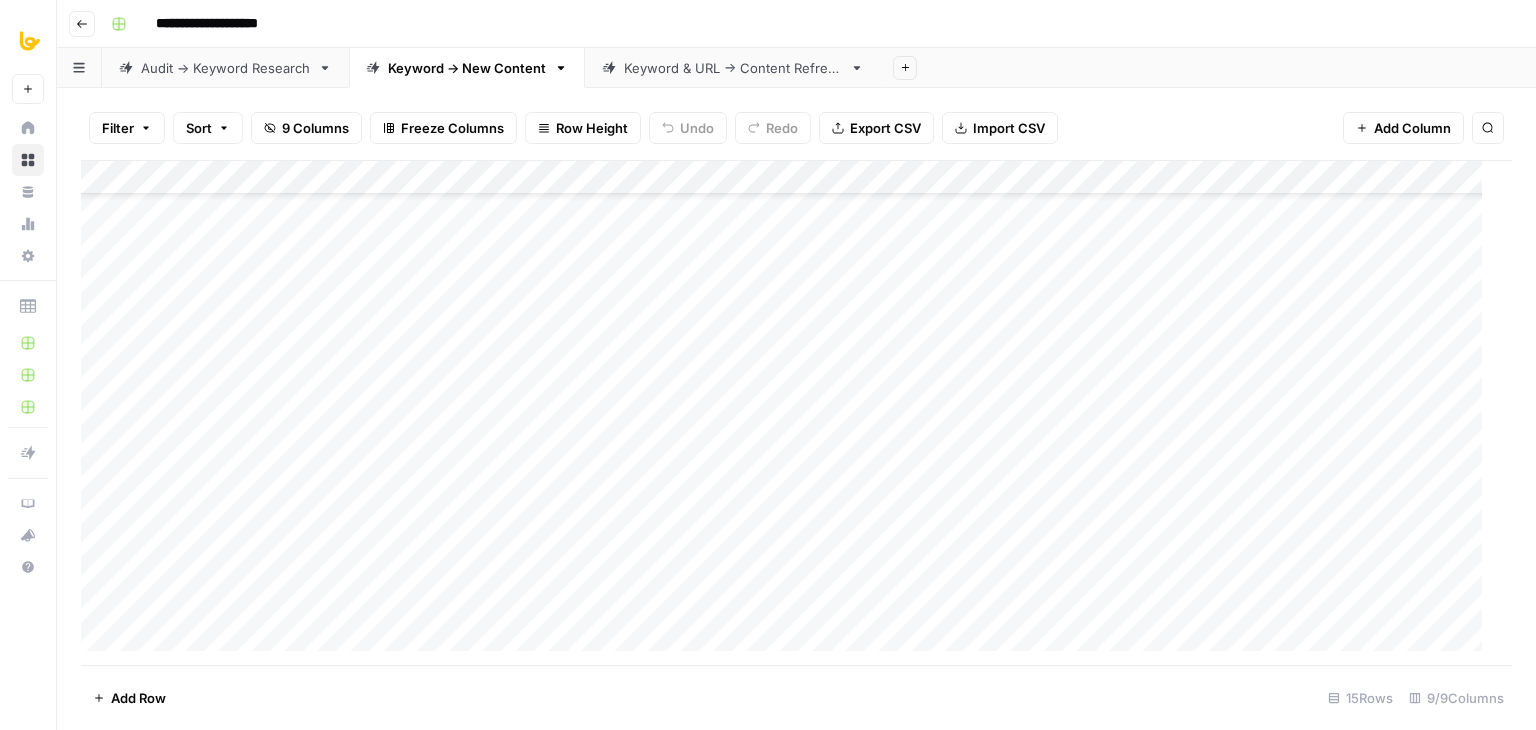 scroll, scrollTop: 0, scrollLeft: 0, axis: both 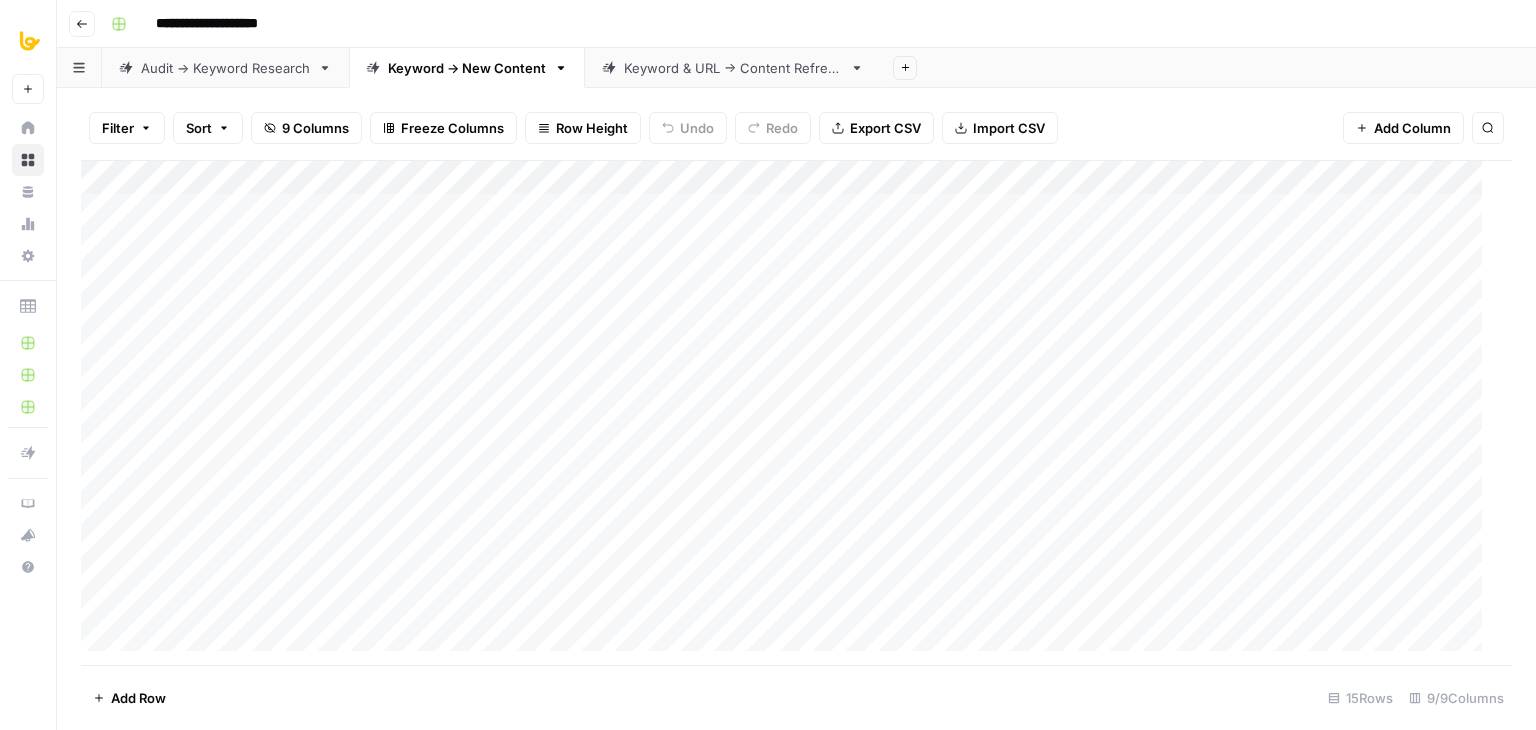 click on "Audit -> Keyword Research" at bounding box center [225, 68] 